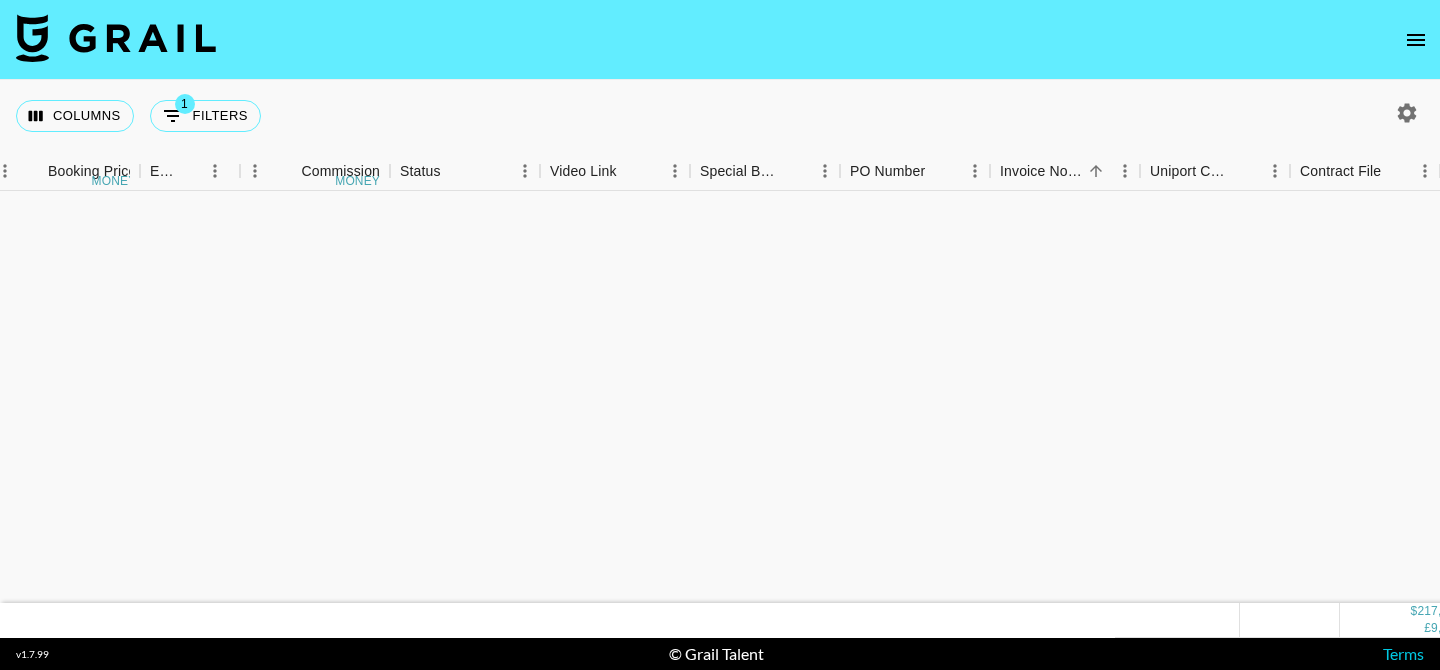scroll, scrollTop: 0, scrollLeft: 0, axis: both 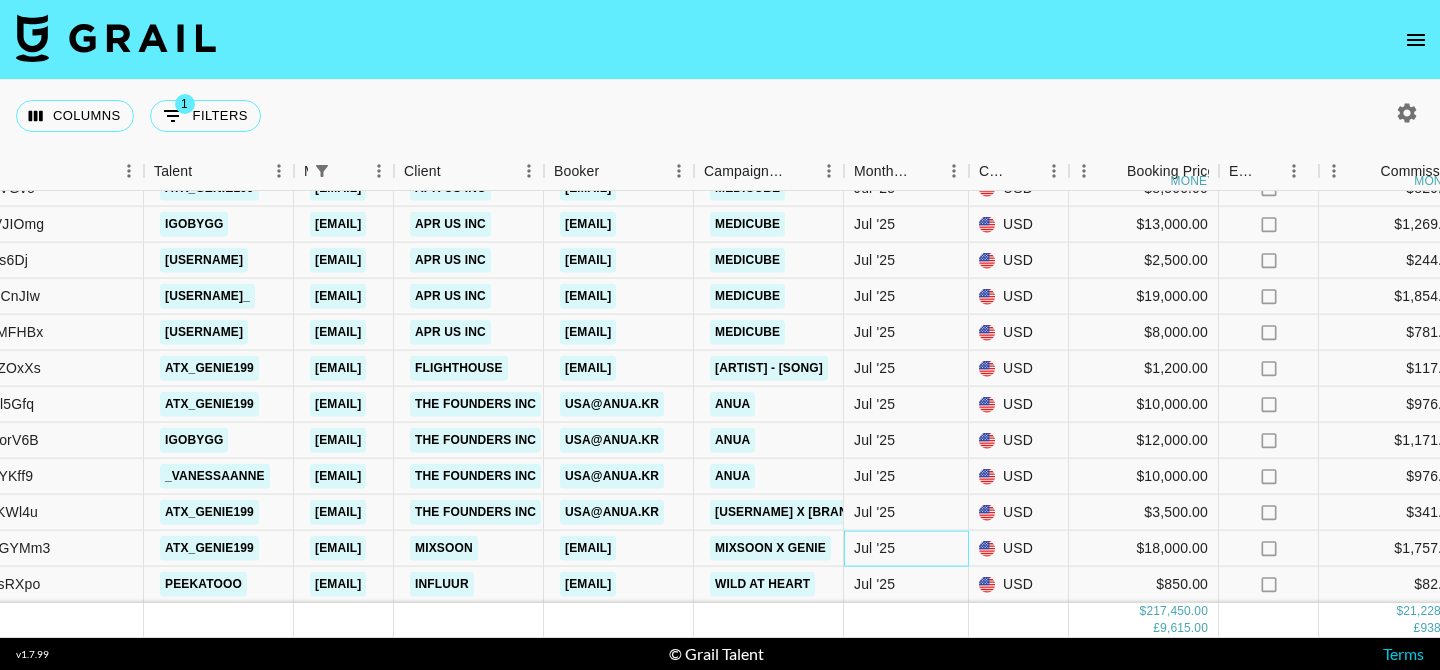 click on "Jul '25" at bounding box center (874, 548) 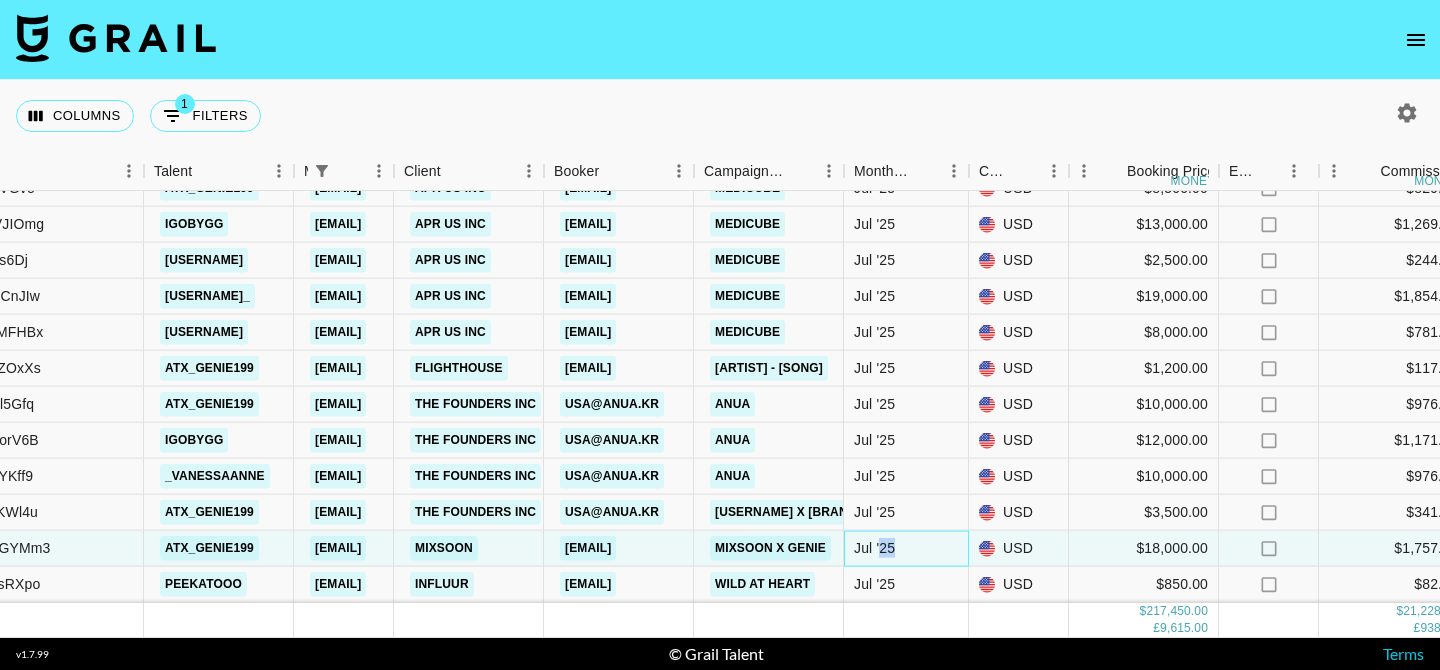 click on "Jul '25" at bounding box center (874, 548) 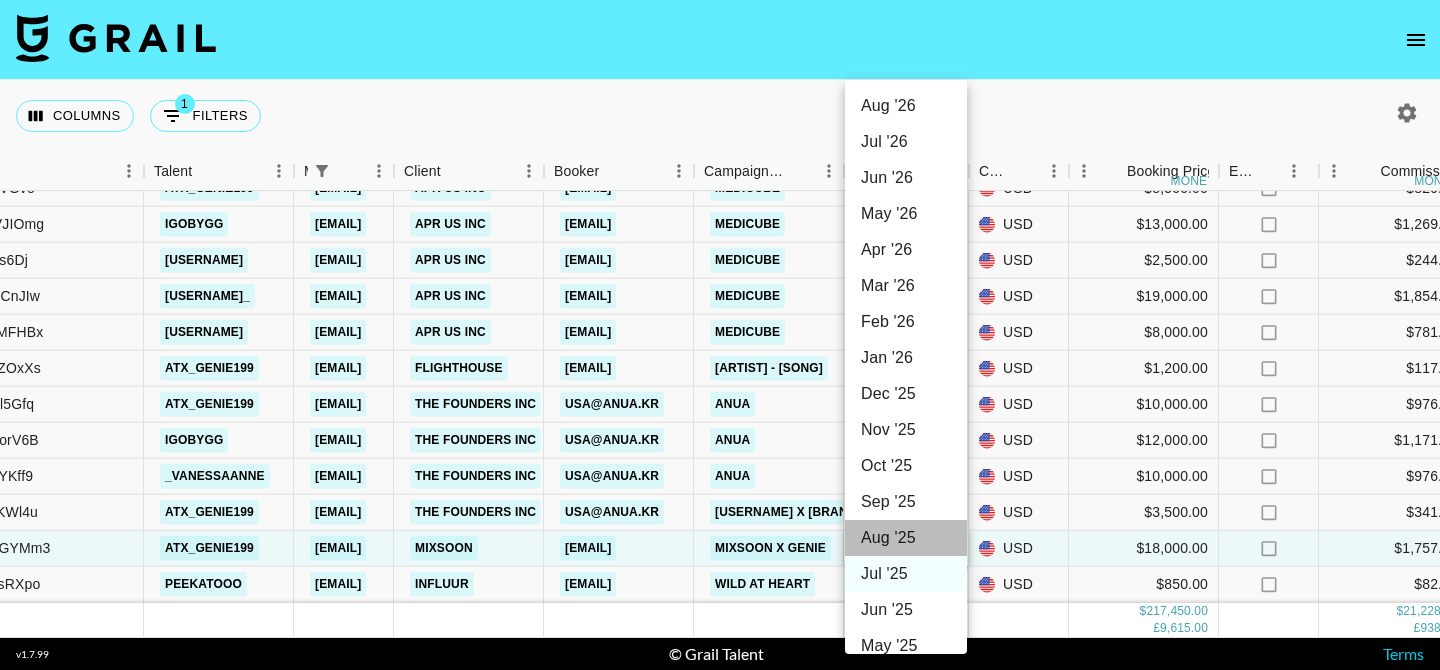 click on "Aug '25" at bounding box center [906, 538] 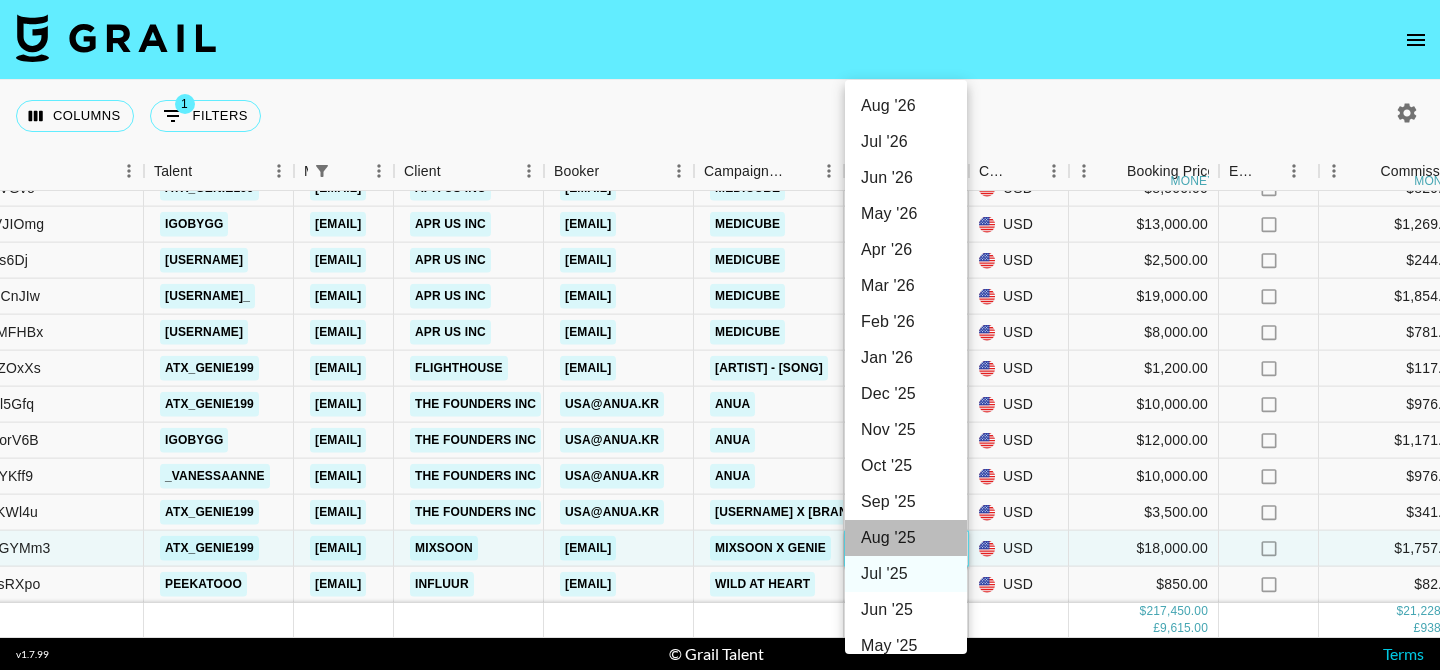 type on "Aug '25" 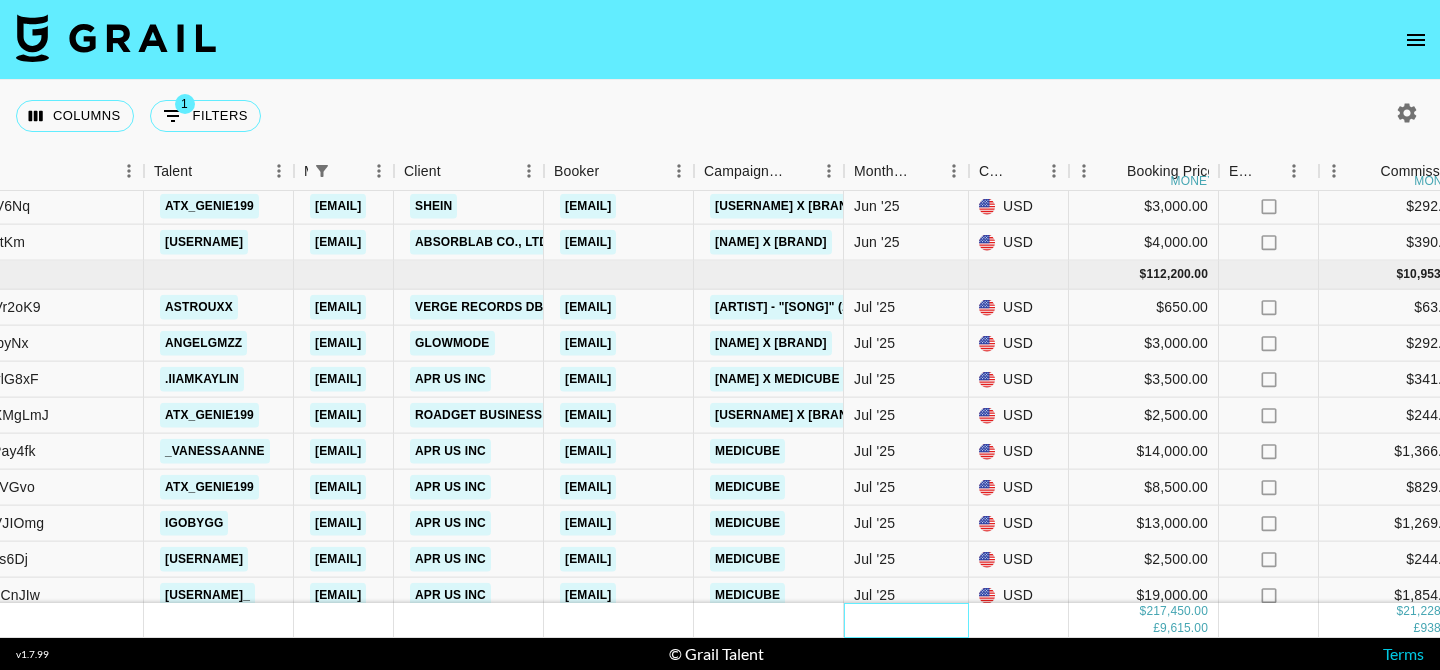 scroll, scrollTop: 1049, scrollLeft: 271, axis: both 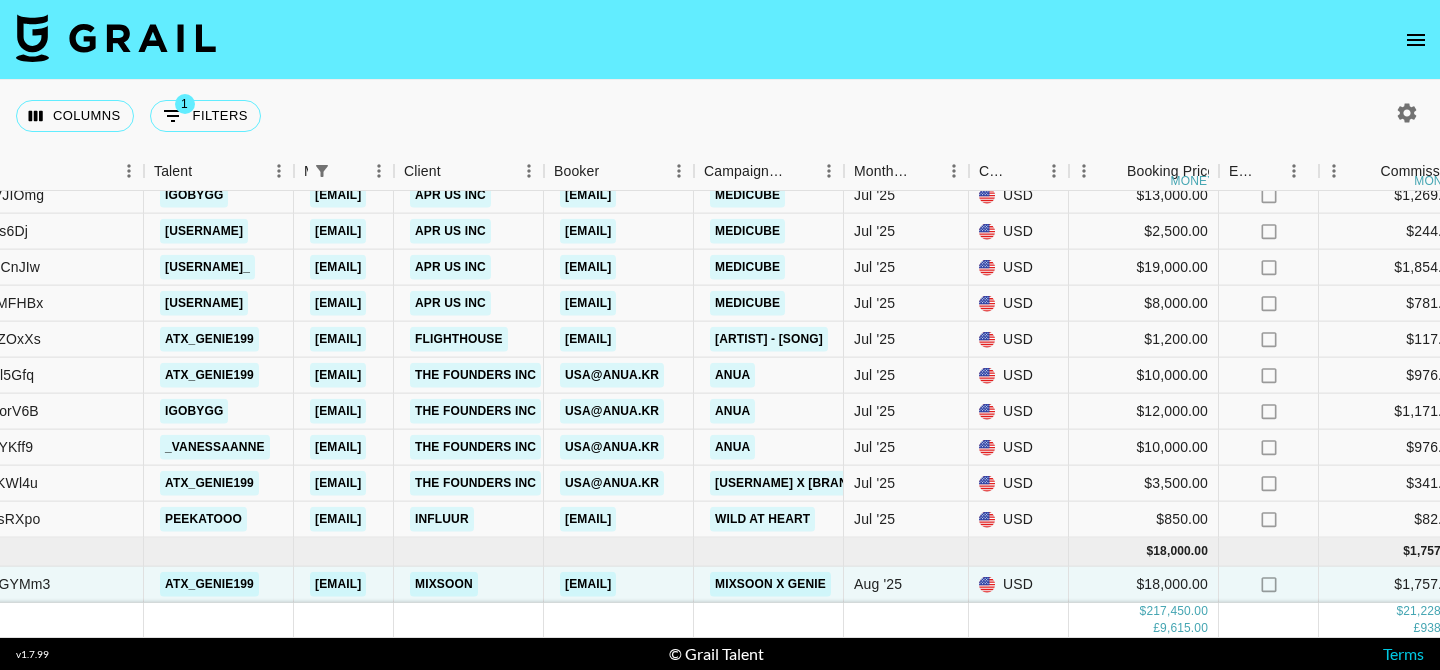click on "Columns 1 Filters + Booking" at bounding box center [720, 116] 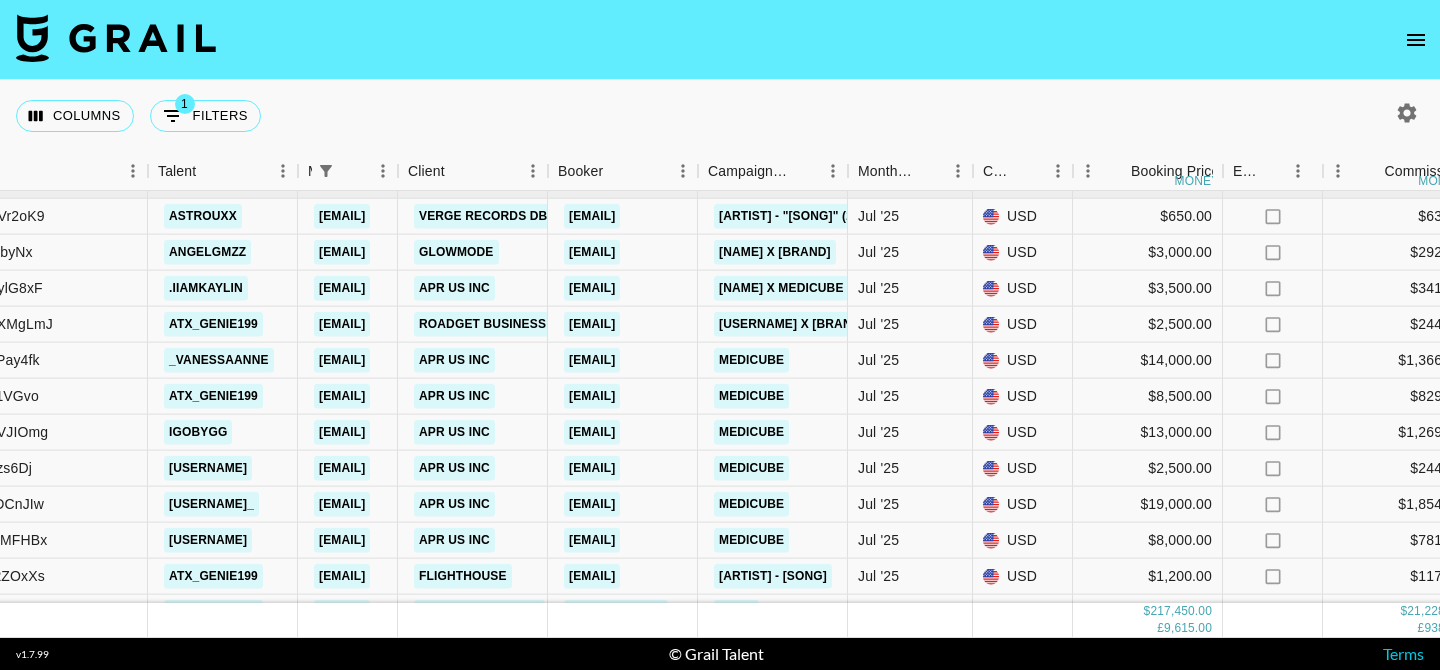 scroll, scrollTop: 792, scrollLeft: 267, axis: both 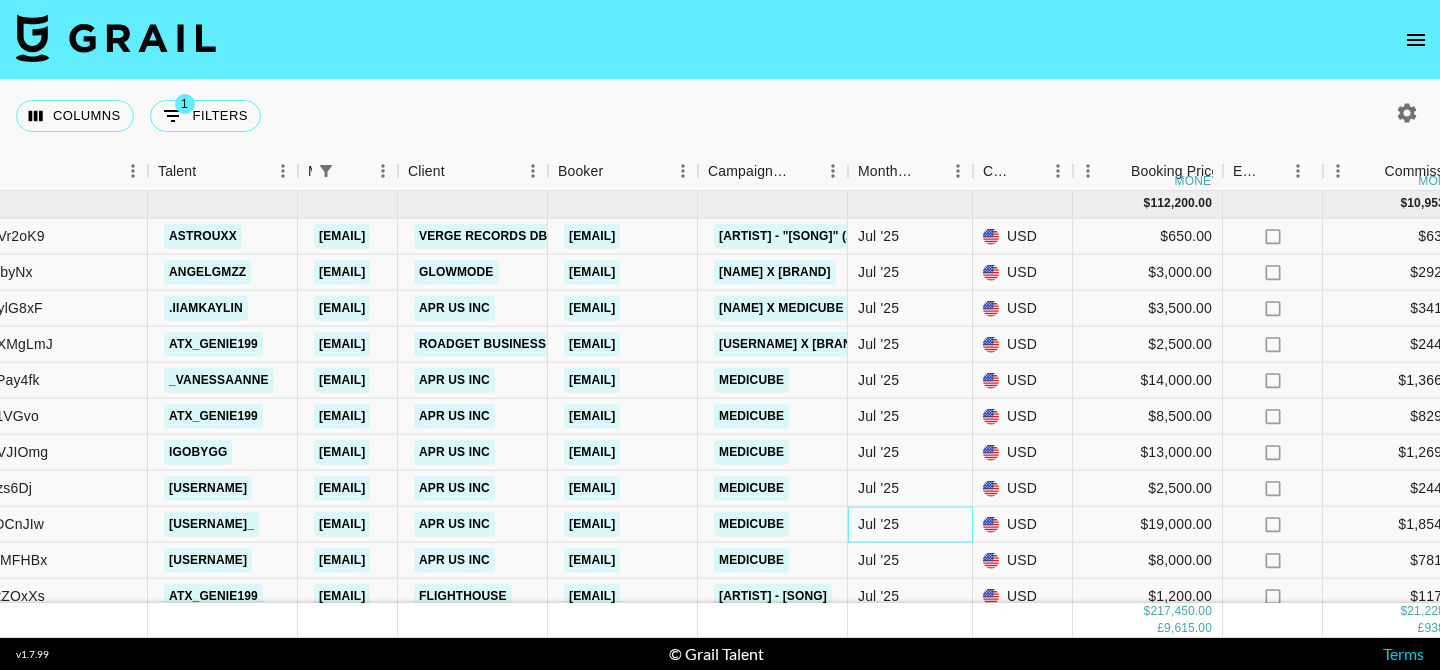 click on "Jul '25" at bounding box center (910, 525) 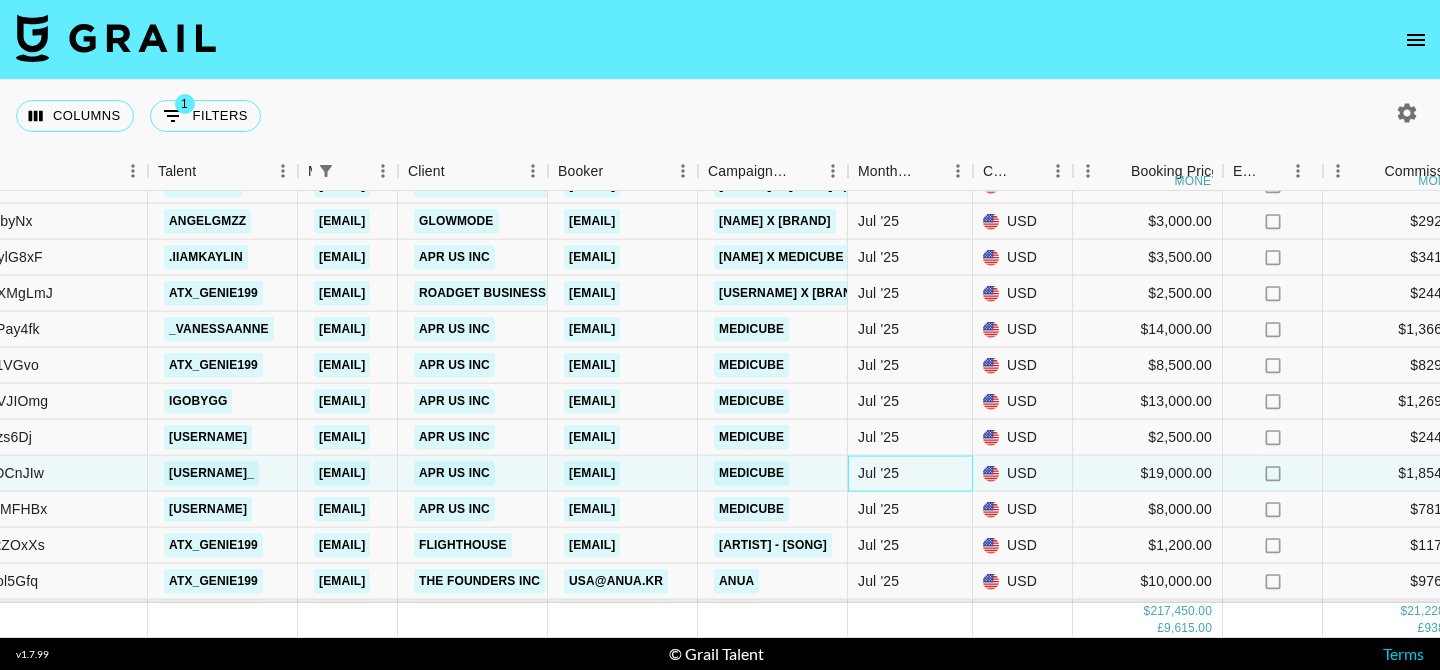 scroll, scrollTop: 847, scrollLeft: 267, axis: both 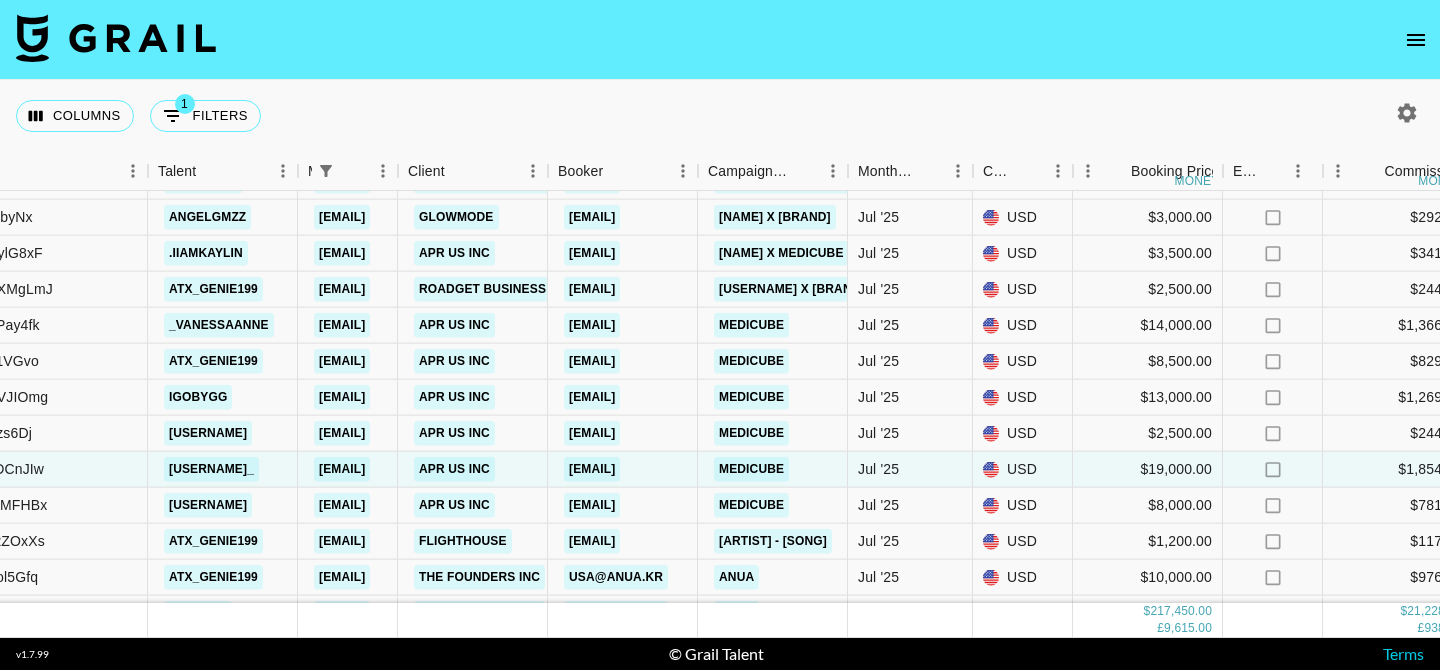 click on "Columns 1 Filters + Booking" at bounding box center (720, 116) 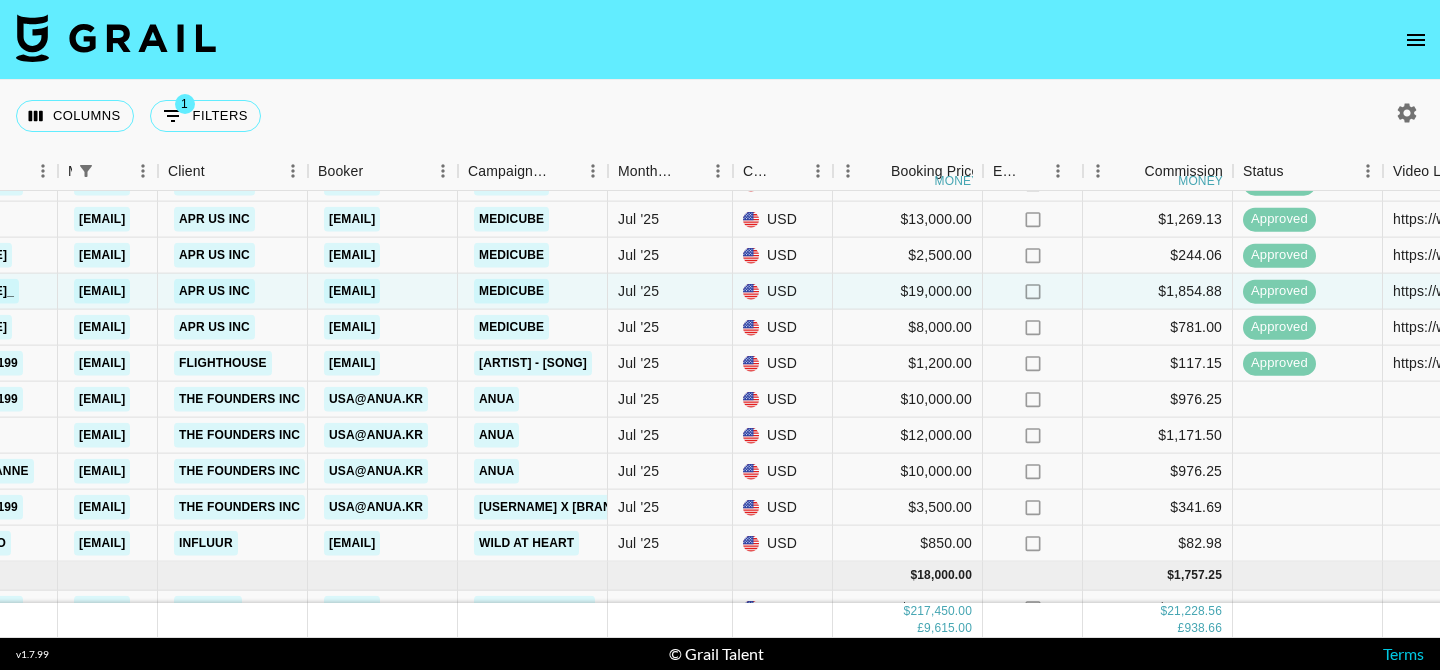 scroll, scrollTop: 1019, scrollLeft: 507, axis: both 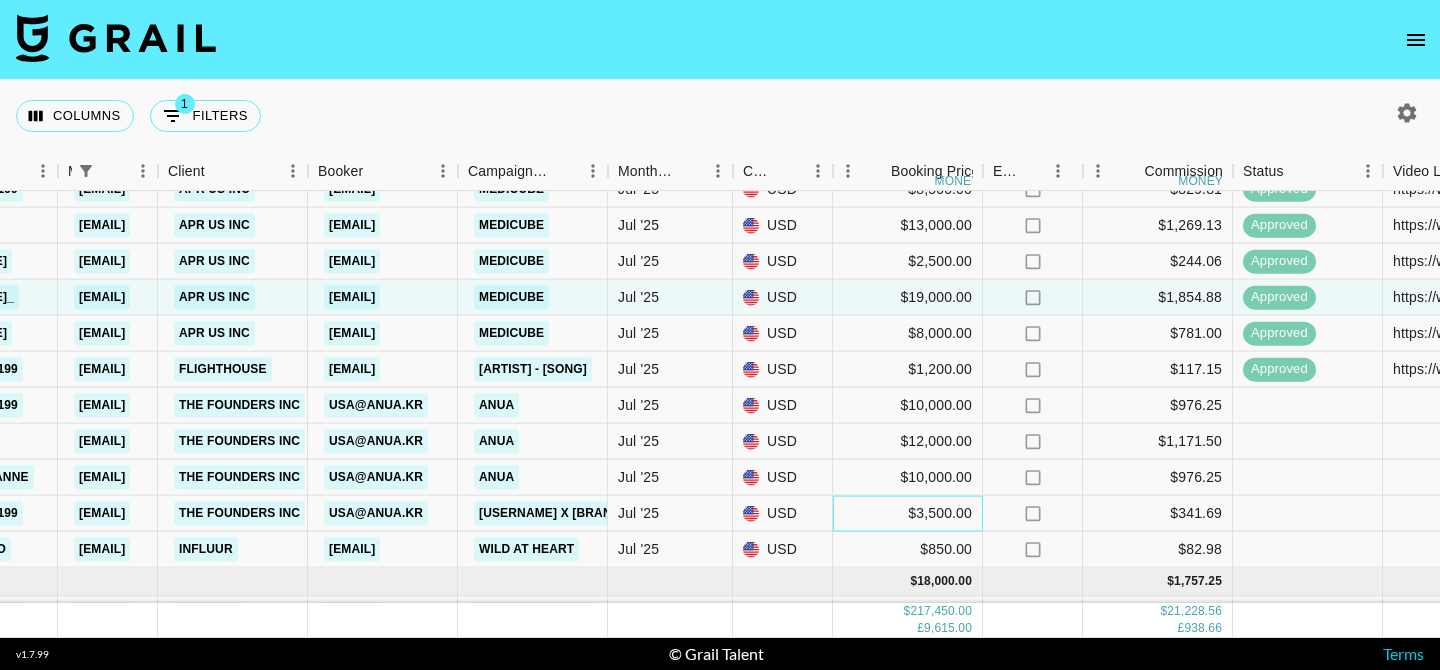 click on "$3,500.00" at bounding box center [908, 514] 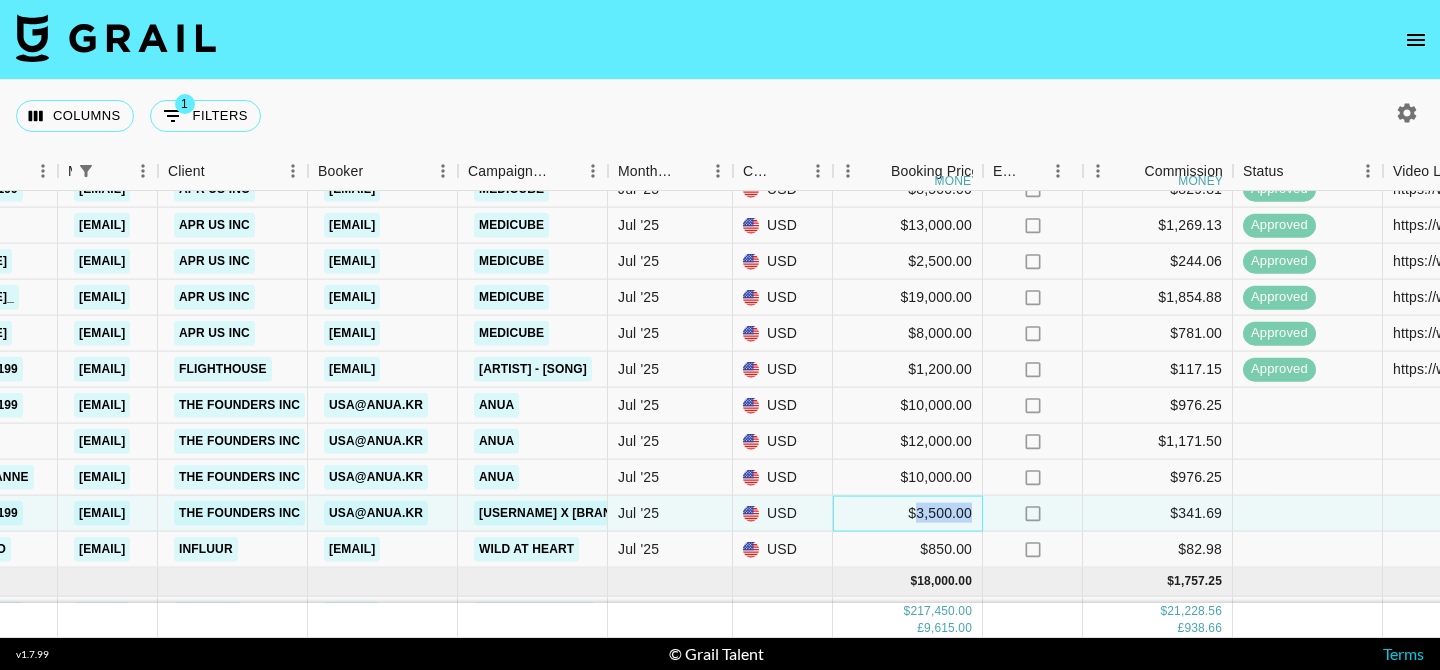 click on "$3,500.00" at bounding box center (908, 514) 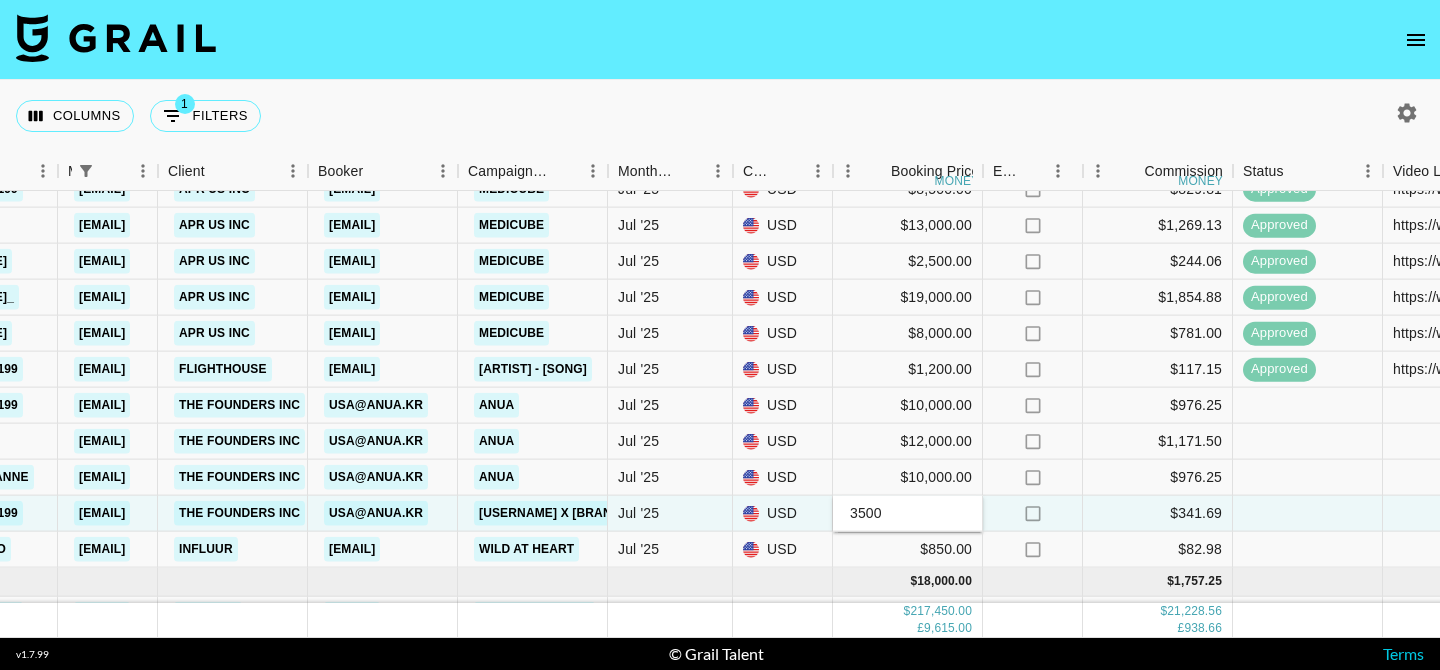 click on "3500" at bounding box center (907, 513) 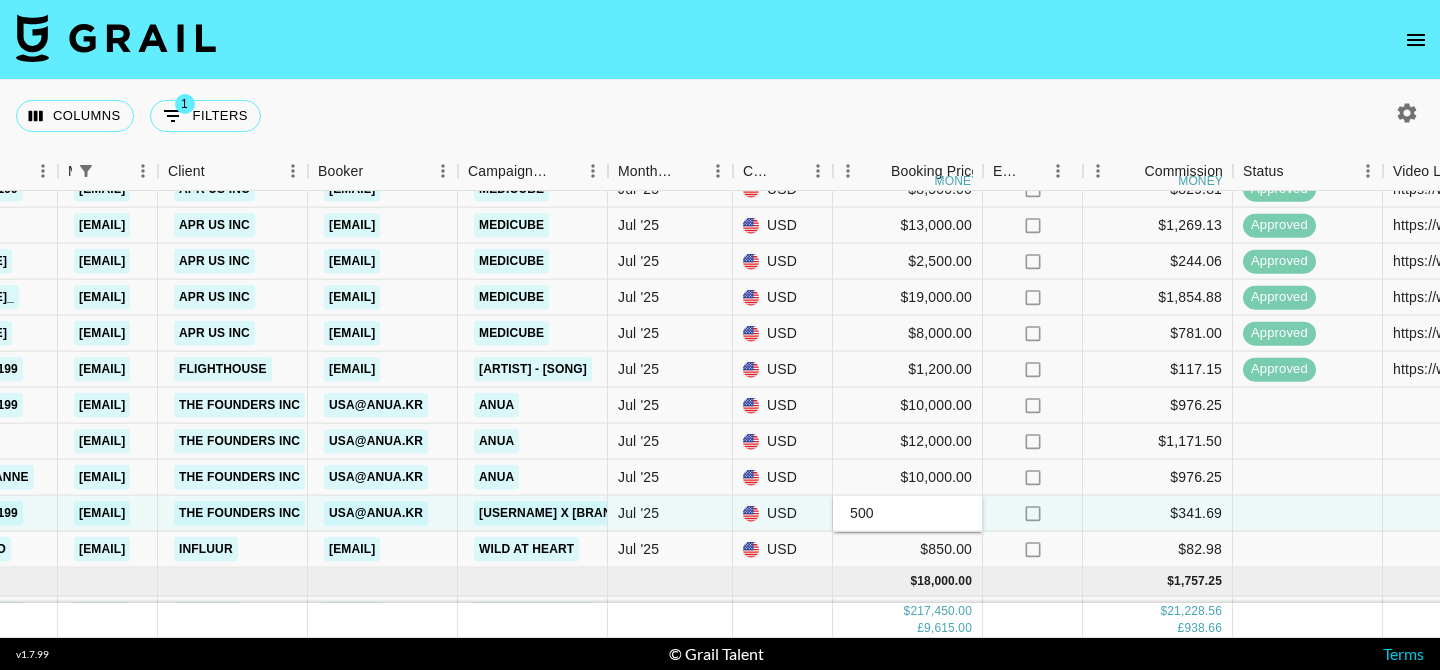 type on "4500" 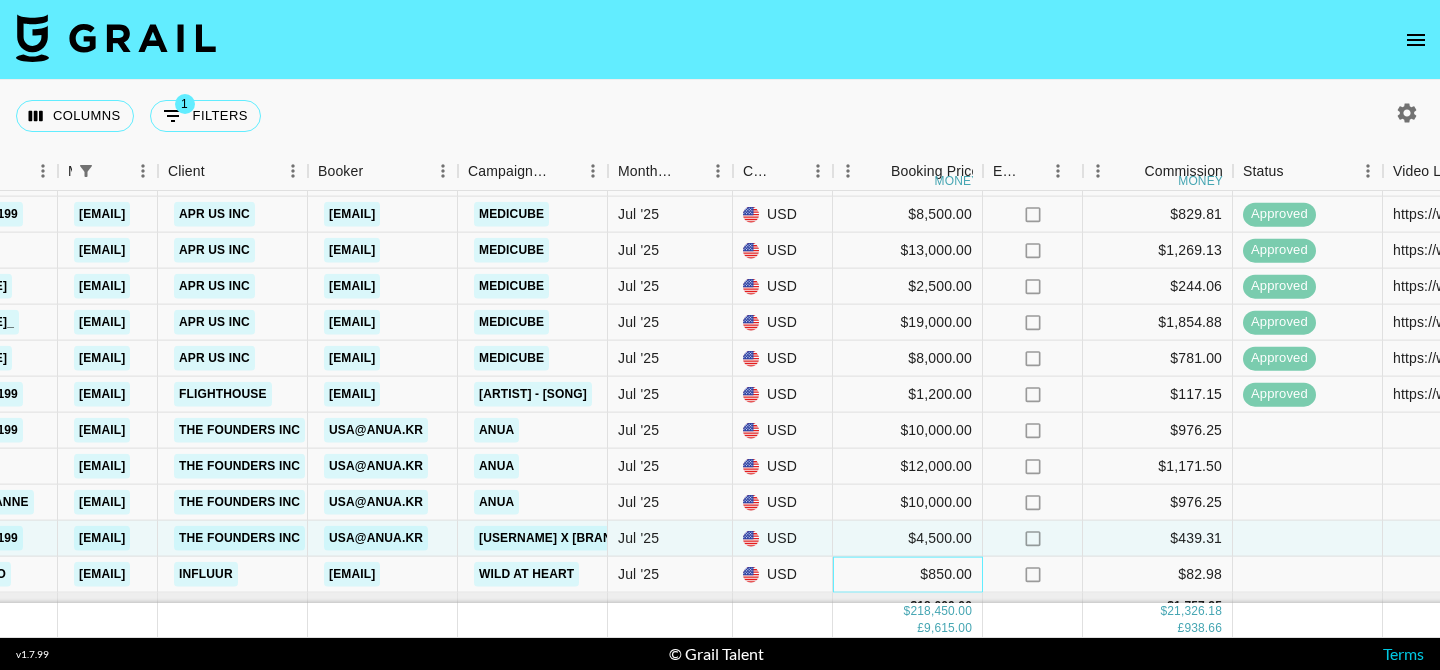 scroll, scrollTop: 992, scrollLeft: 507, axis: both 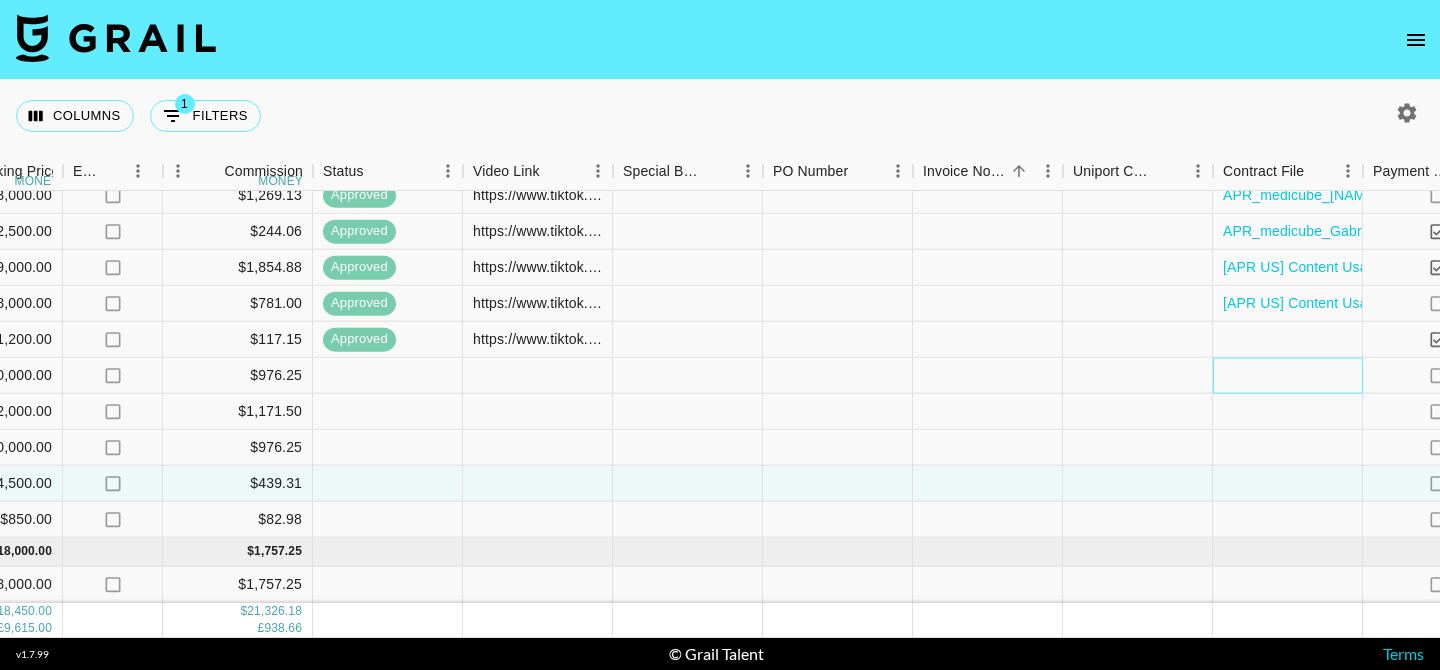 click at bounding box center (1288, 376) 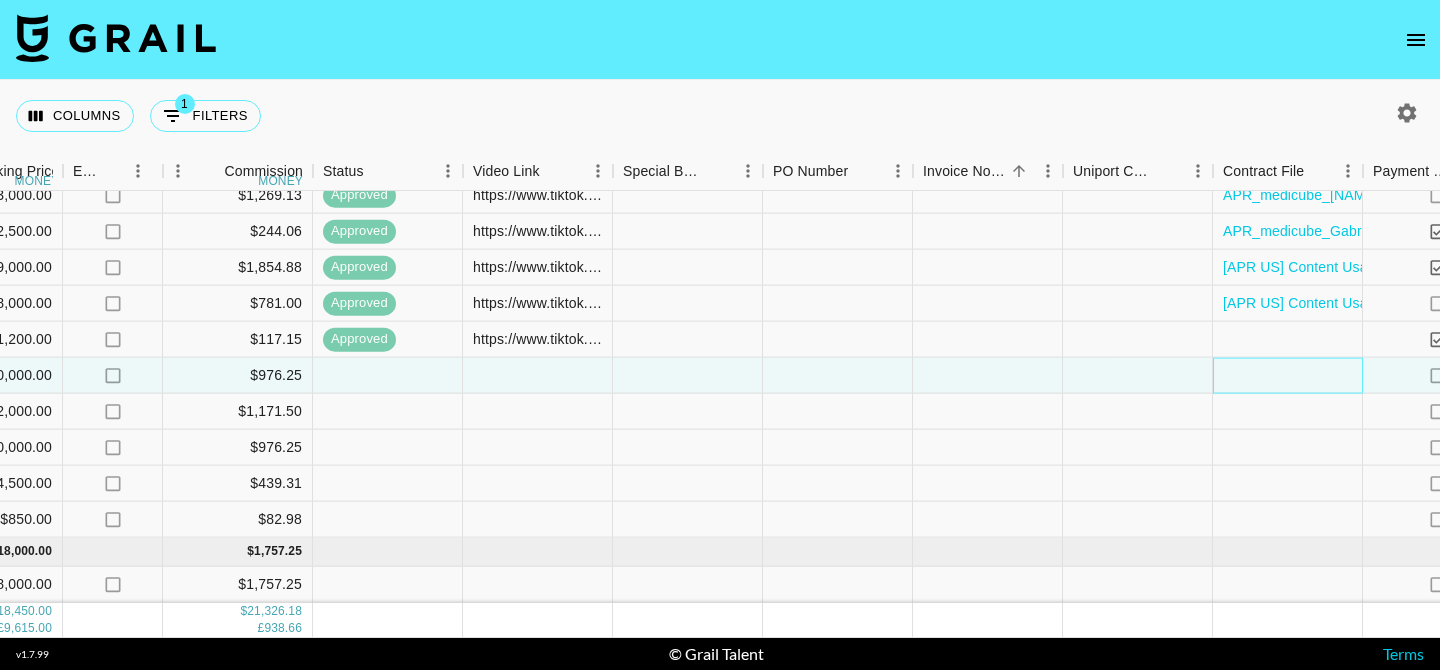 click at bounding box center (1288, 376) 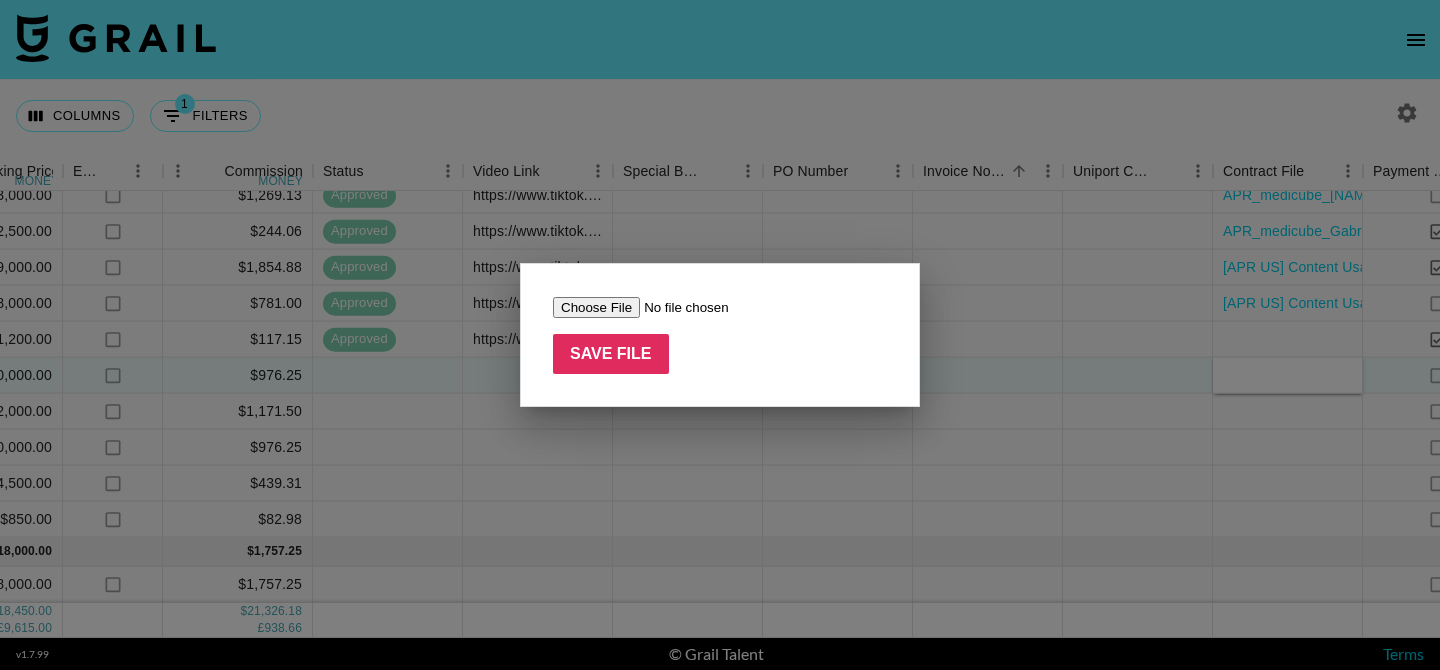 click at bounding box center (679, 307) 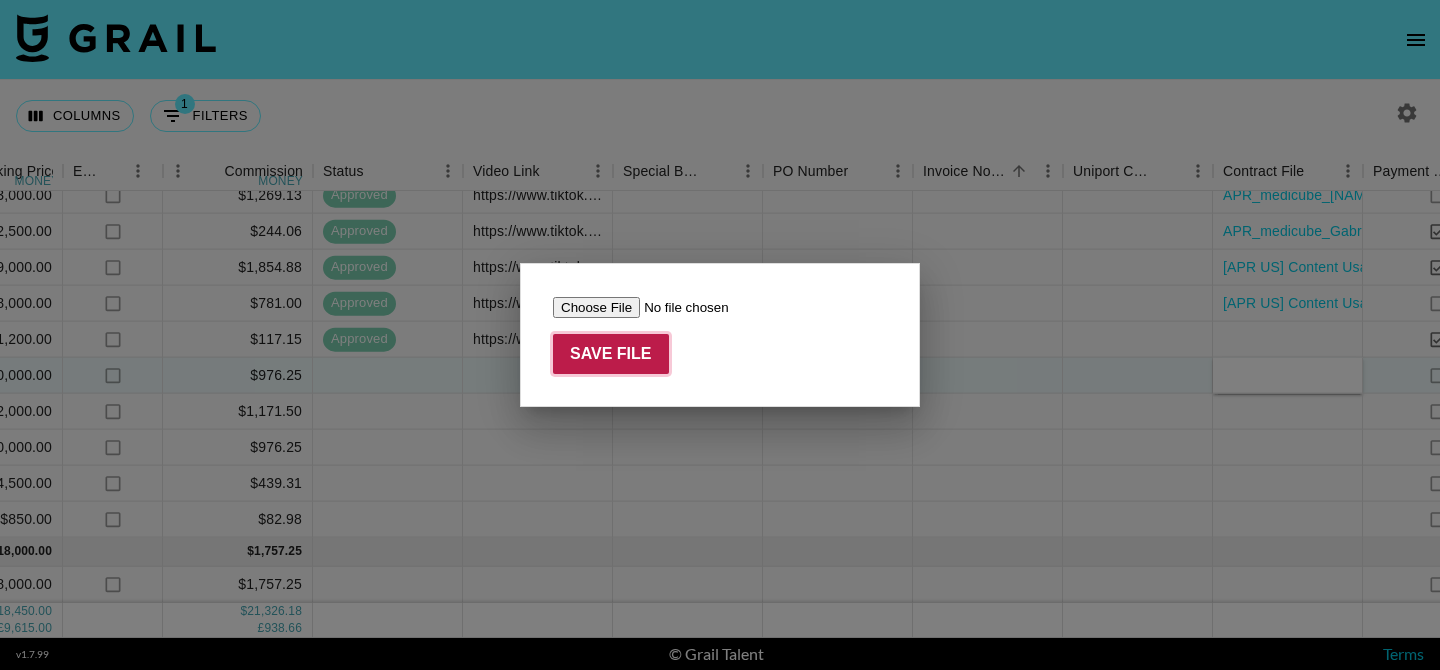 click on "Save File" at bounding box center (611, 354) 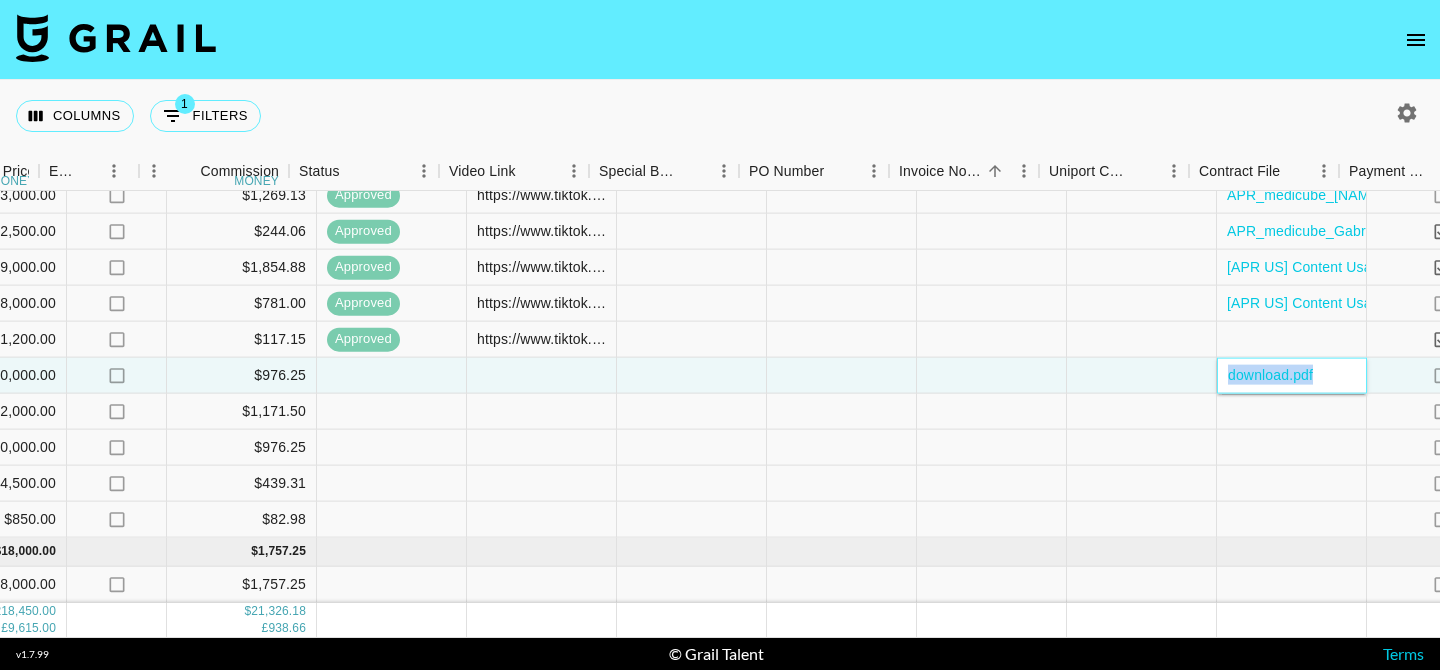 scroll, scrollTop: 1049, scrollLeft: 1451, axis: both 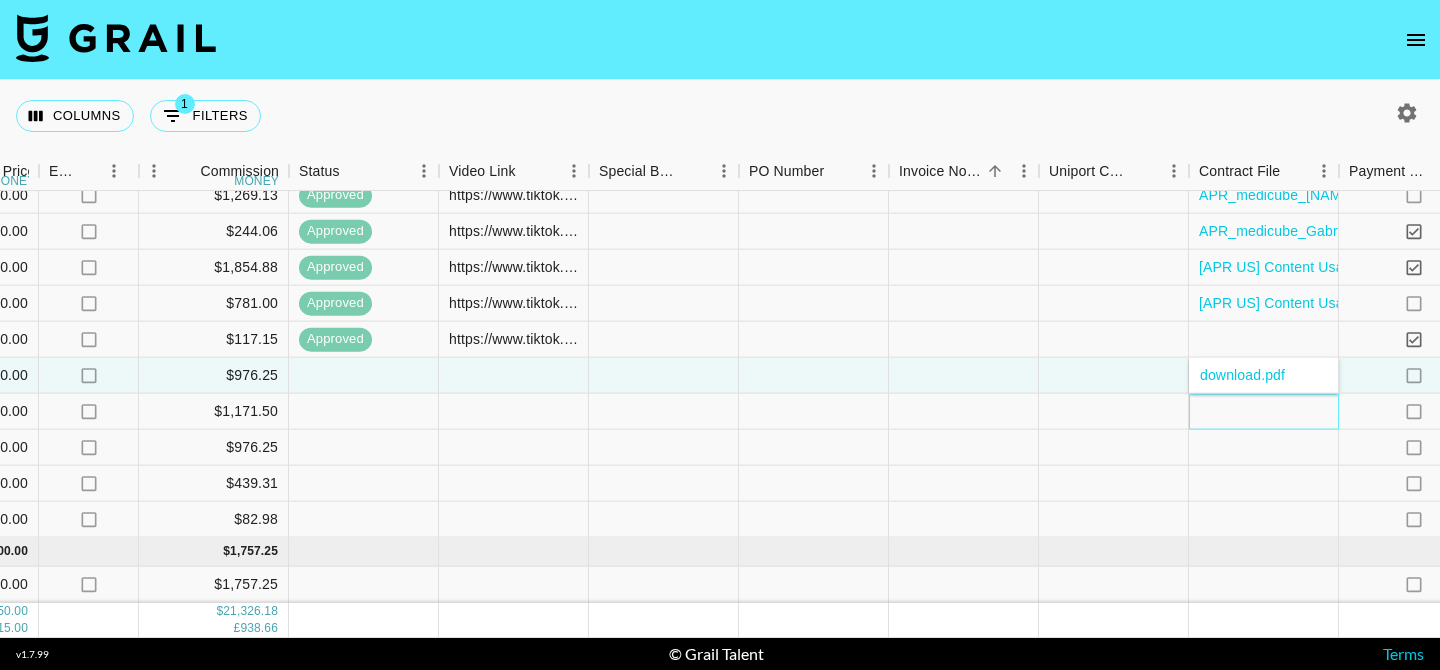click at bounding box center [1264, 412] 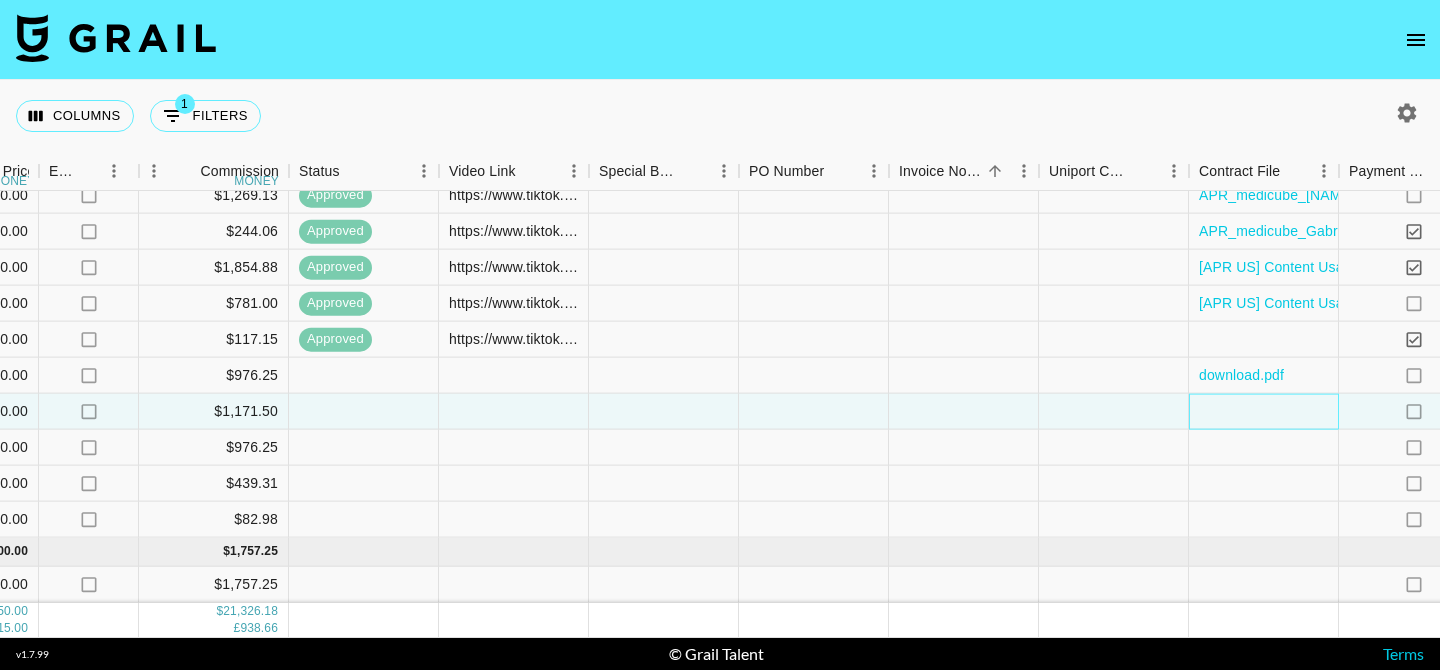 click at bounding box center (1264, 412) 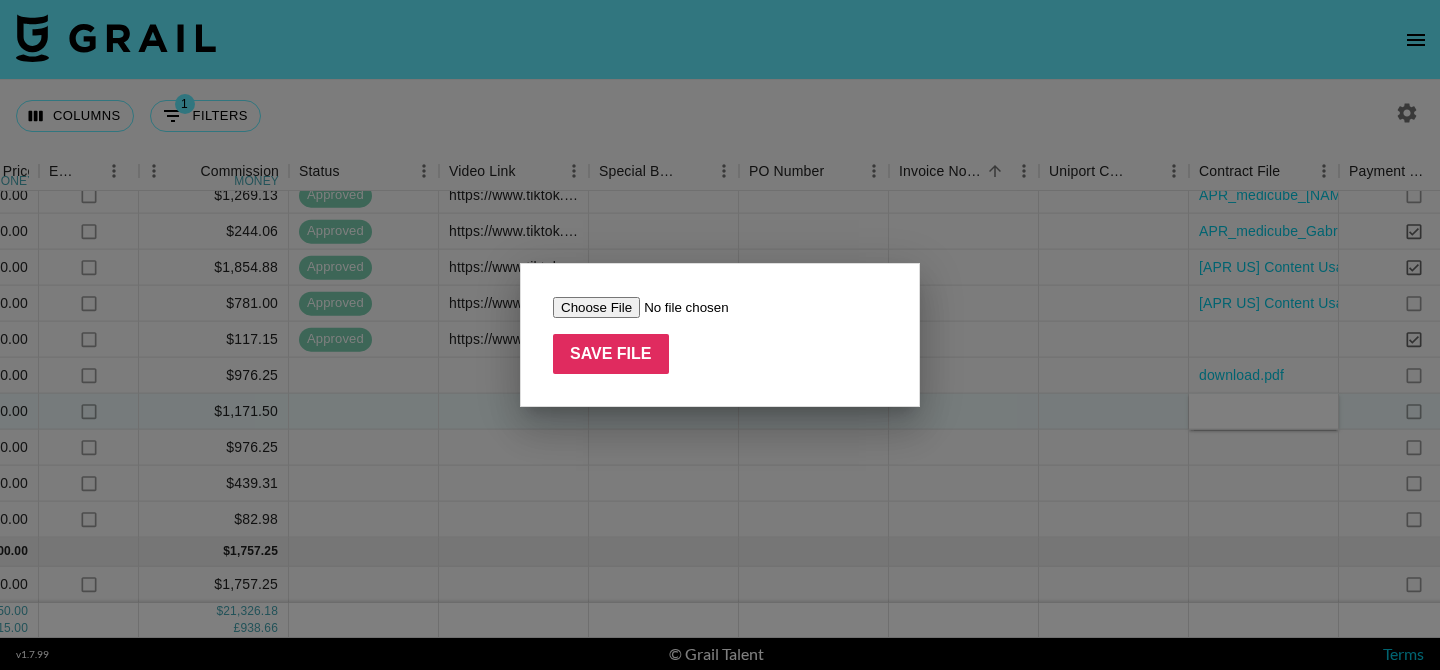 click at bounding box center (679, 307) 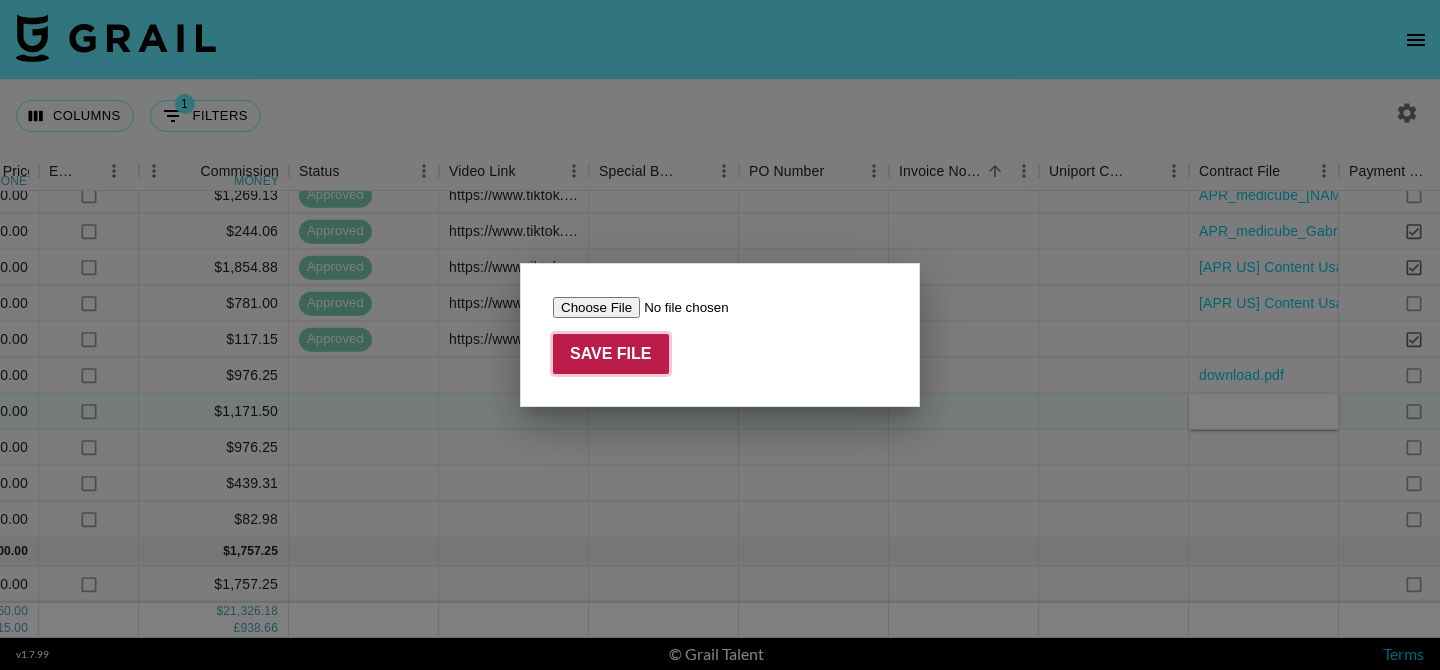 click on "Save File" at bounding box center [611, 354] 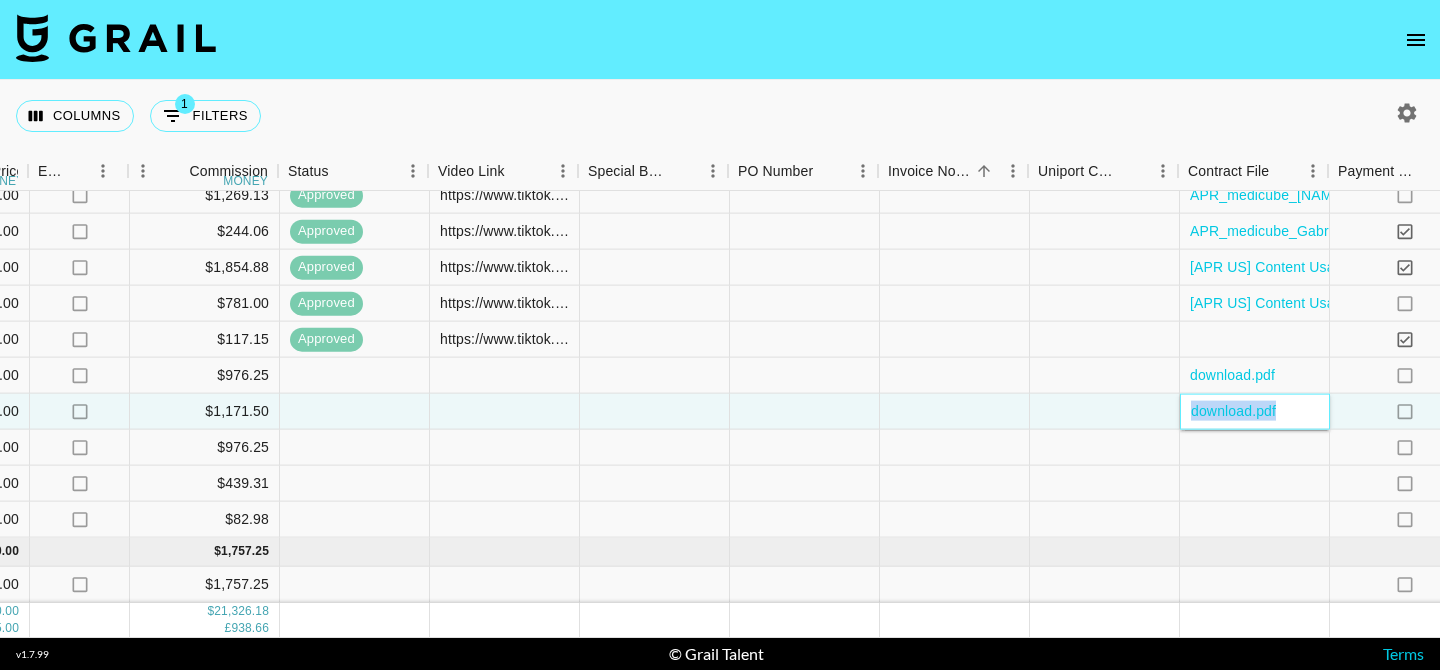 scroll, scrollTop: 1049, scrollLeft: 1465, axis: both 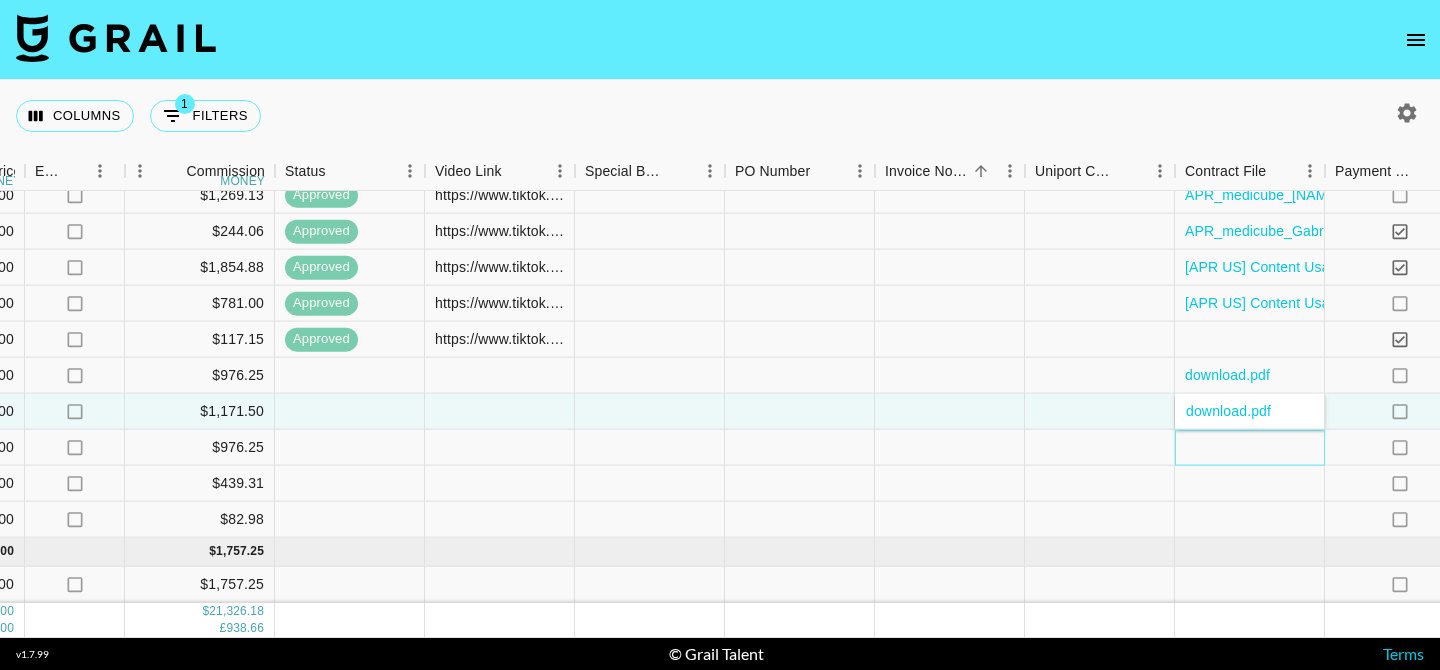 click at bounding box center (1250, 448) 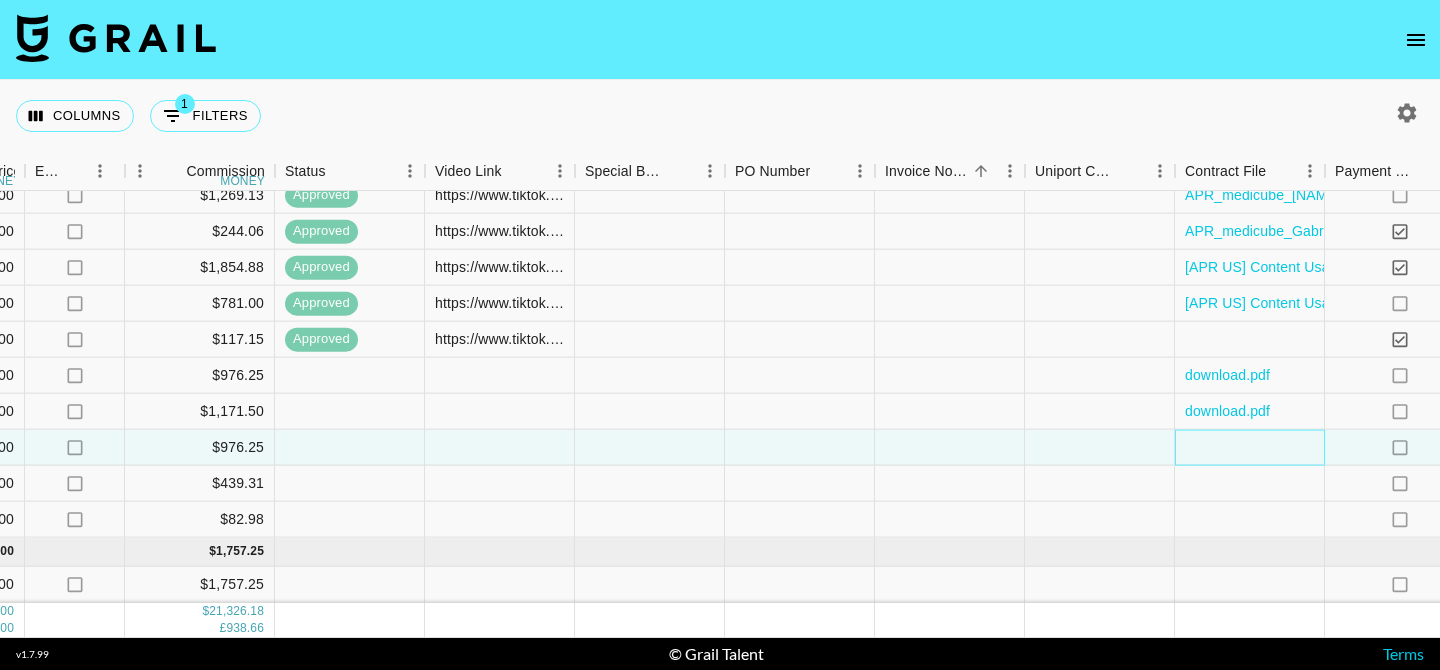 click at bounding box center (1250, 448) 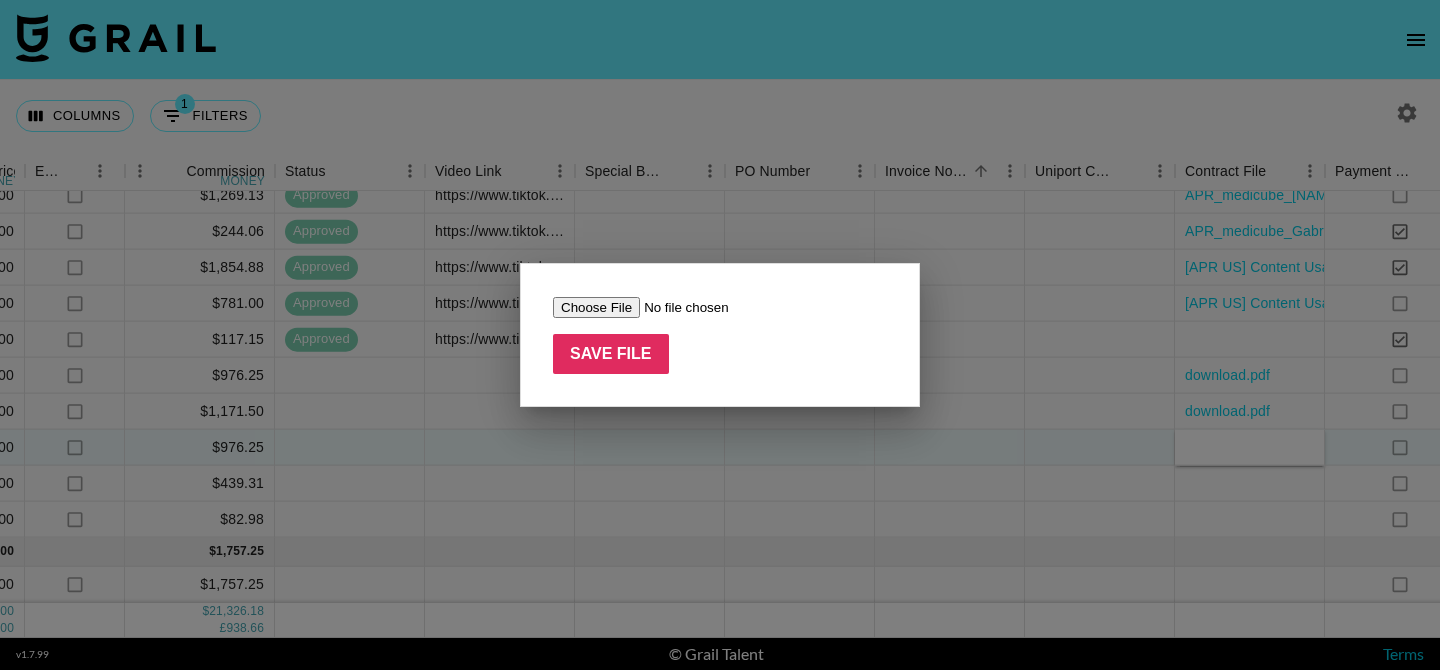 click at bounding box center [679, 307] 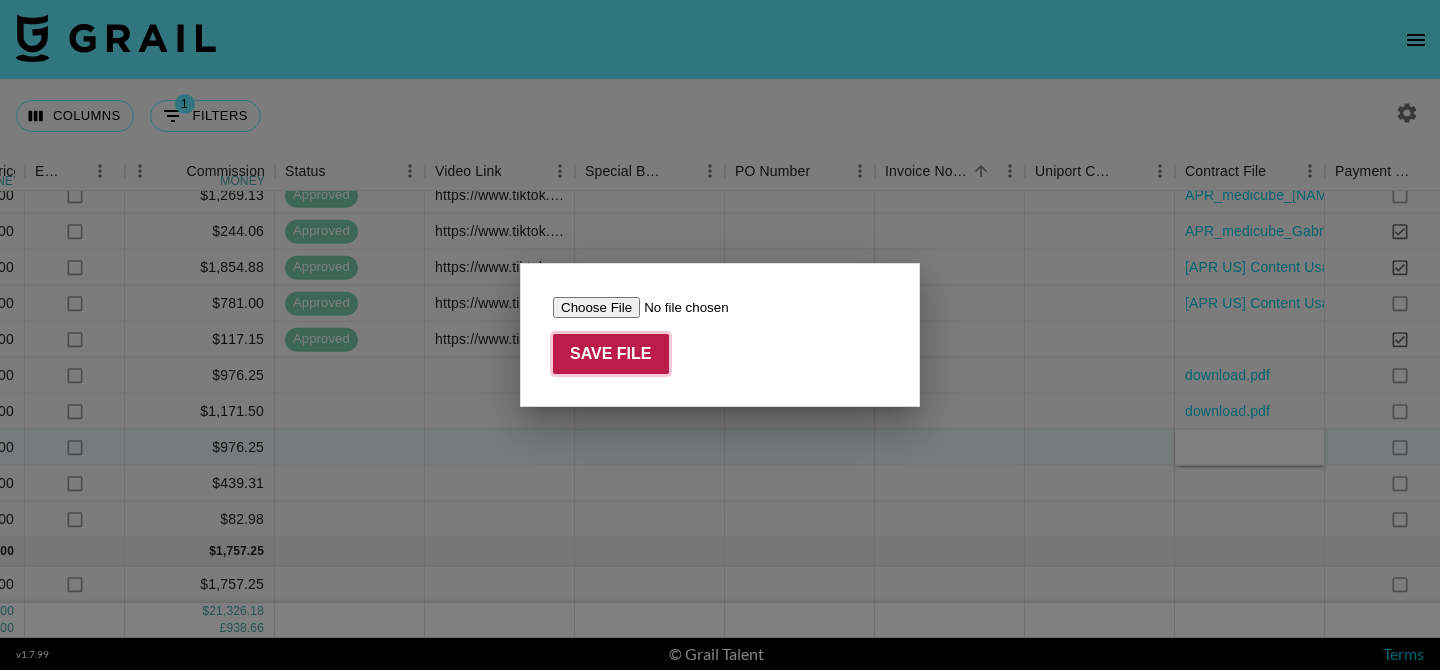 click on "Save File" at bounding box center [611, 354] 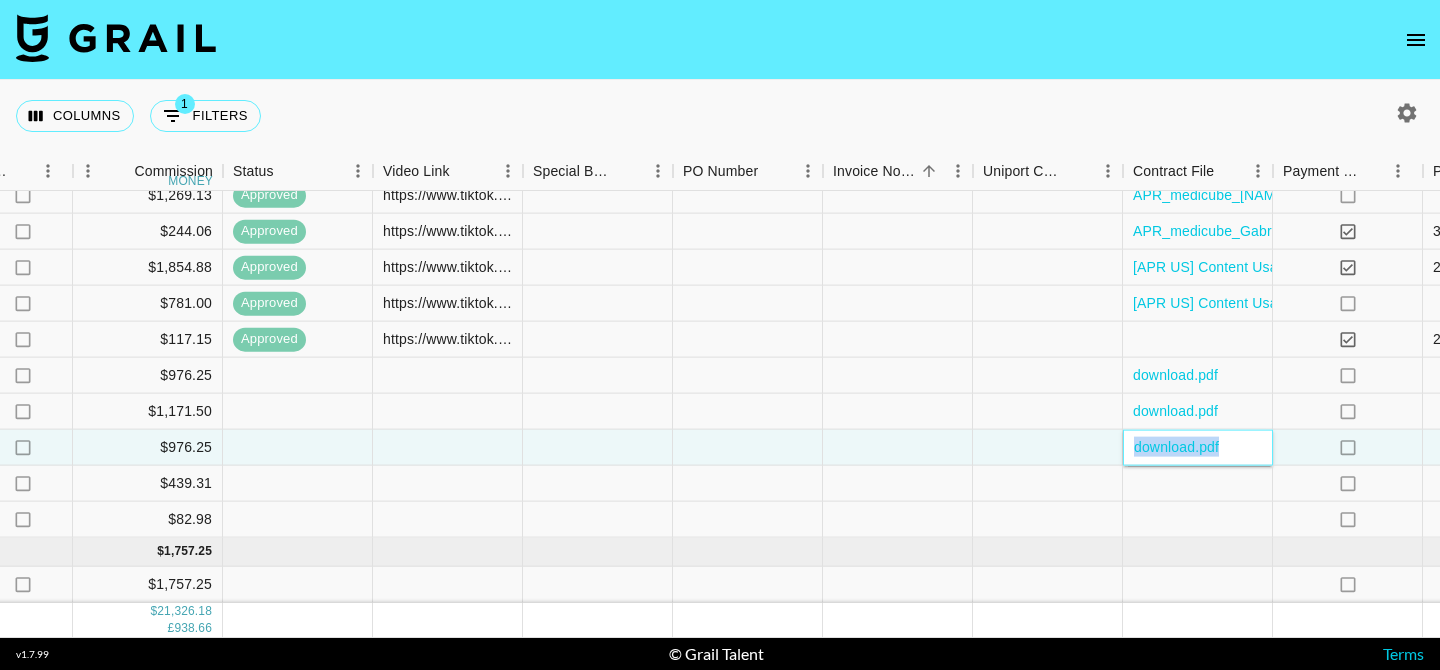 scroll, scrollTop: 1049, scrollLeft: 1526, axis: both 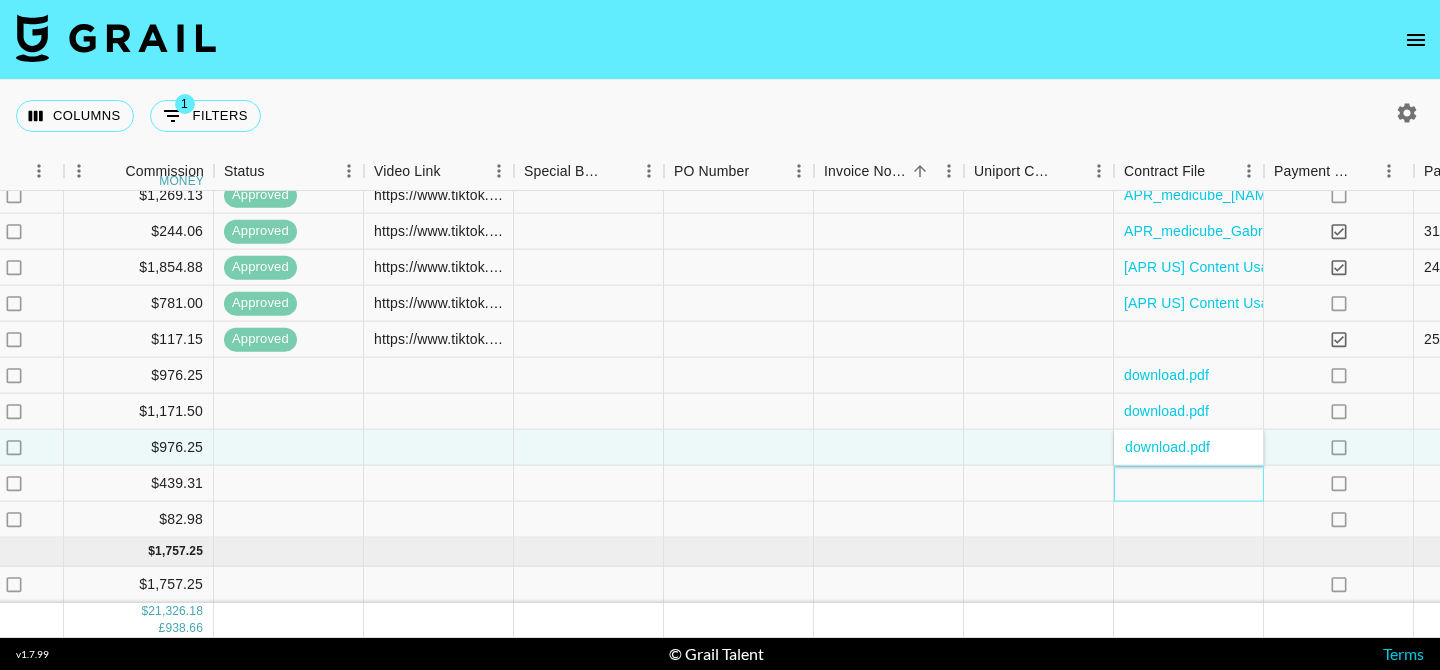 click at bounding box center (1189, 484) 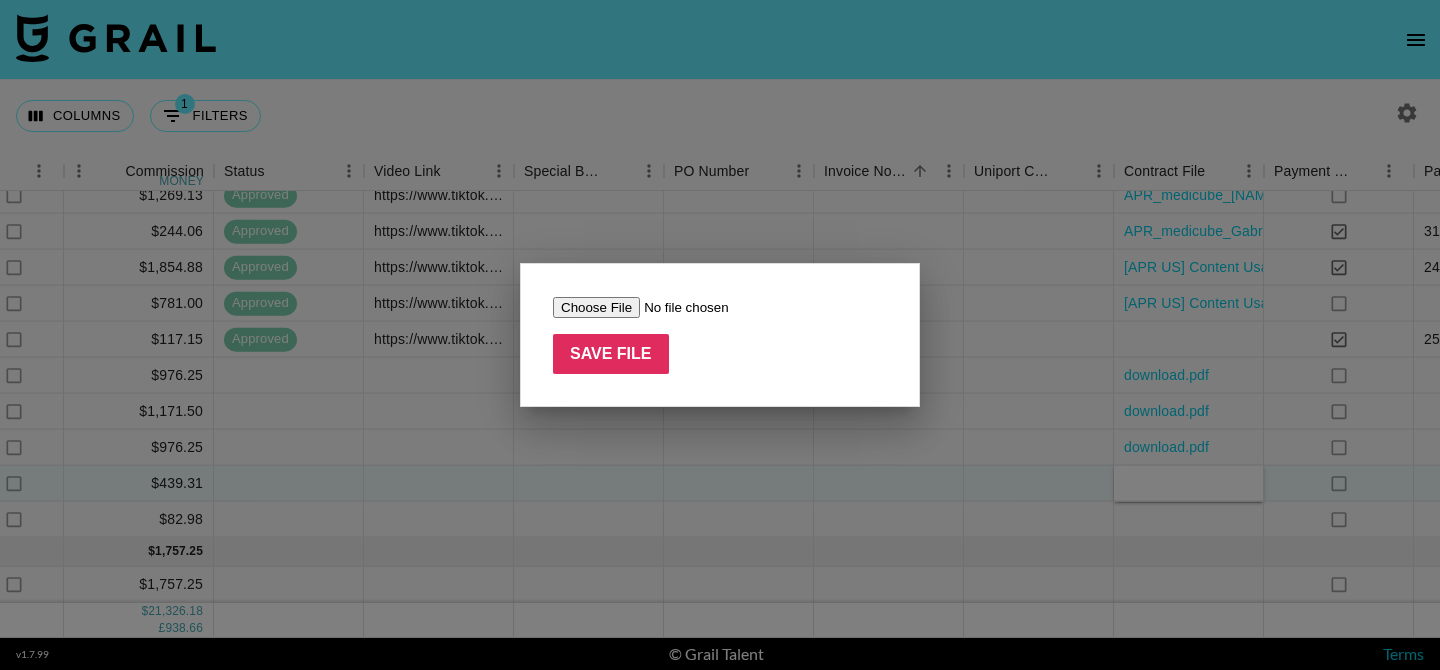 click at bounding box center [679, 307] 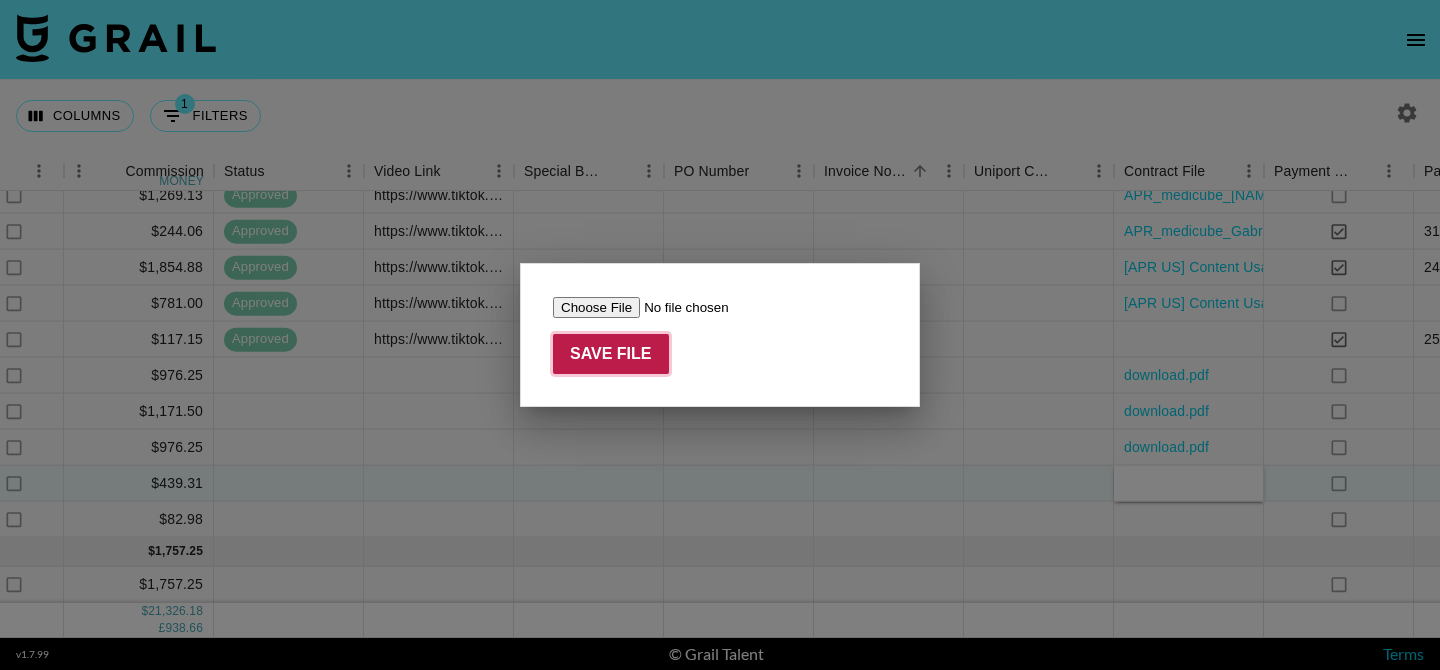 click on "Save File" at bounding box center [611, 354] 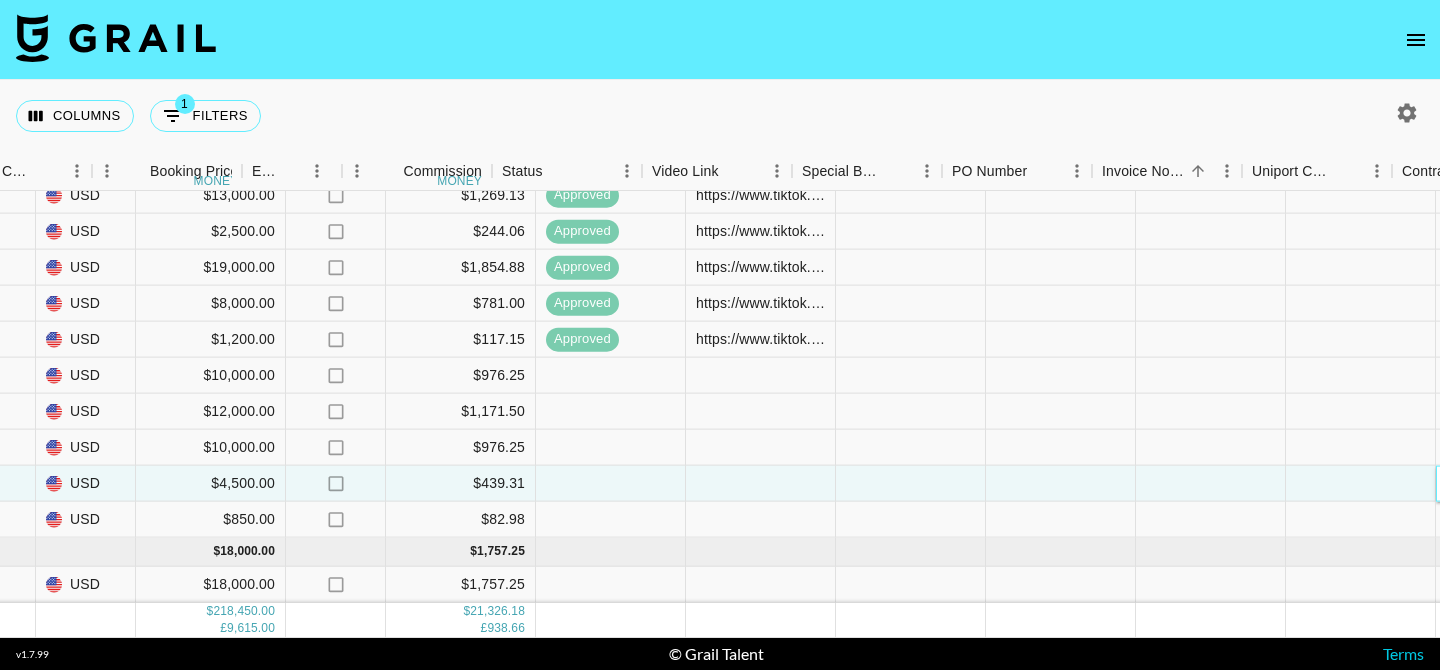 scroll, scrollTop: 1049, scrollLeft: 1271, axis: both 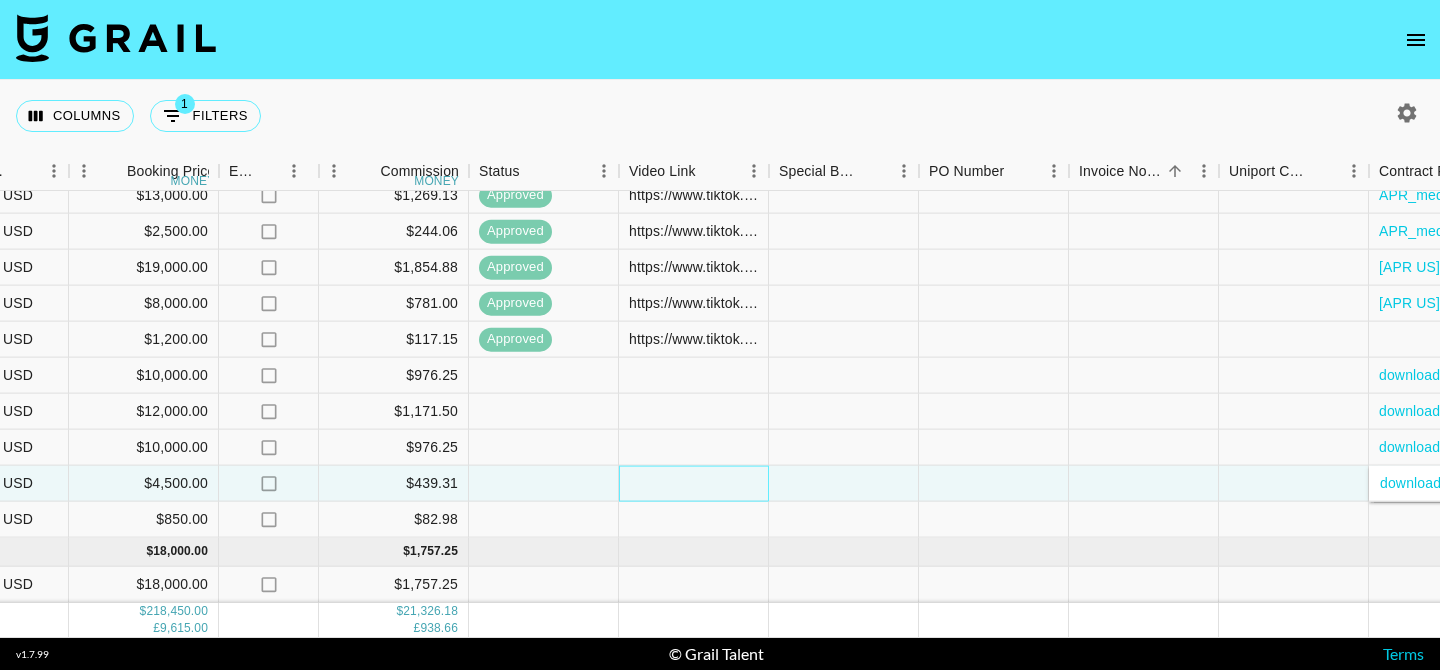 click at bounding box center (694, 484) 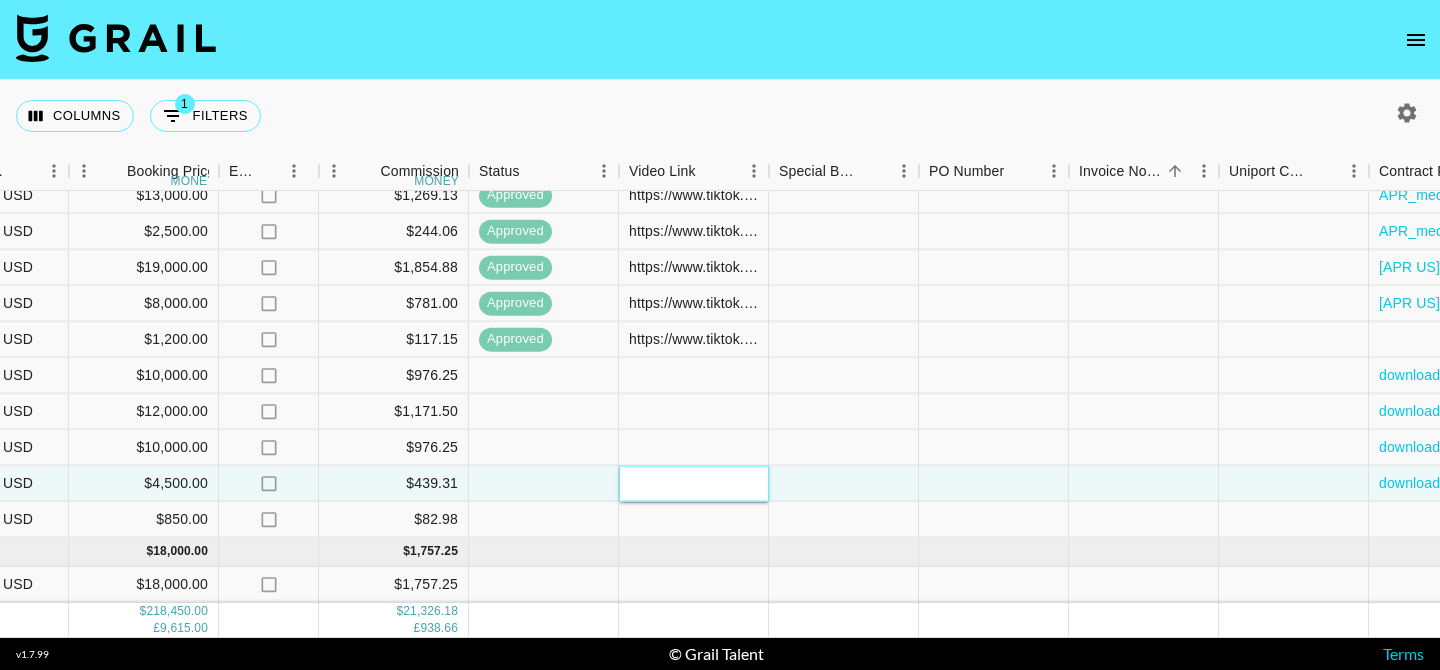 click at bounding box center (693, 483) 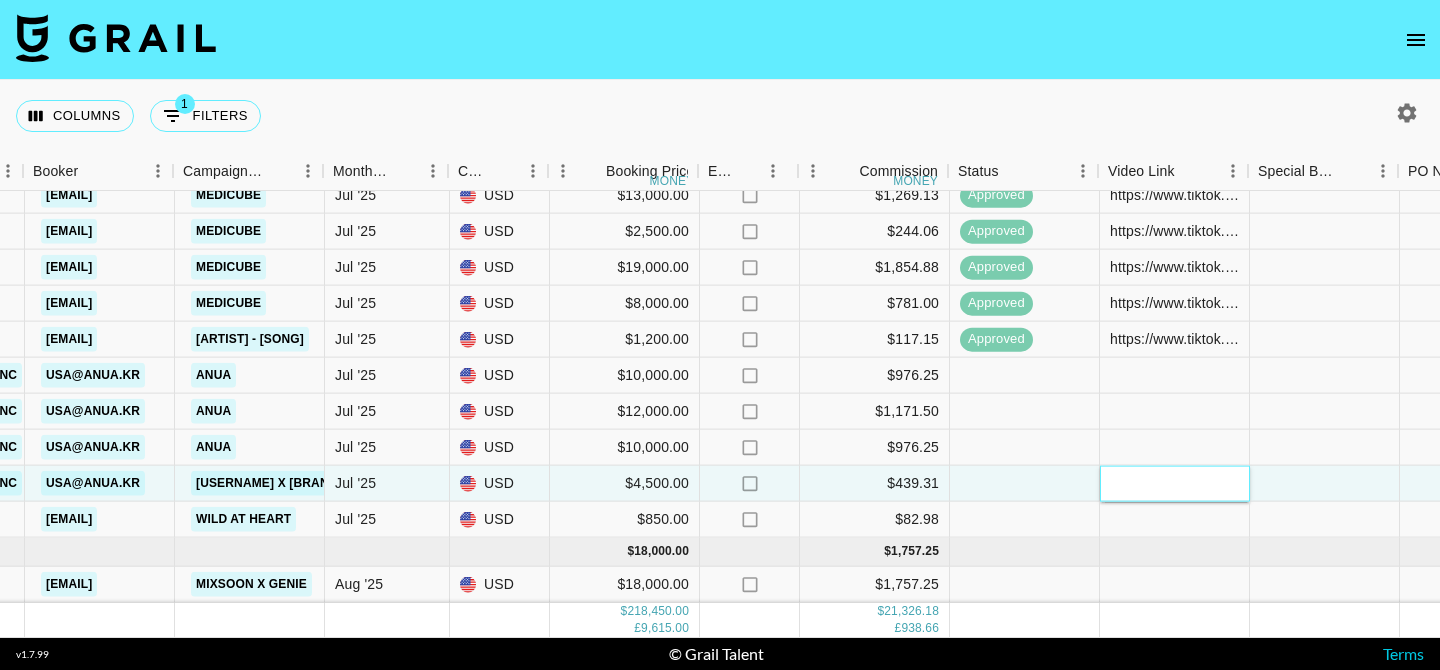 scroll, scrollTop: 1049, scrollLeft: 782, axis: both 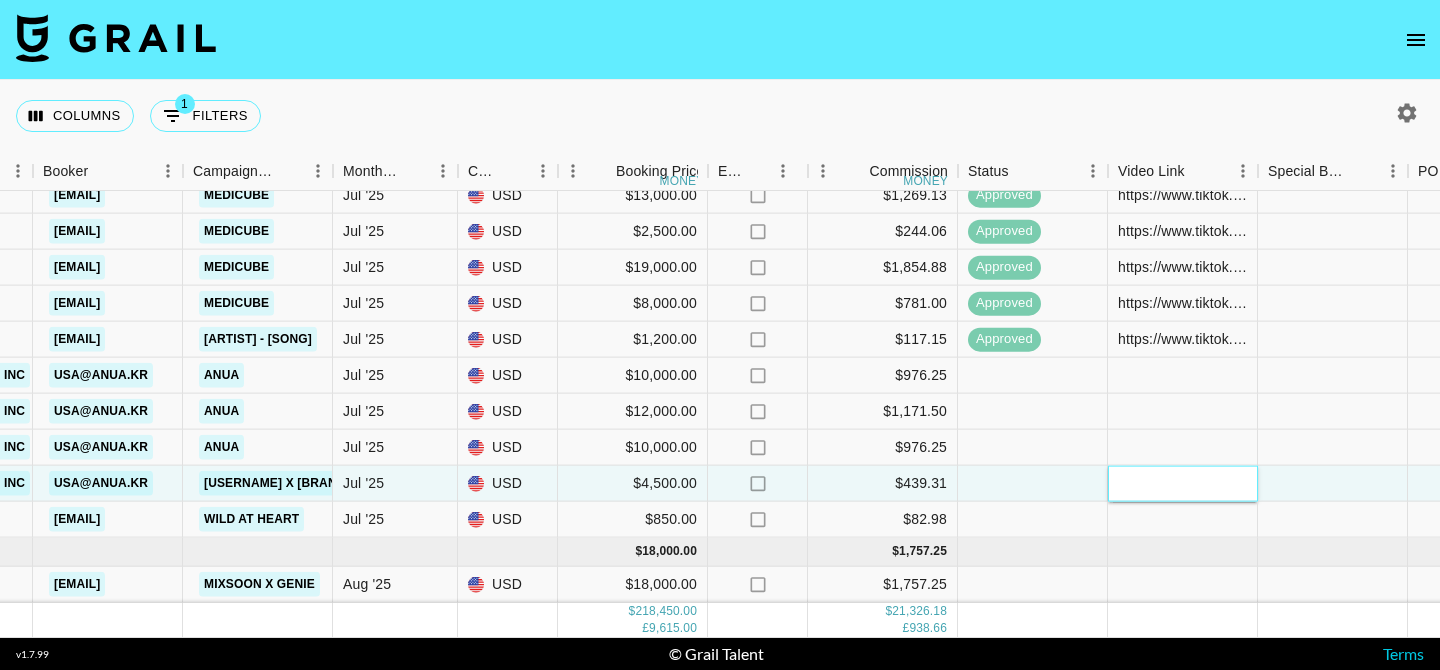 paste on "https://www.tiktok.com/@[USERNAME]/video/[VIDEO_ID]?lang=en-GB" 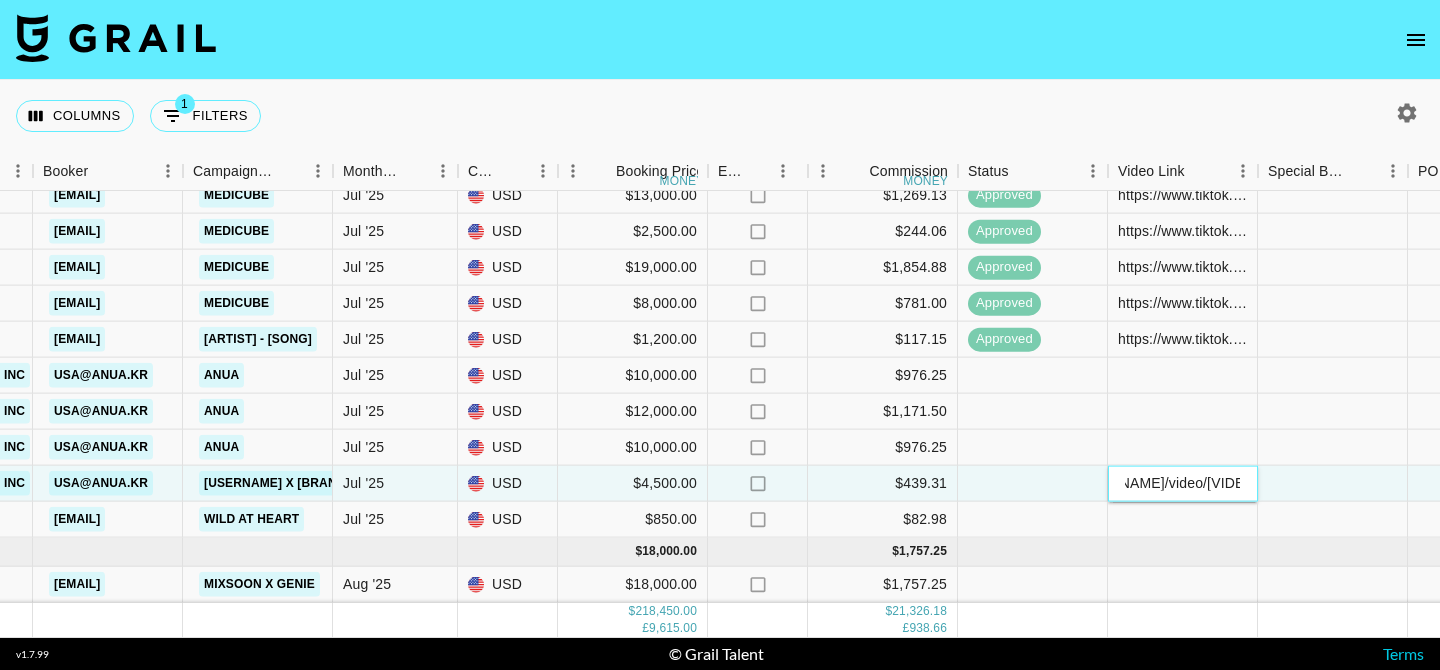 scroll, scrollTop: 0, scrollLeft: 206, axis: horizontal 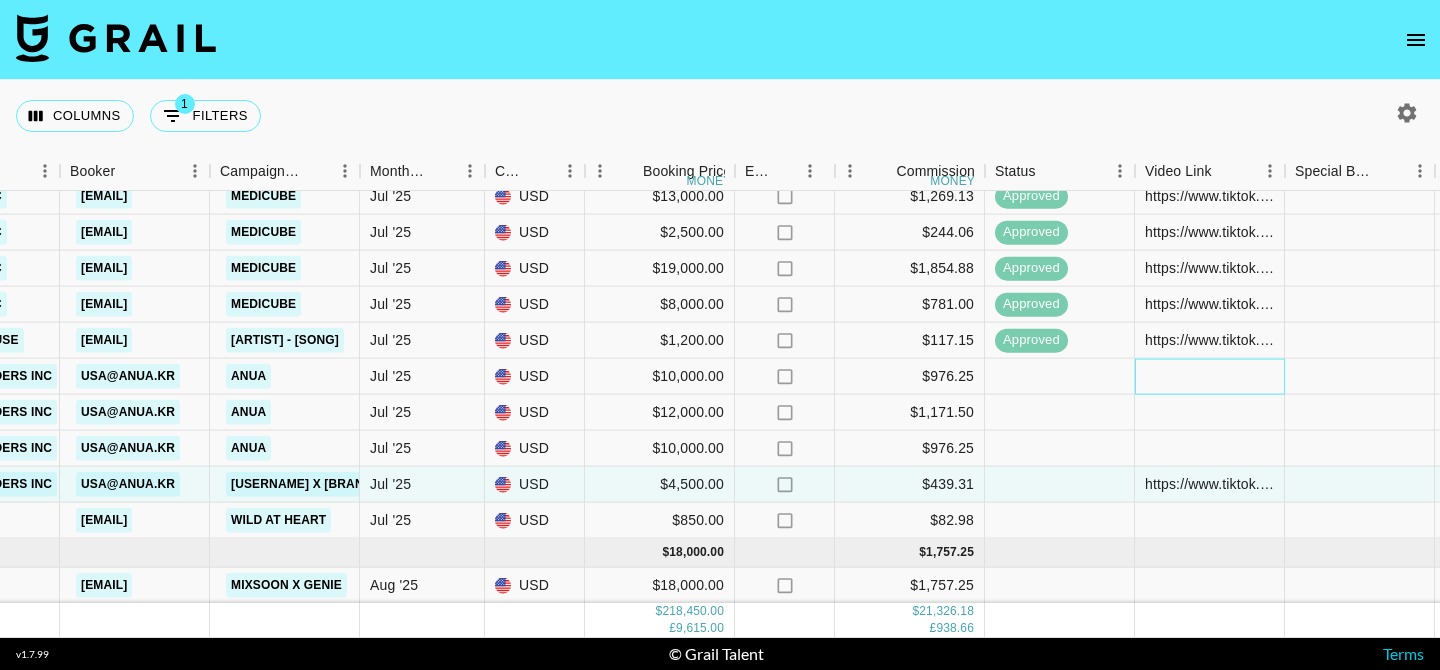 click at bounding box center [1210, 377] 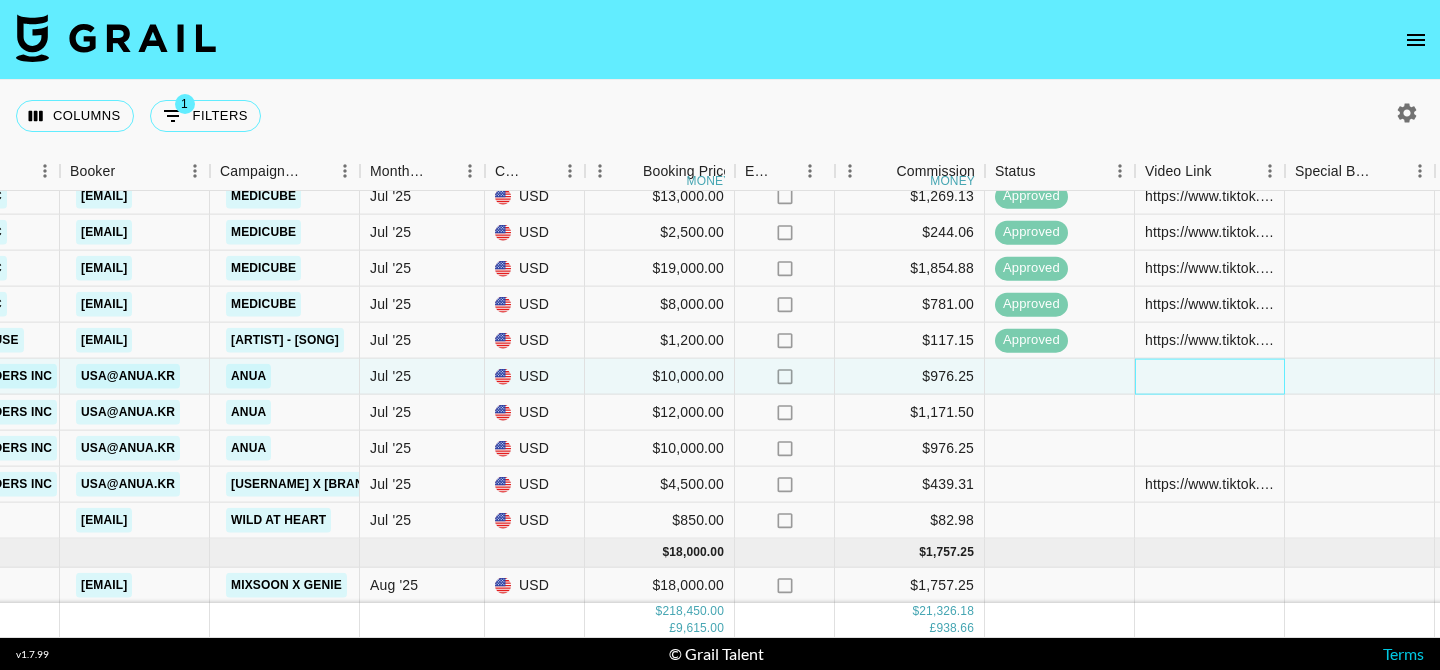 click at bounding box center [1210, 377] 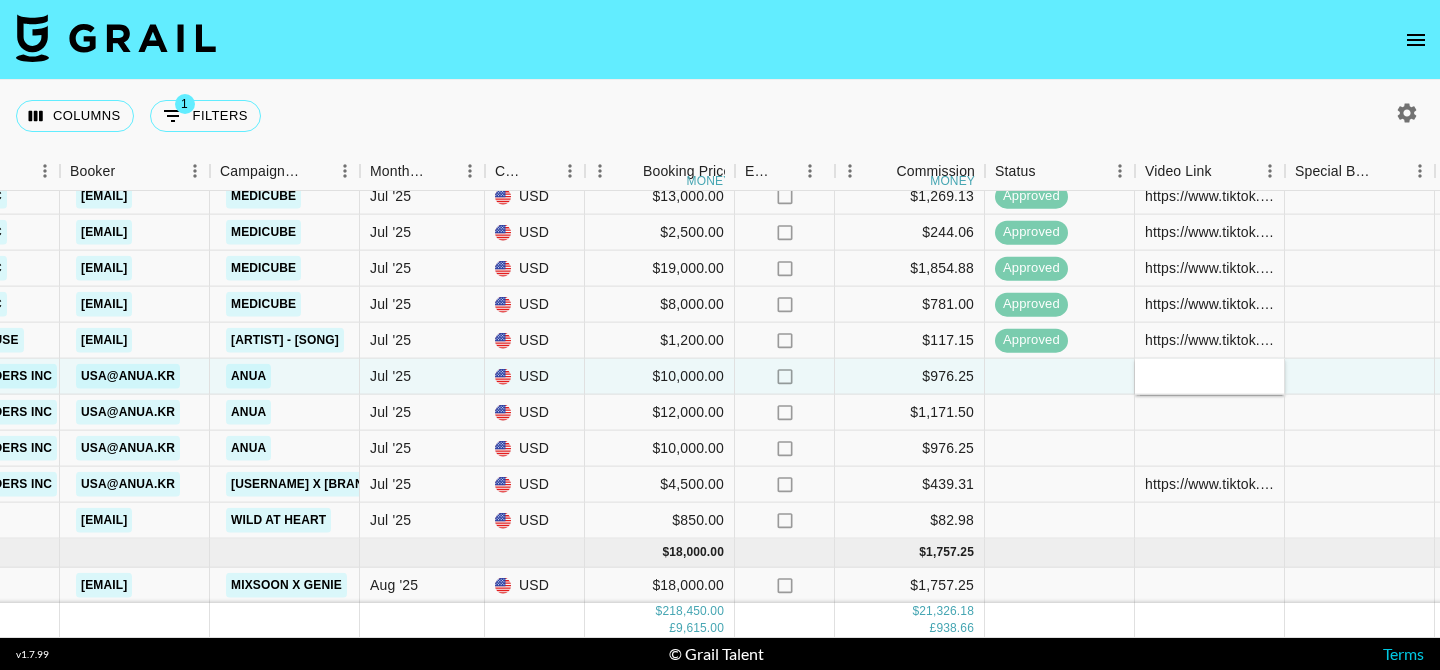 type on "https://www.tiktok.com/@[USERNAME]/video/[VIDEO_ID]?lang=en-GB" 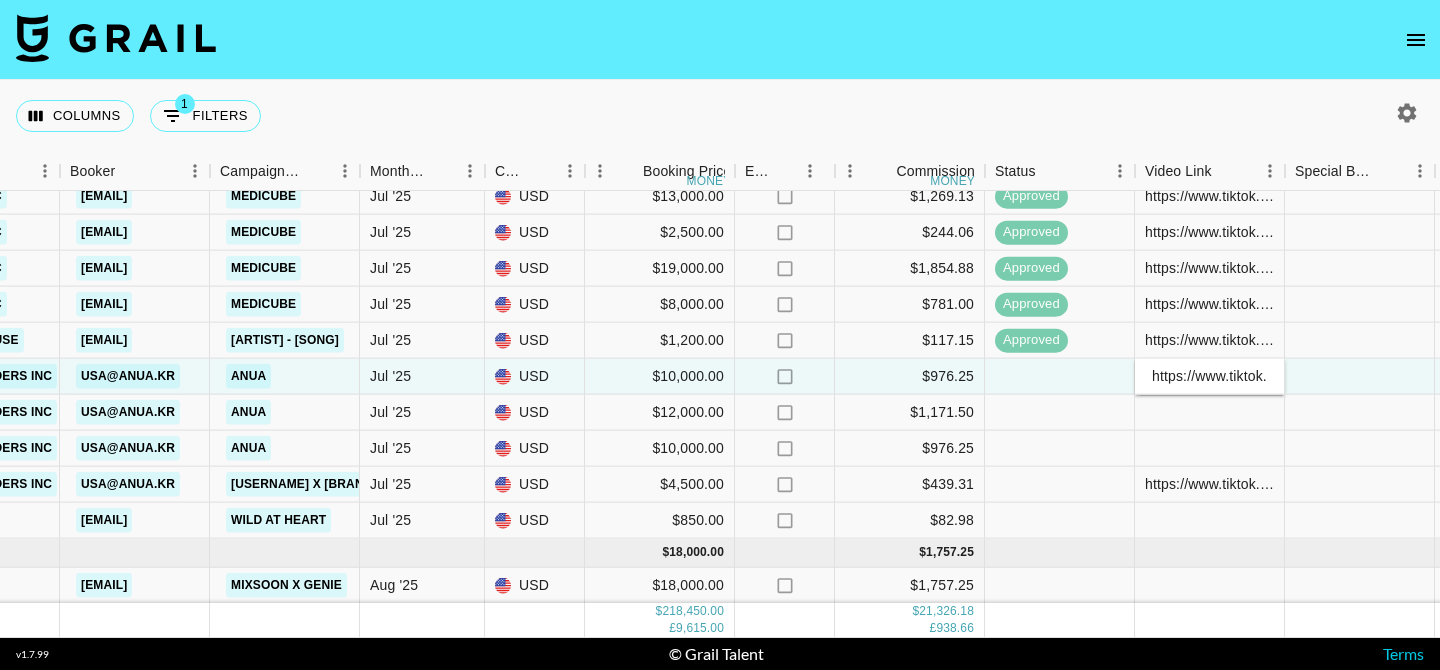 scroll, scrollTop: 0, scrollLeft: 406, axis: horizontal 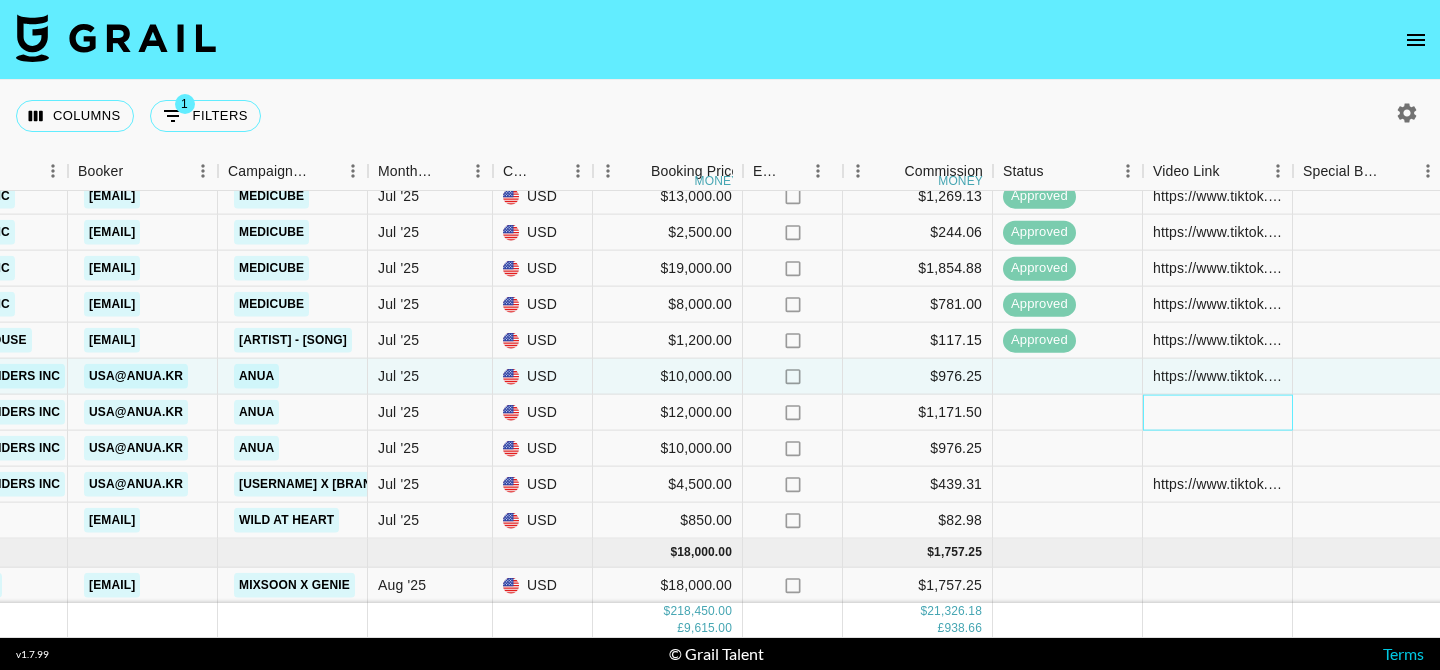 click at bounding box center [1218, 413] 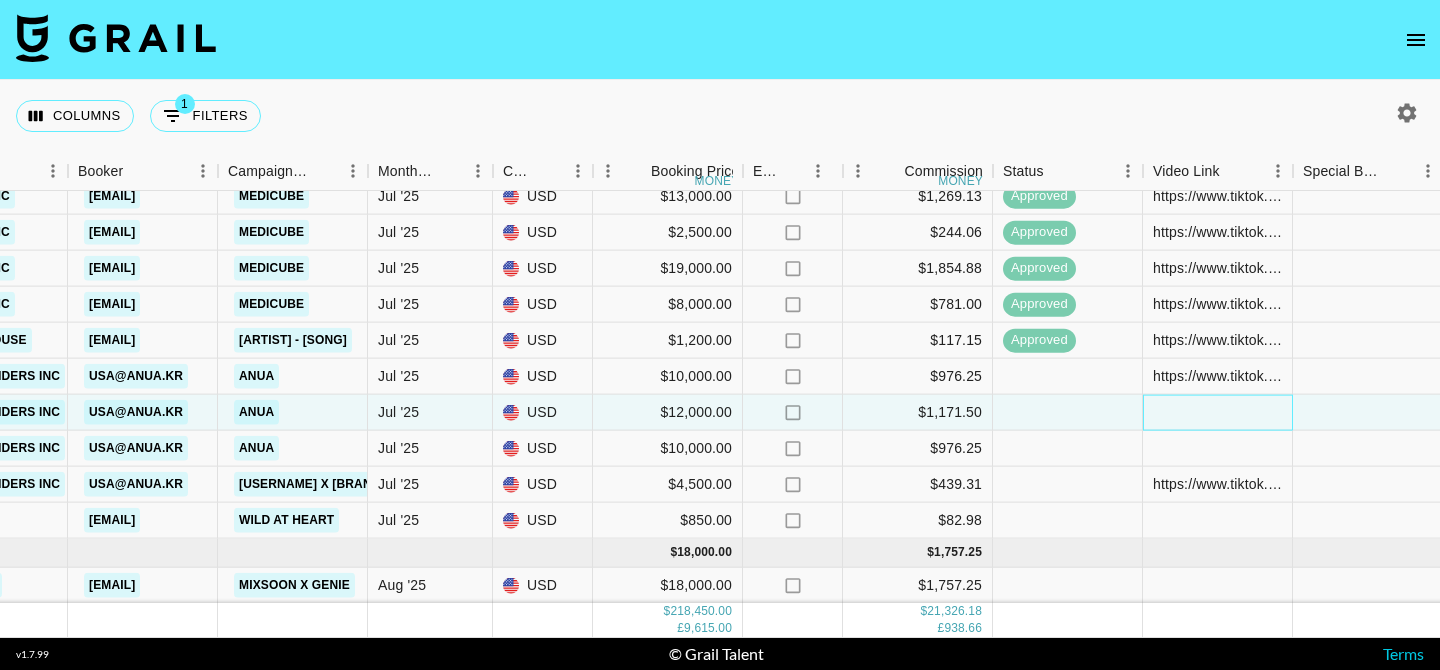click at bounding box center [1218, 413] 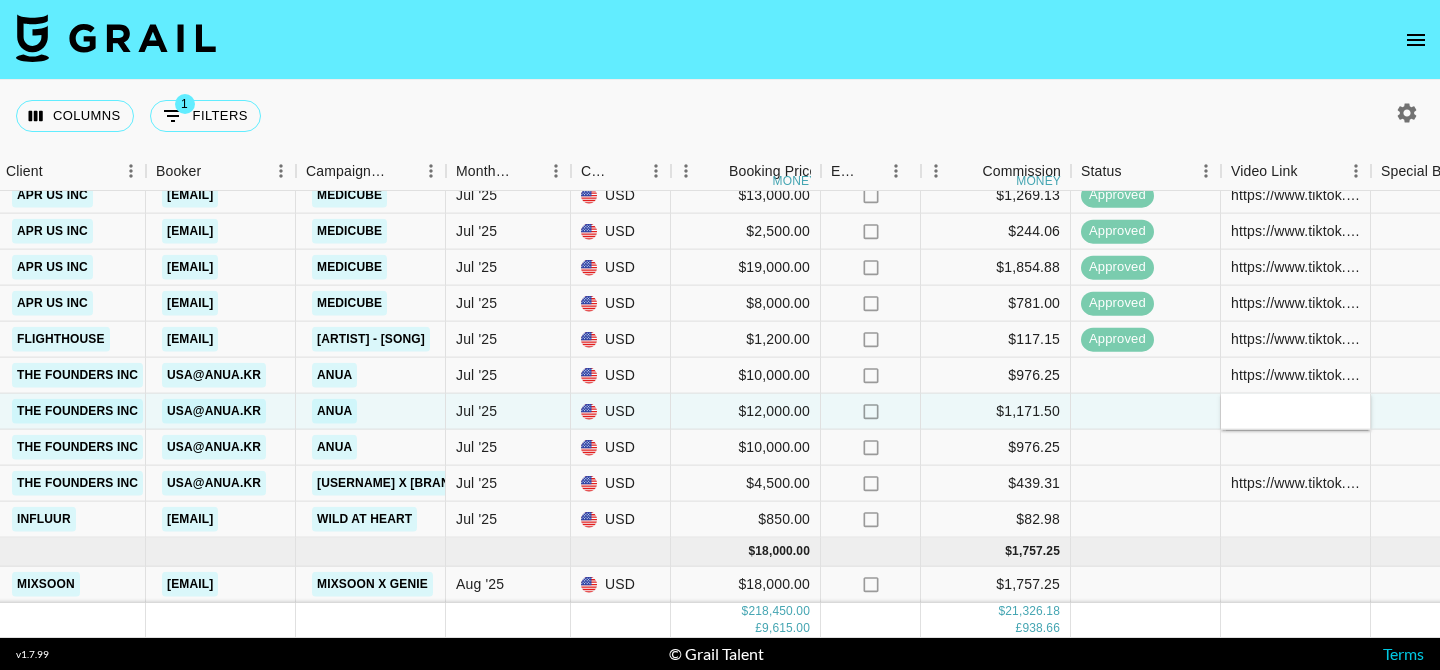 scroll, scrollTop: 1049, scrollLeft: 679, axis: both 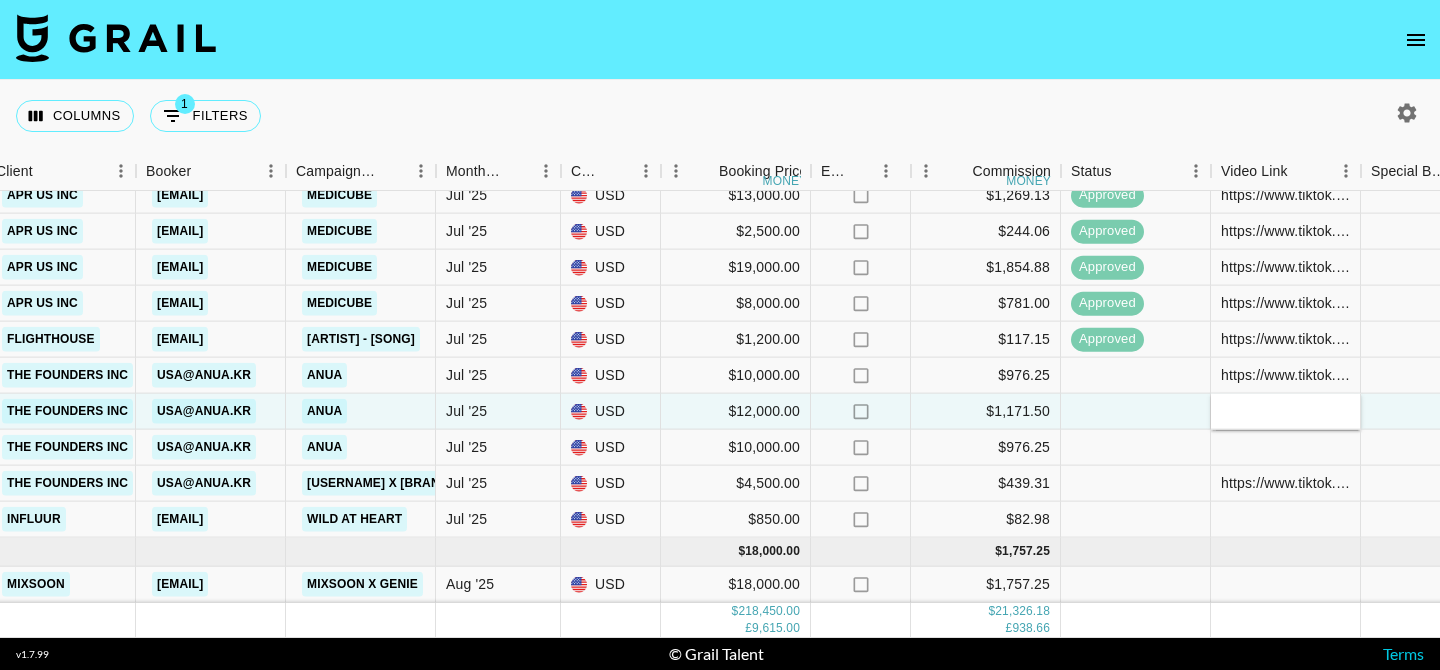 type on "https://www.tiktok.com/@[USERNAME]/video/[VIDEO_ID]?lang=en-GB" 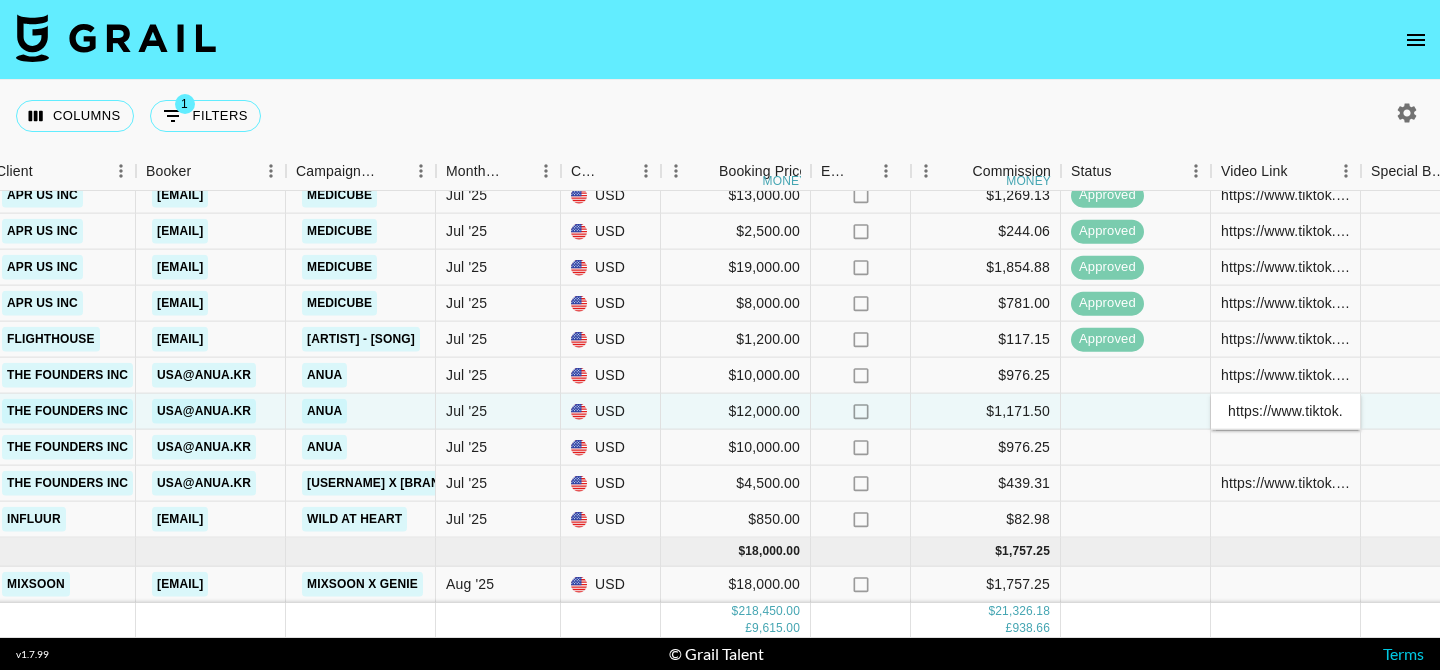 scroll, scrollTop: 0, scrollLeft: 371, axis: horizontal 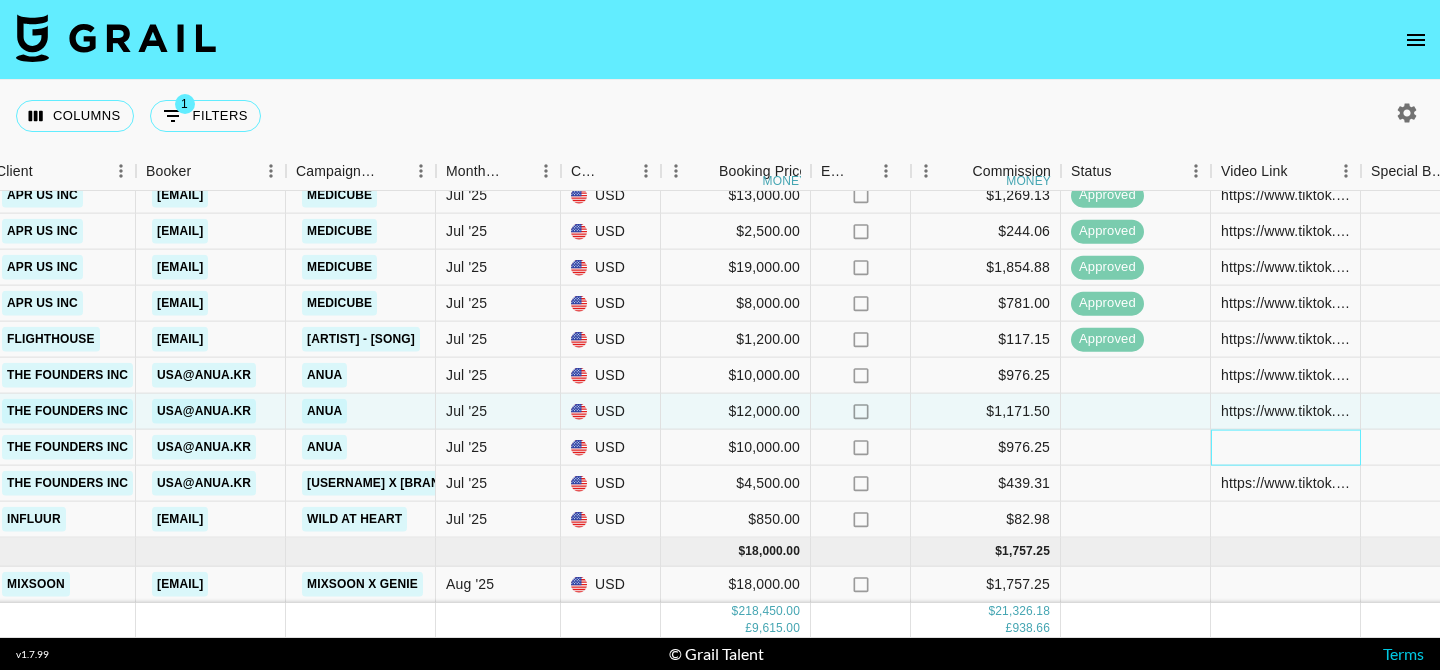 click at bounding box center (1286, 448) 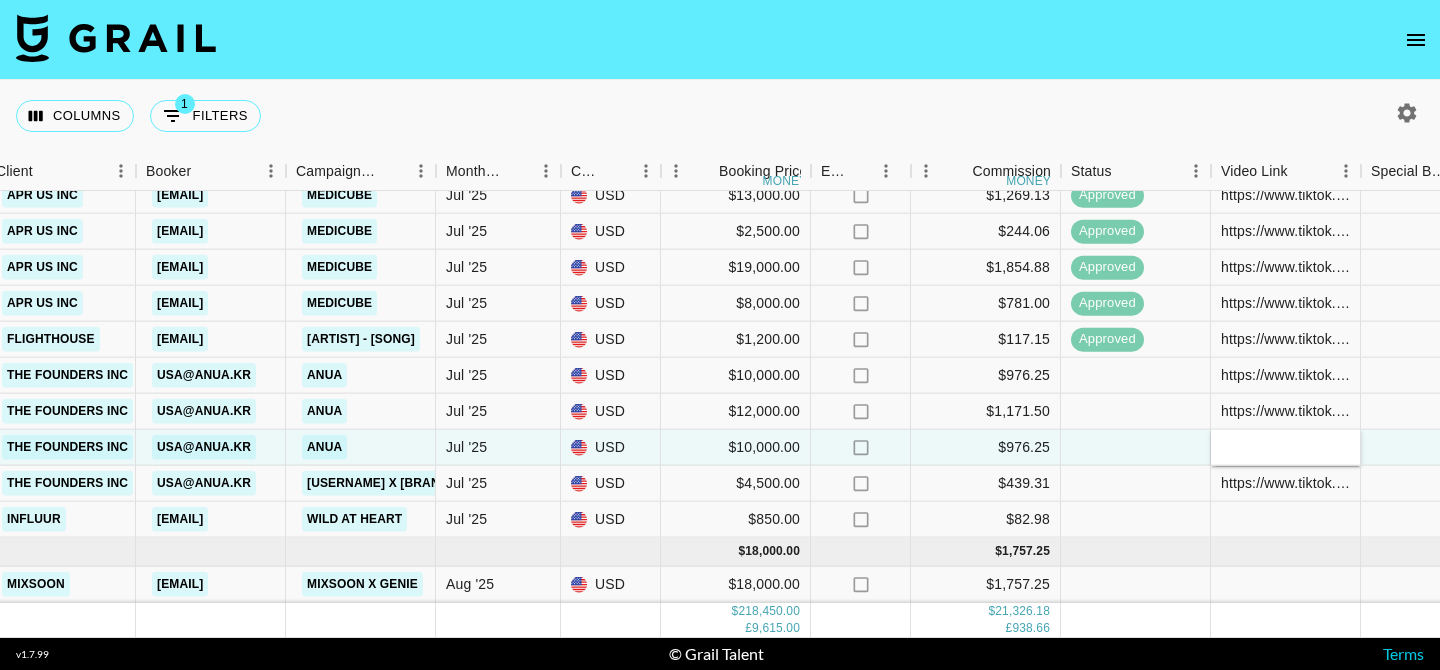 type on "https://www.tiktok.com/@[USERNAME]/video/[VIDEO_ID]?lang=en-GB" 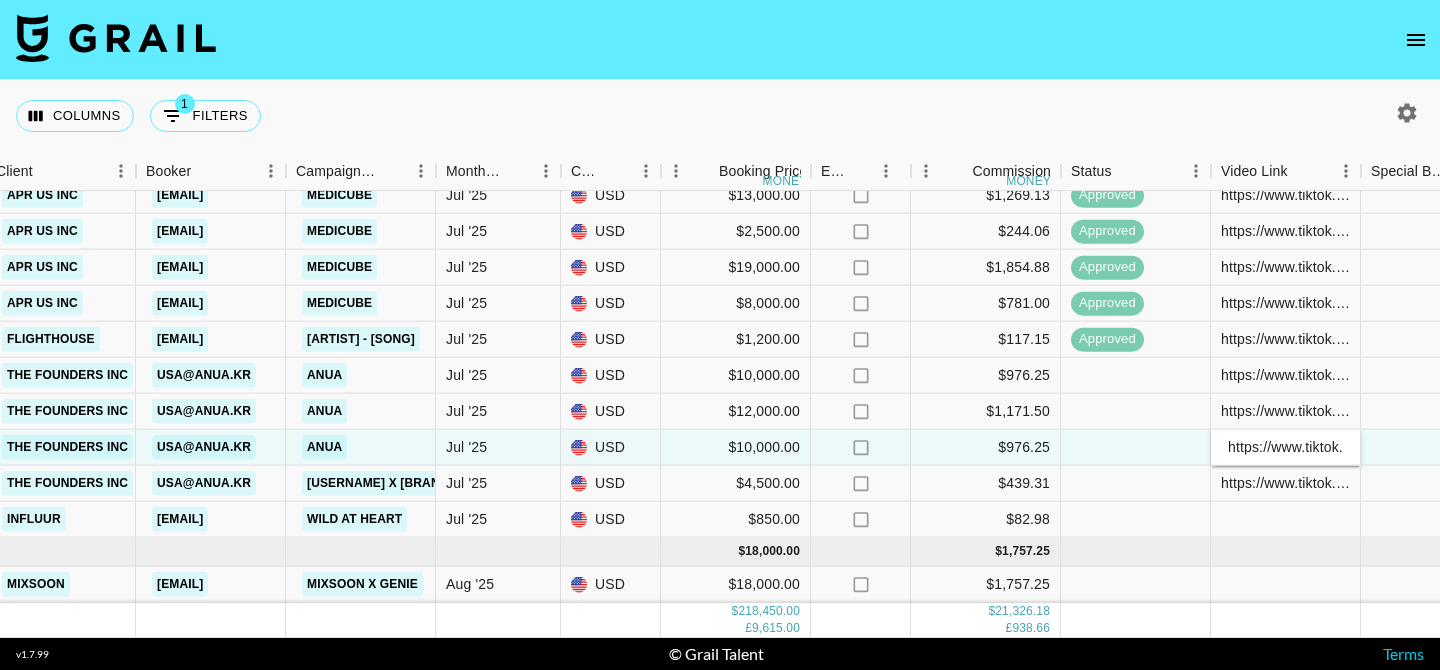 scroll, scrollTop: 0, scrollLeft: 414, axis: horizontal 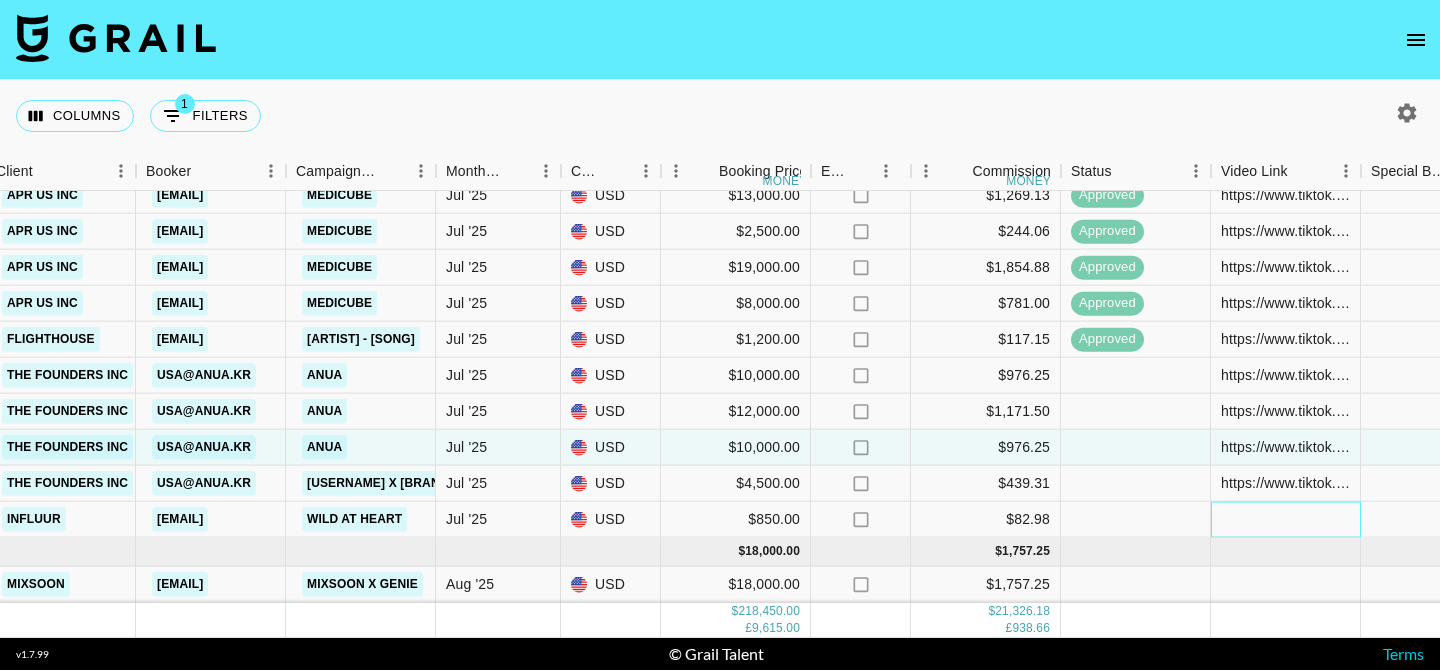 click at bounding box center [1286, 520] 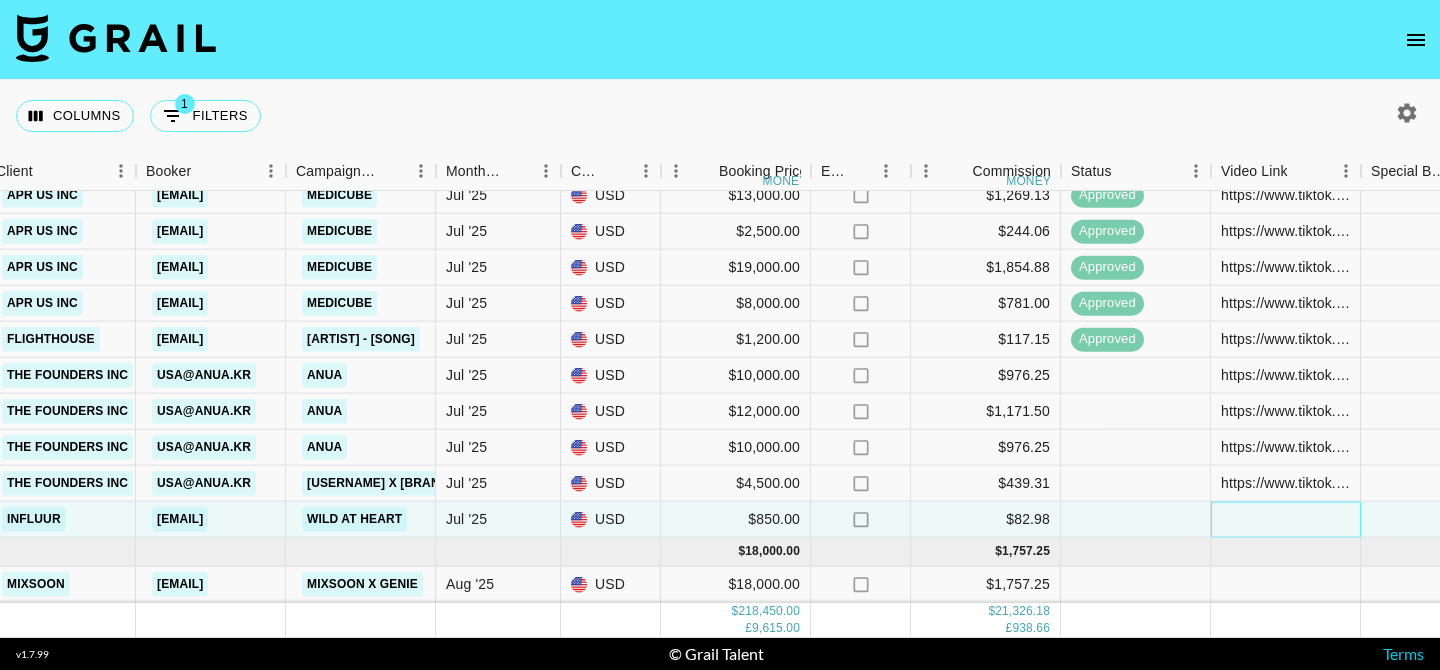 click at bounding box center (1286, 520) 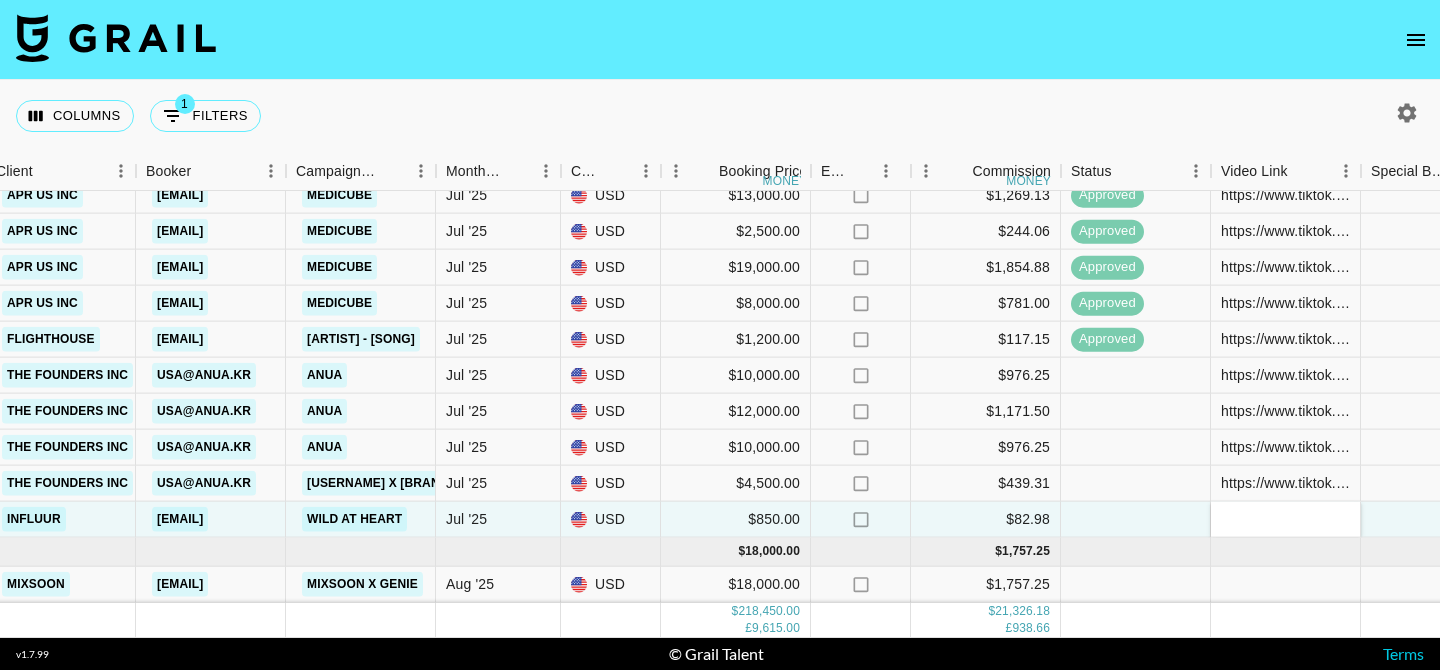 type on "https://www.tiktok.com/@[USERNAME]/video/[VIDEO_ID]?lang=en-GB" 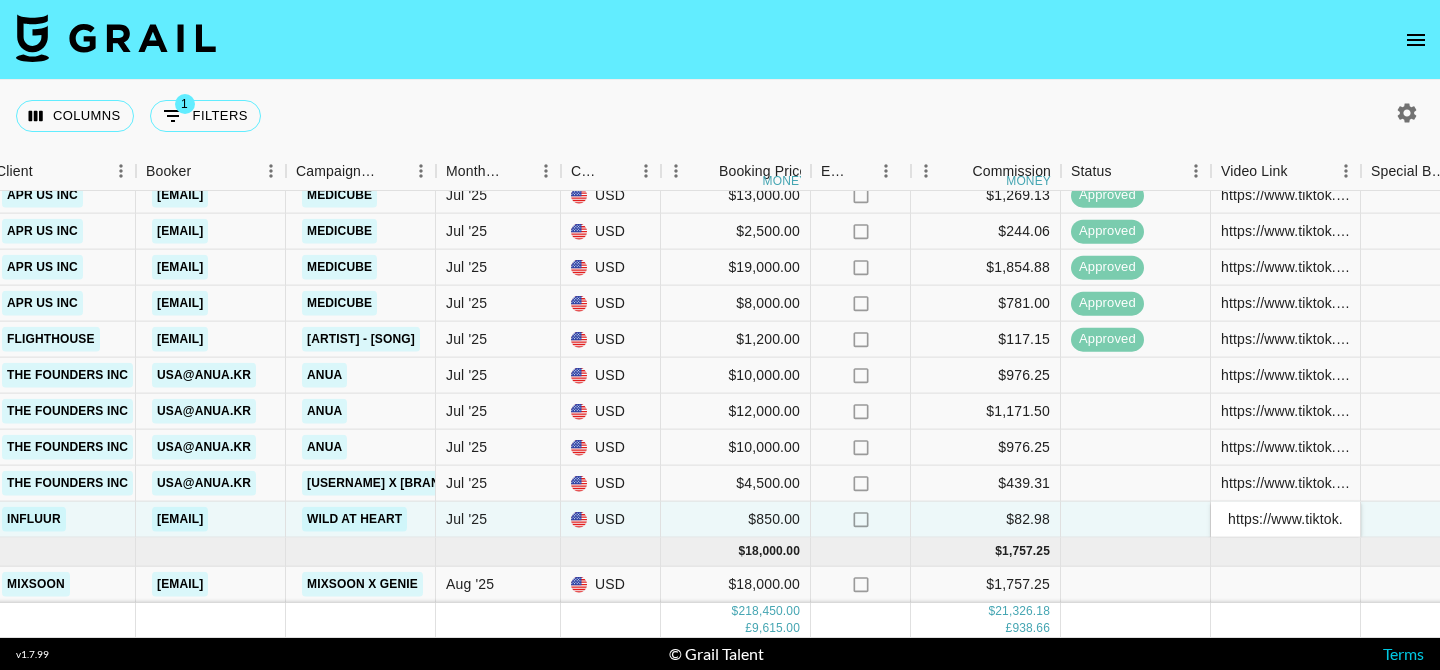 scroll, scrollTop: 0, scrollLeft: 389, axis: horizontal 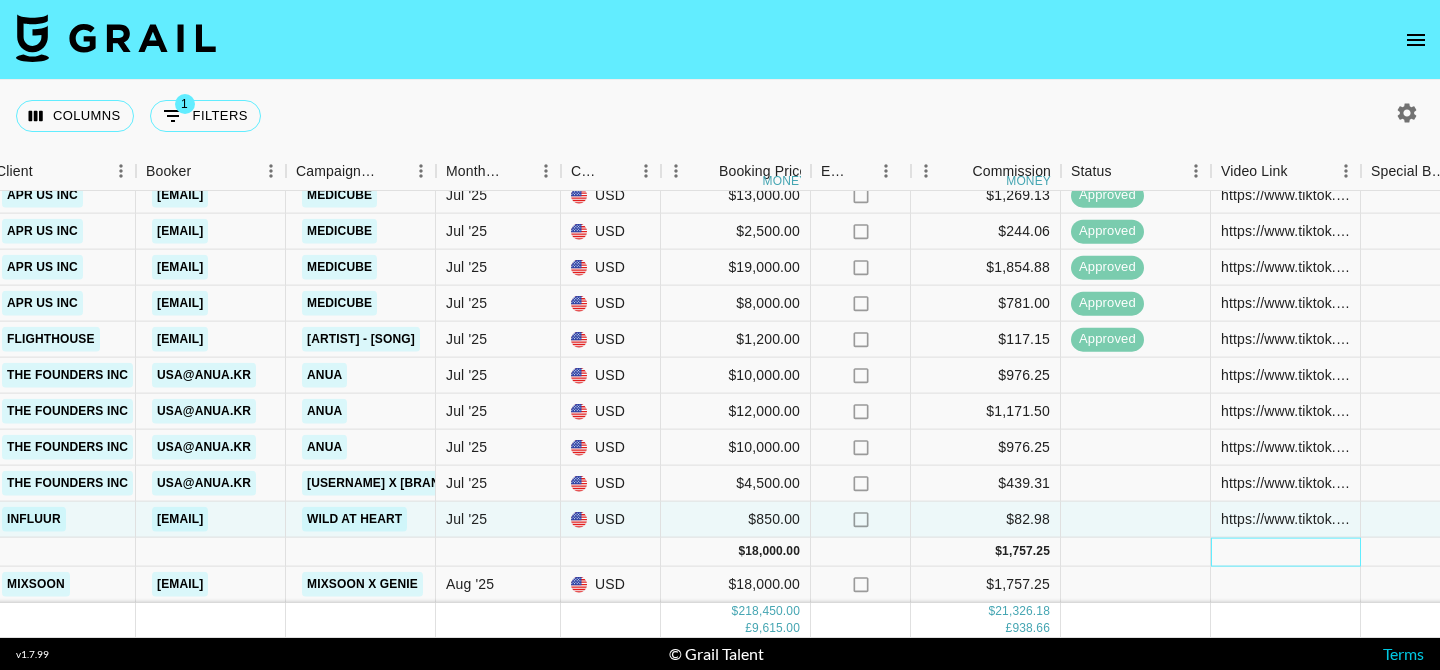 click at bounding box center [1286, 552] 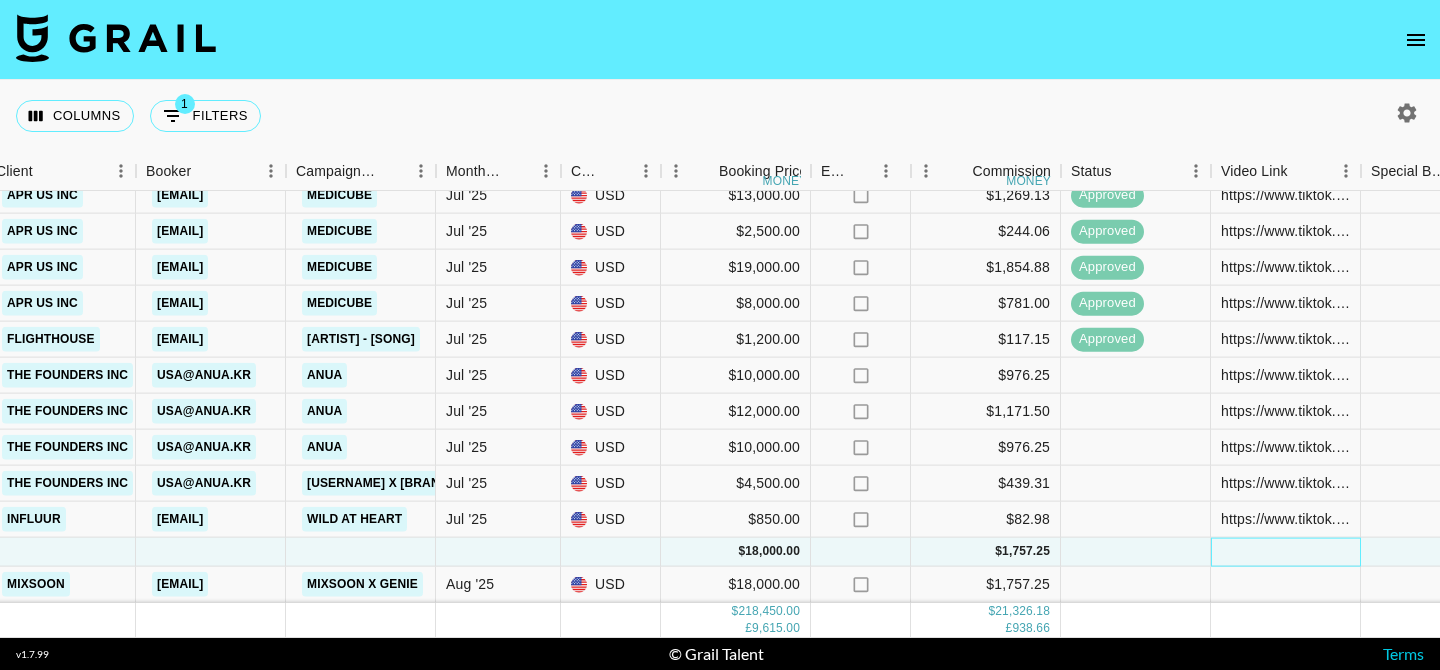click at bounding box center (1286, 552) 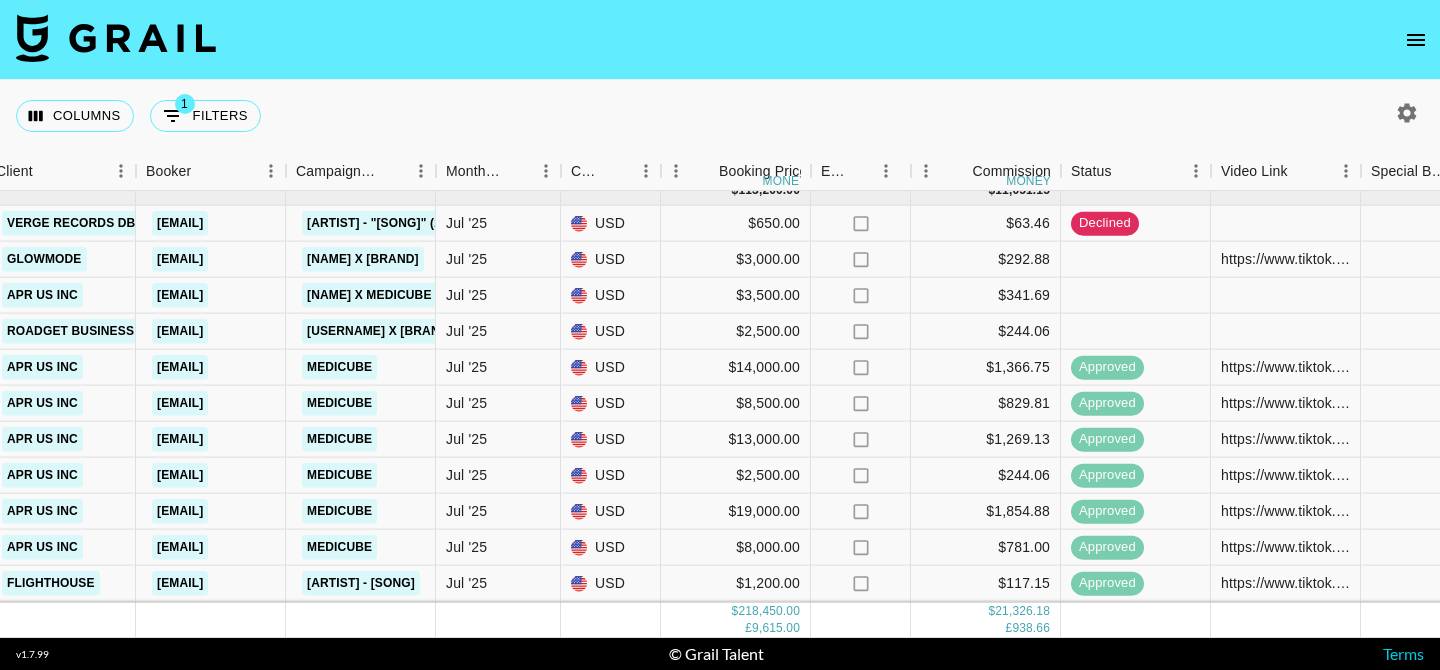 scroll, scrollTop: 688, scrollLeft: 679, axis: both 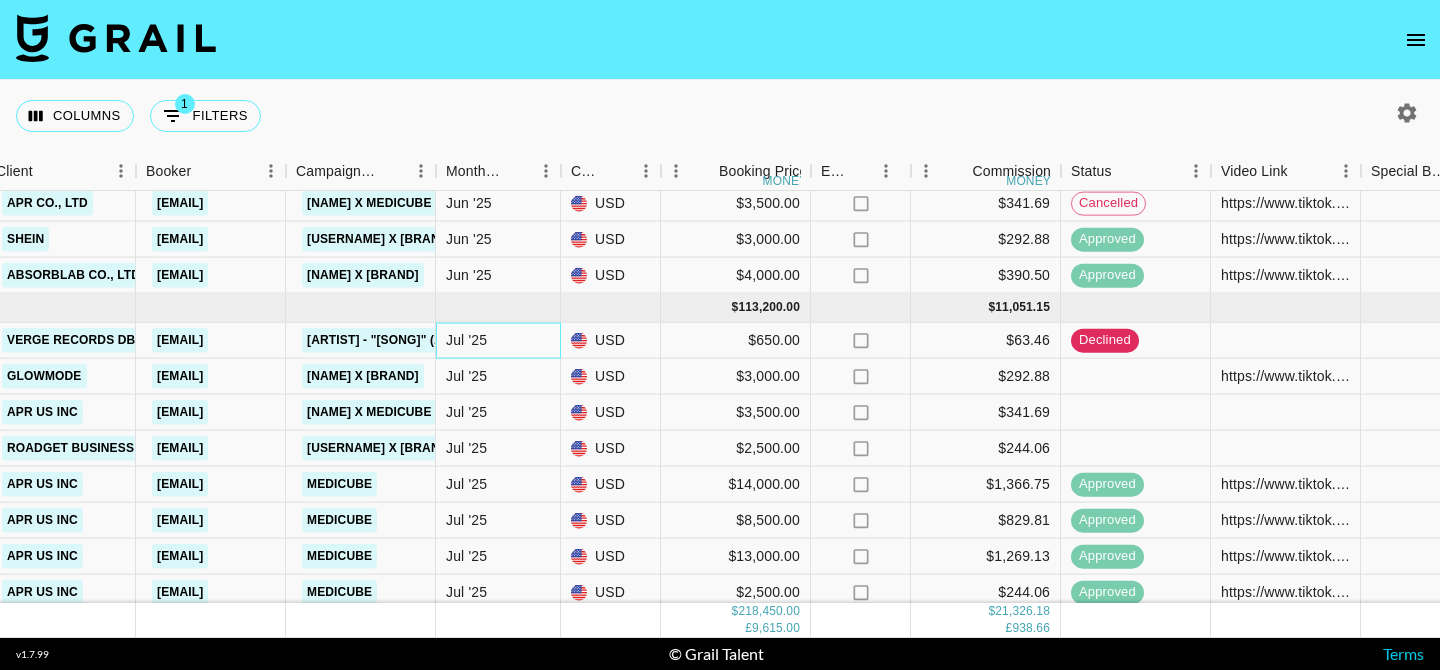 click on "Jul '25" at bounding box center [498, 341] 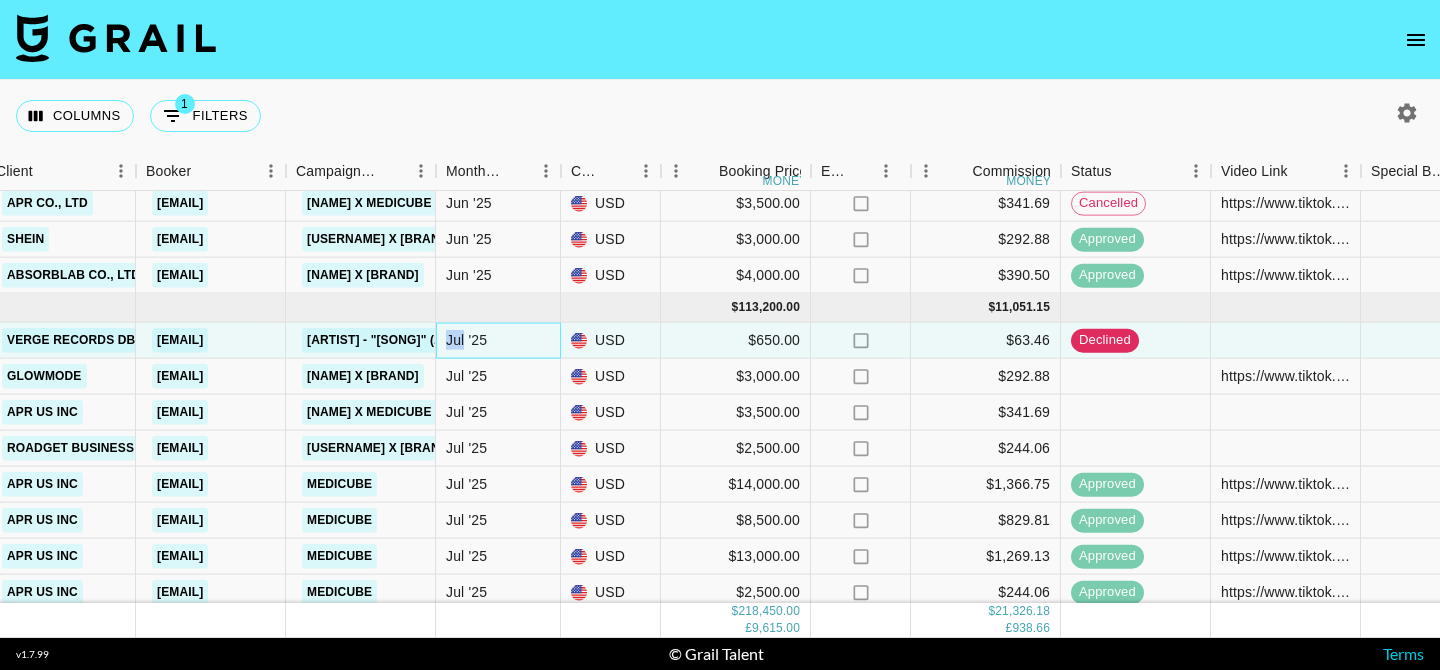 click on "Jul '25" at bounding box center (498, 341) 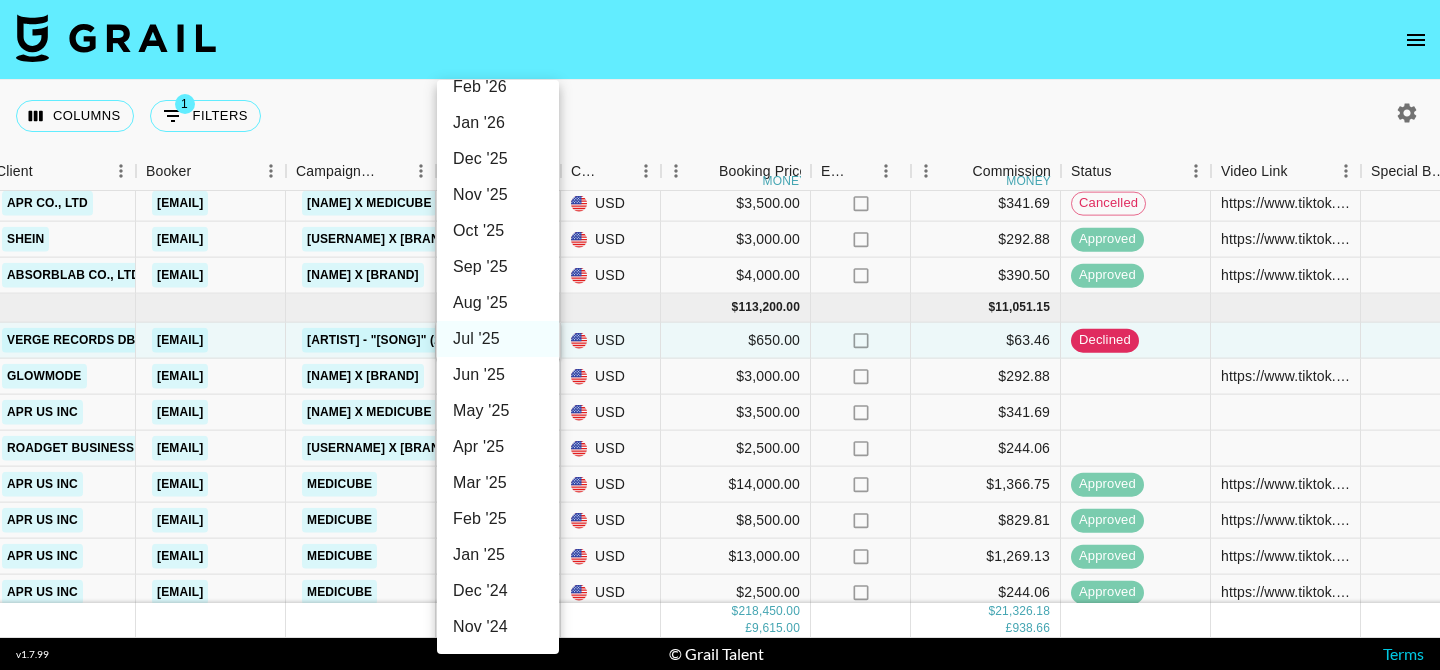 scroll, scrollTop: 342, scrollLeft: 0, axis: vertical 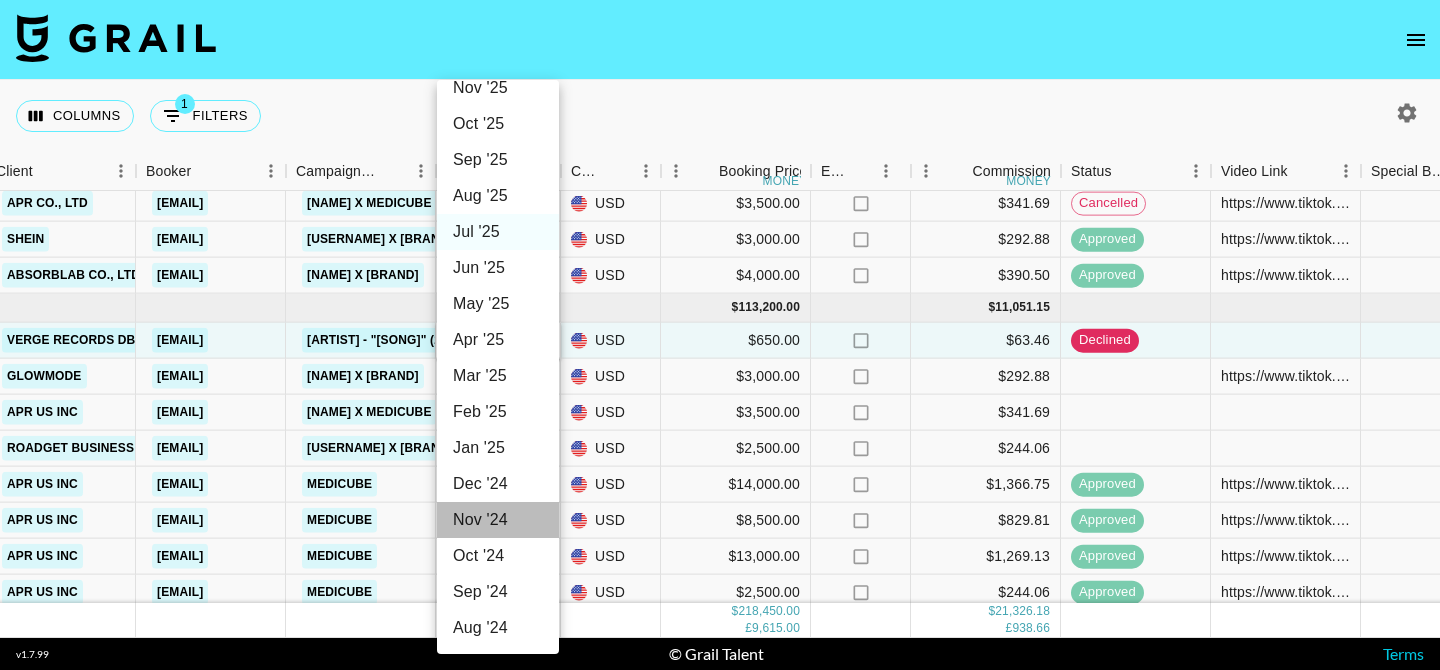click on "Nov '24" at bounding box center (498, 520) 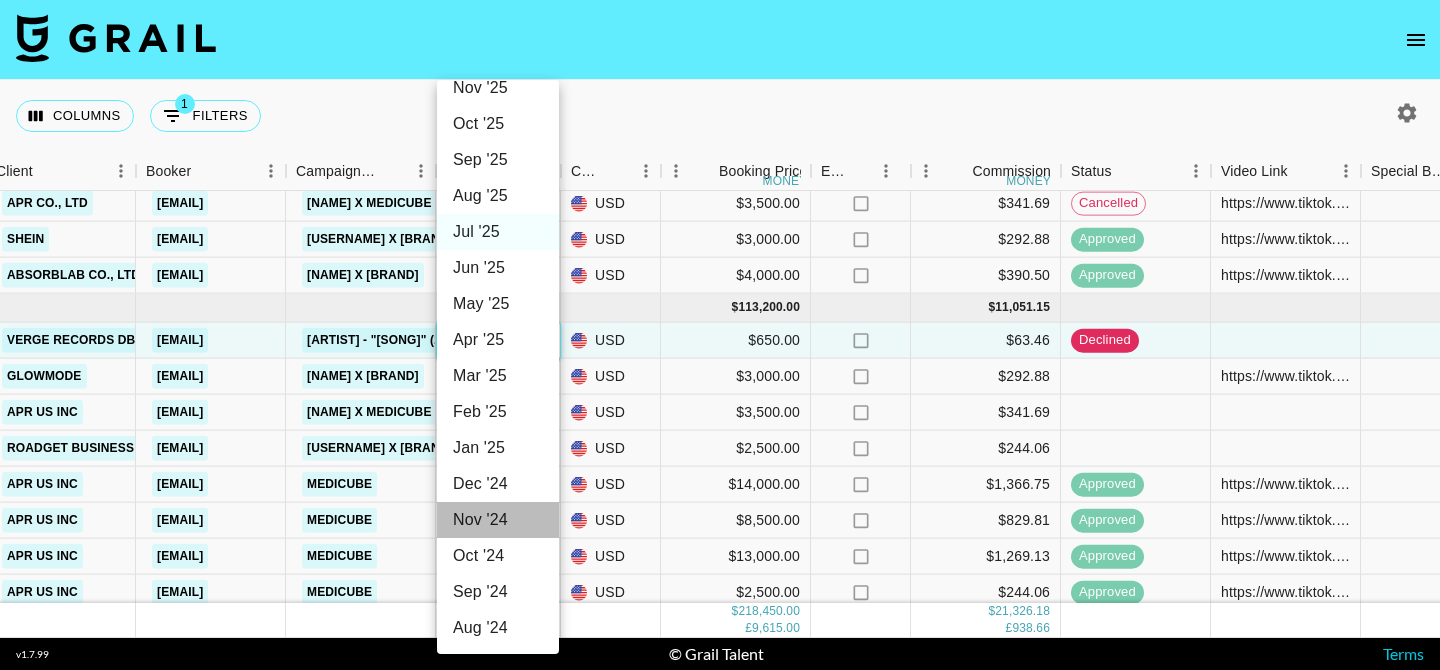 type on "Nov '24" 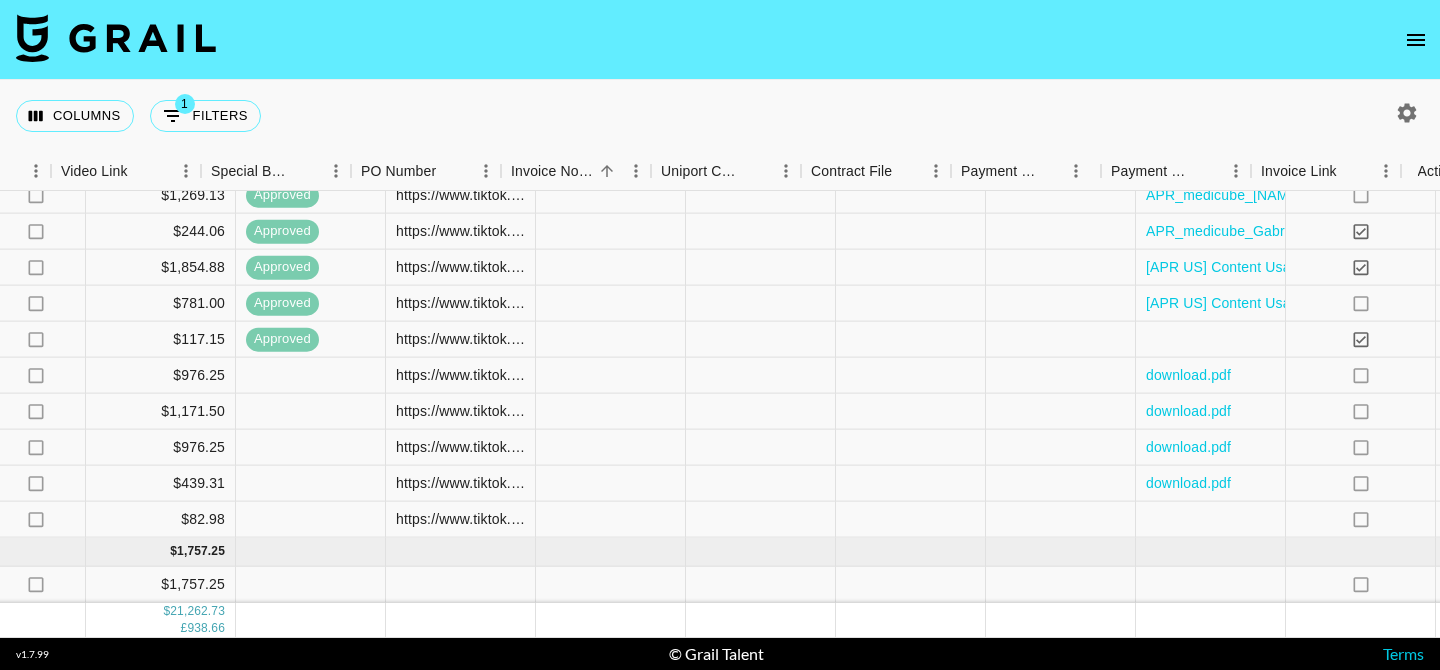 scroll, scrollTop: 1013, scrollLeft: 1880, axis: both 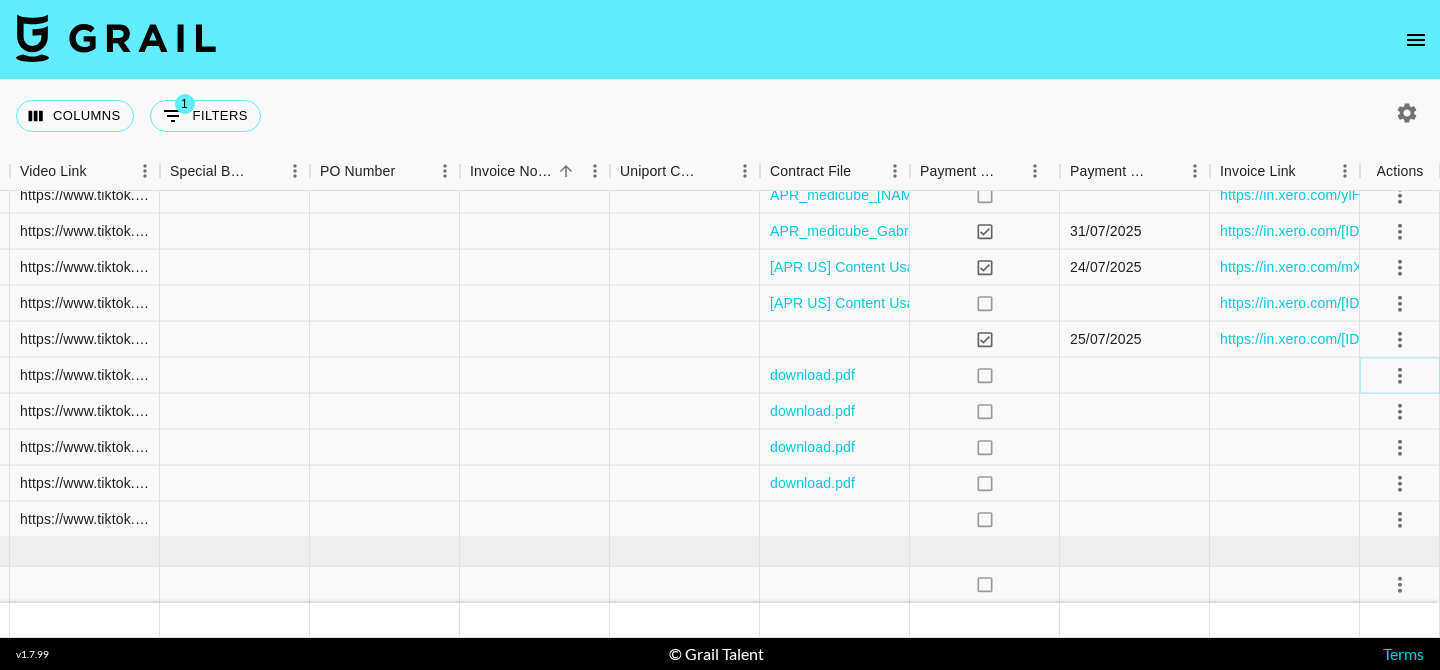 click 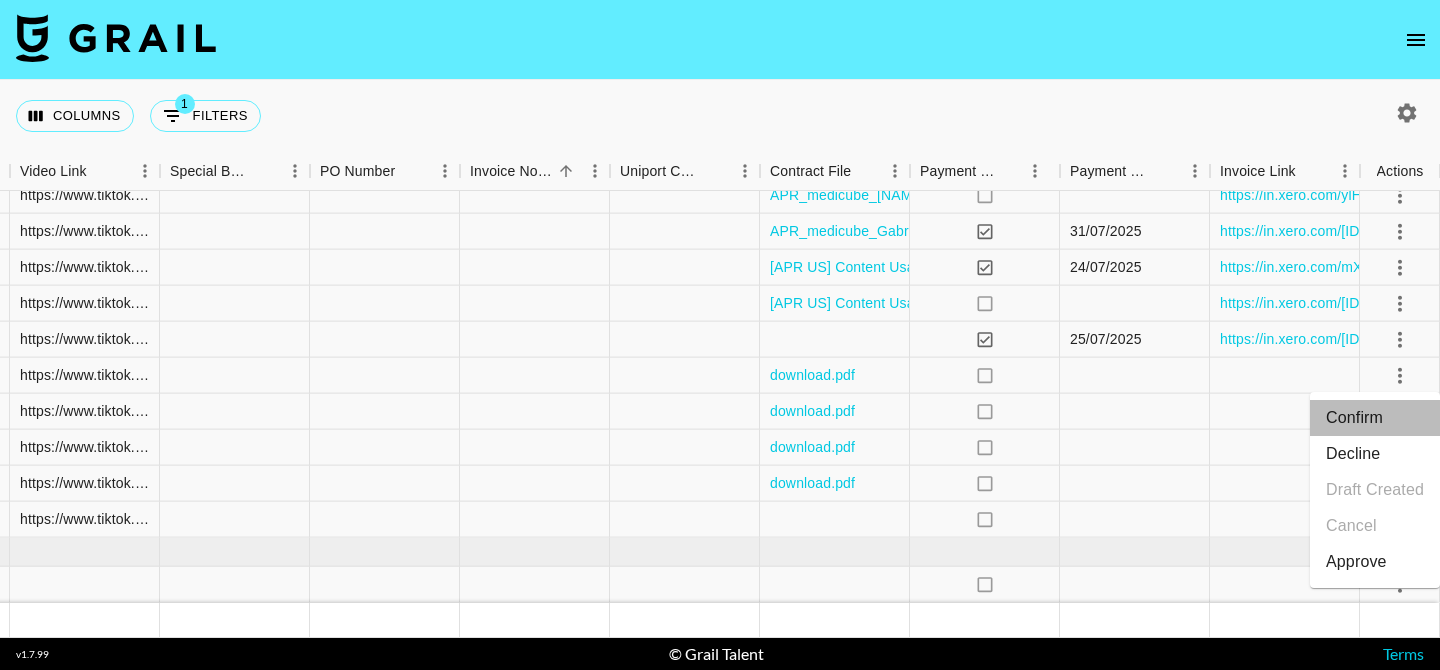 click on "Confirm" at bounding box center [1375, 418] 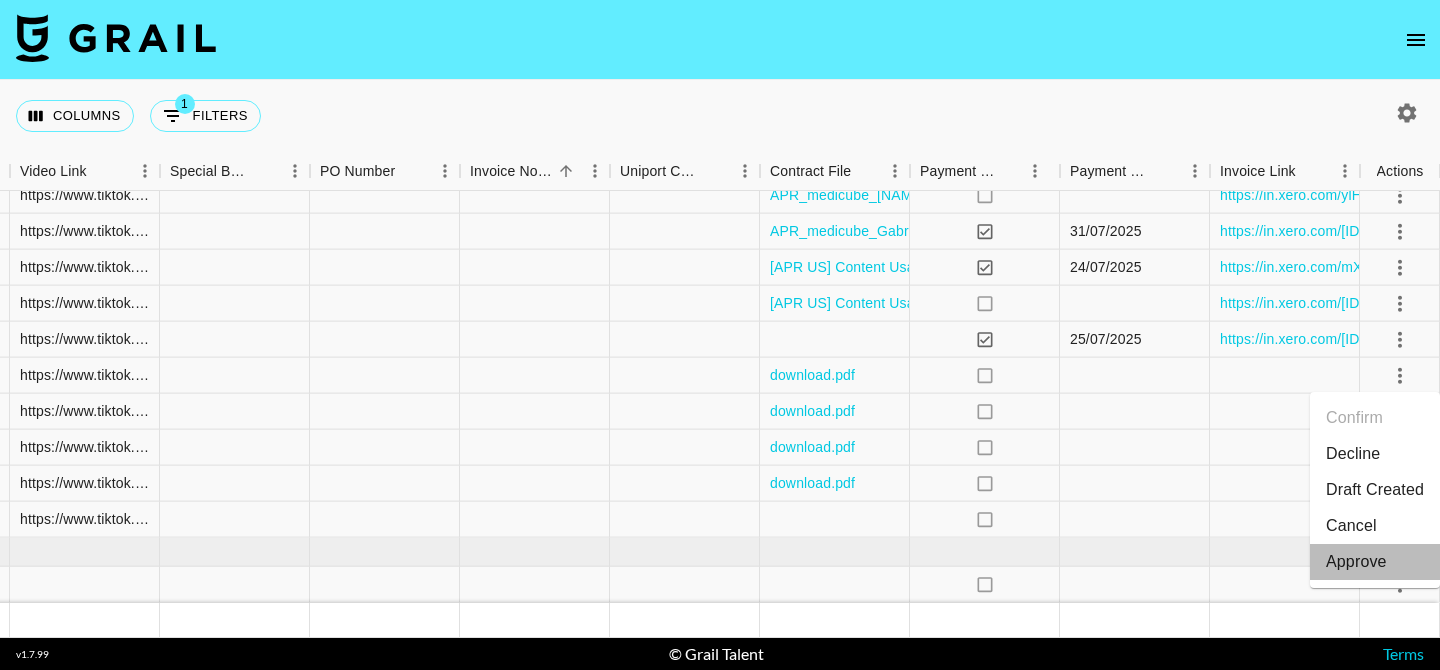 click on "Approve" at bounding box center [1356, 562] 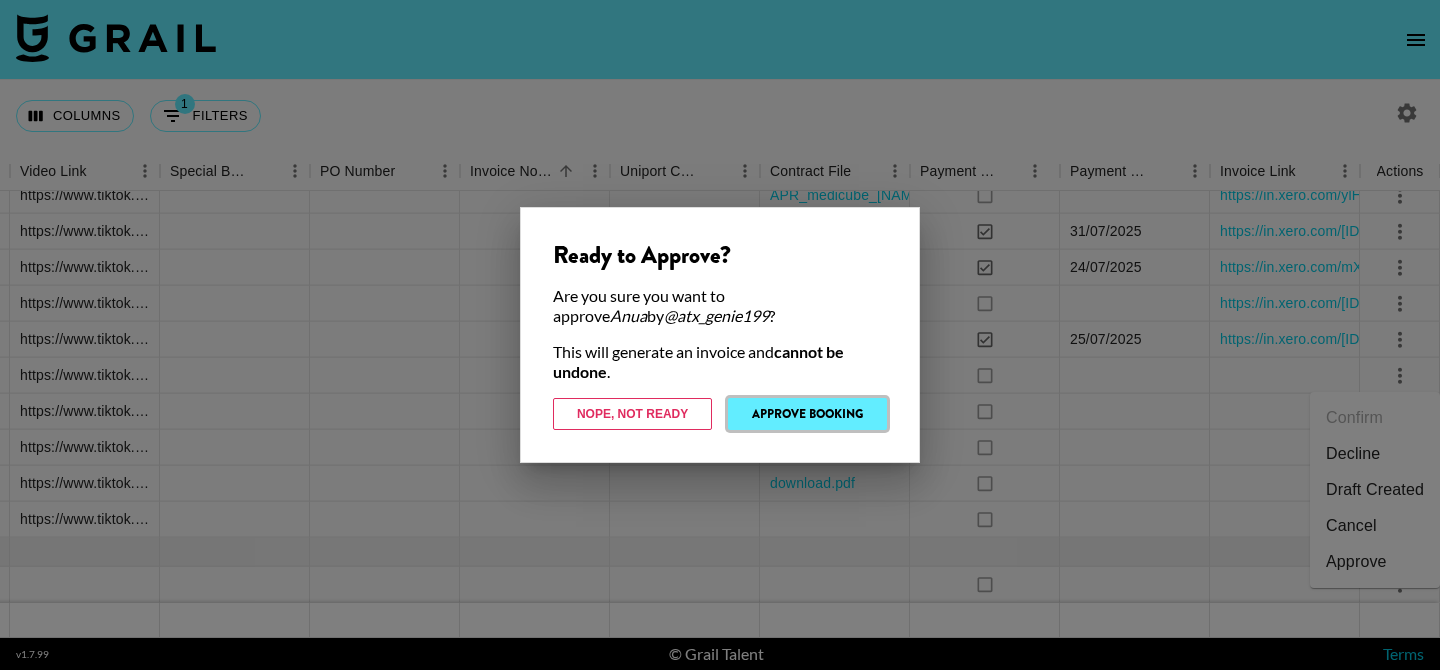 click on "Approve Booking" at bounding box center (807, 414) 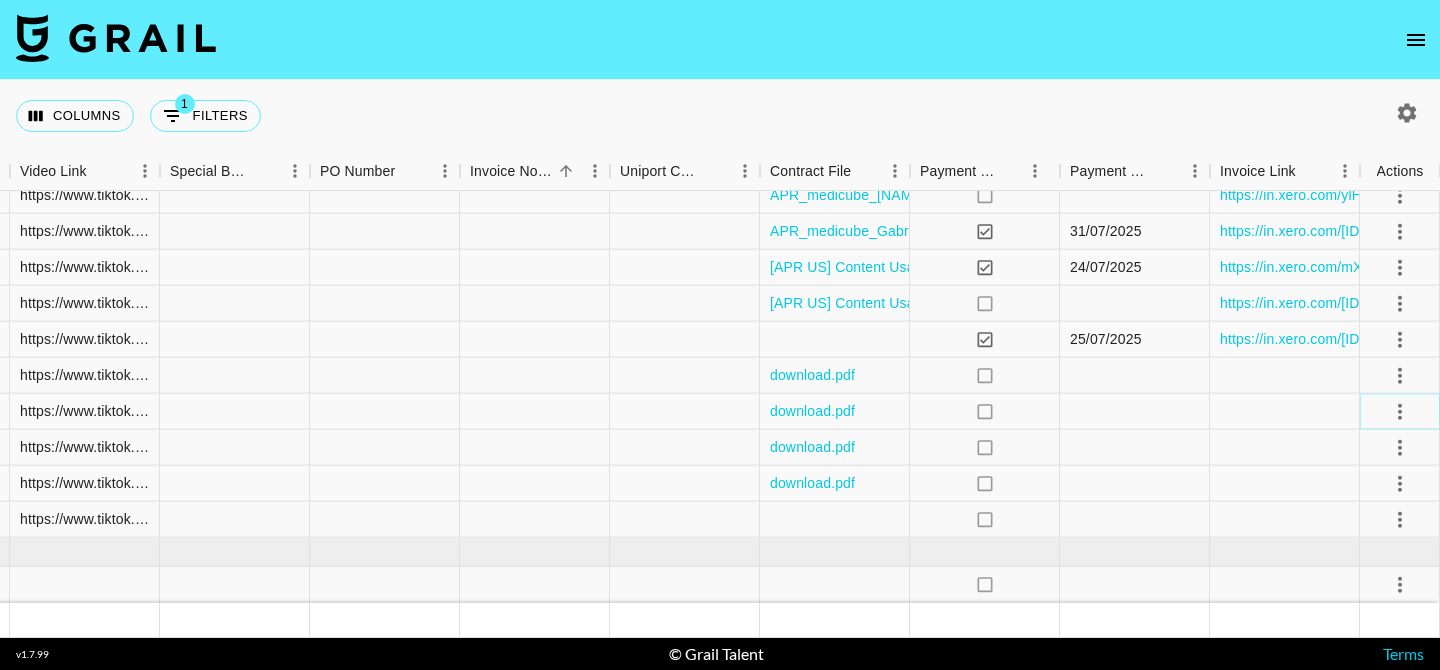 click 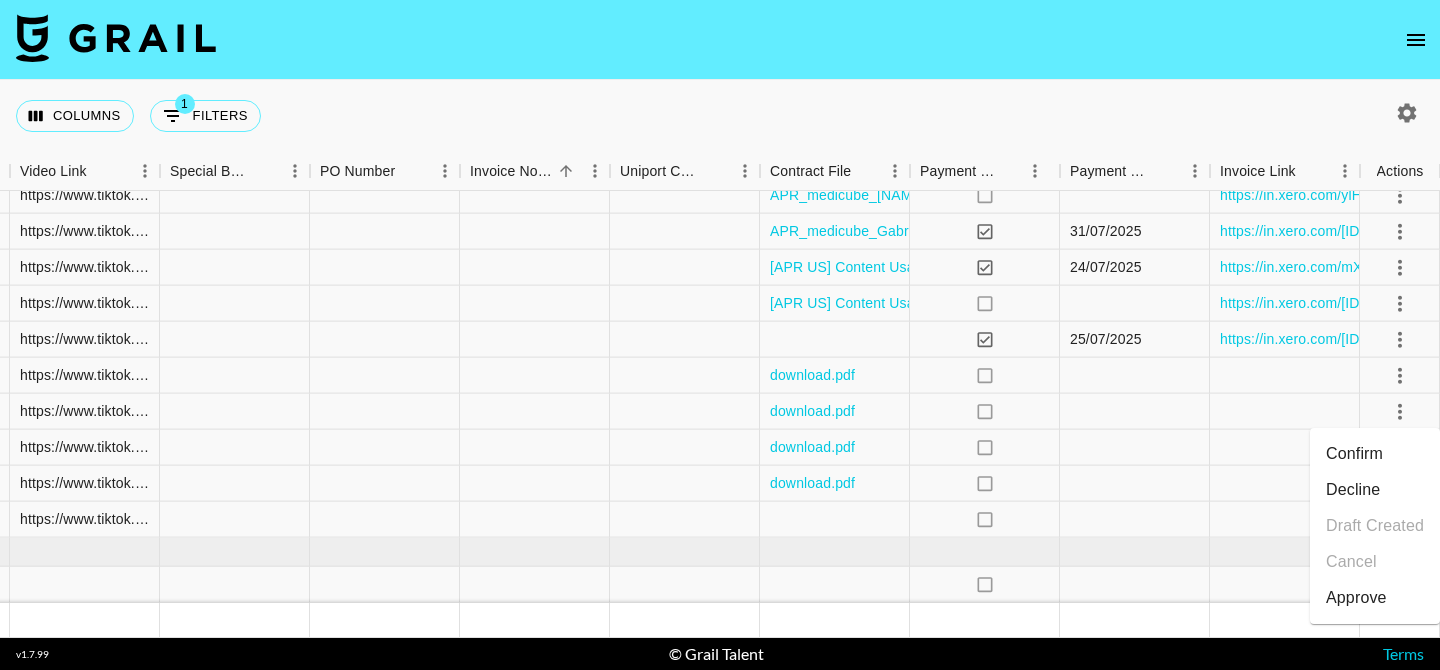 click on "Approve" at bounding box center [1356, 598] 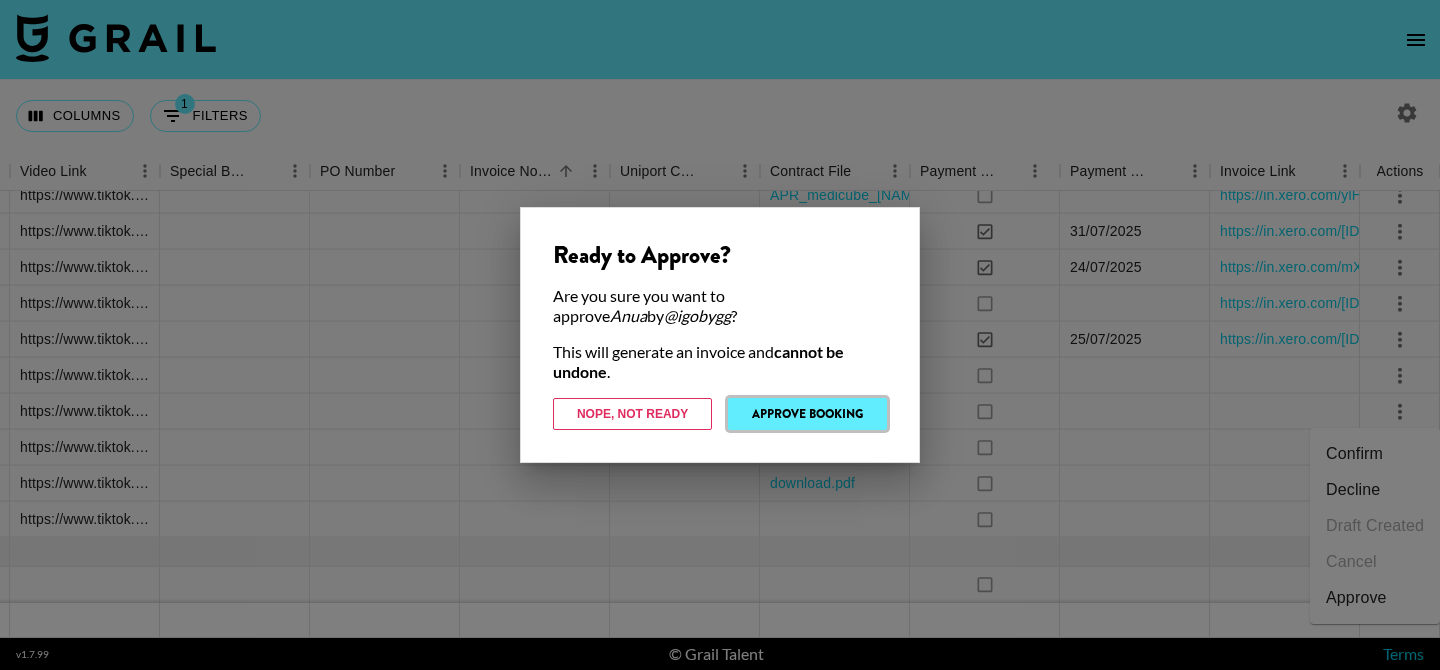 click on "Approve Booking" at bounding box center (807, 414) 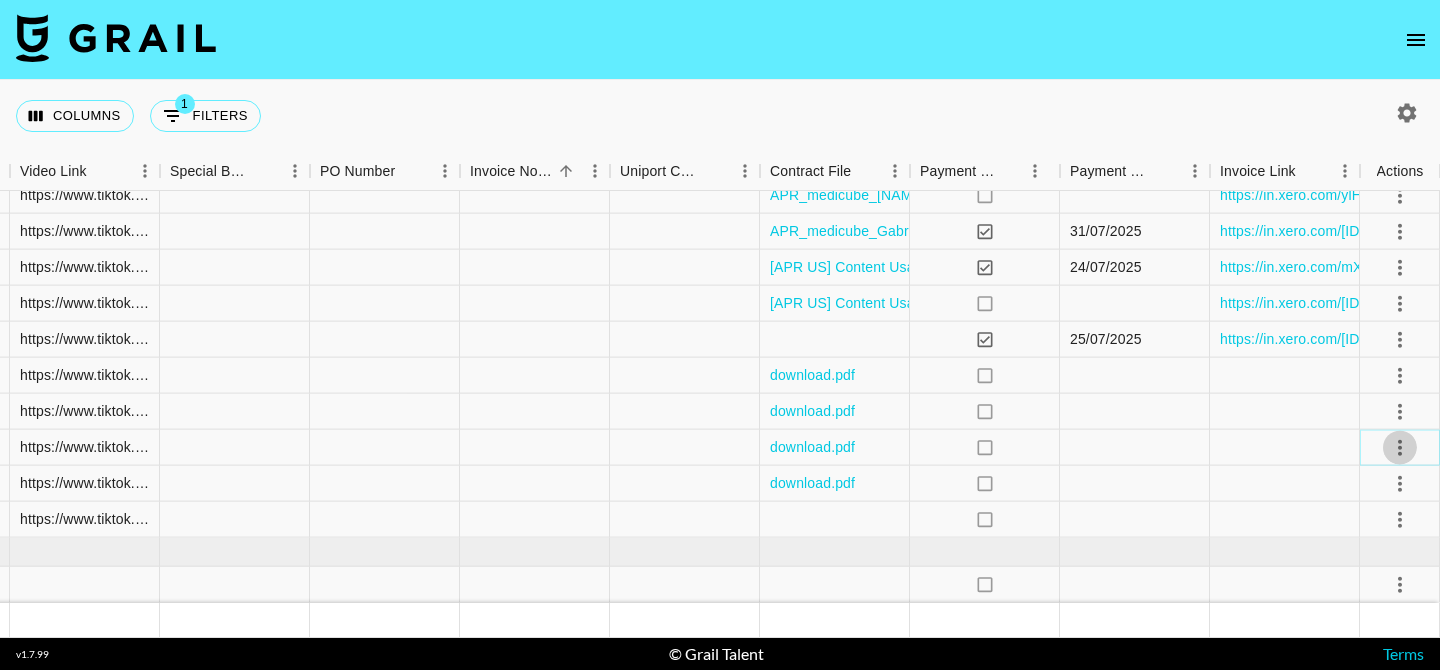click 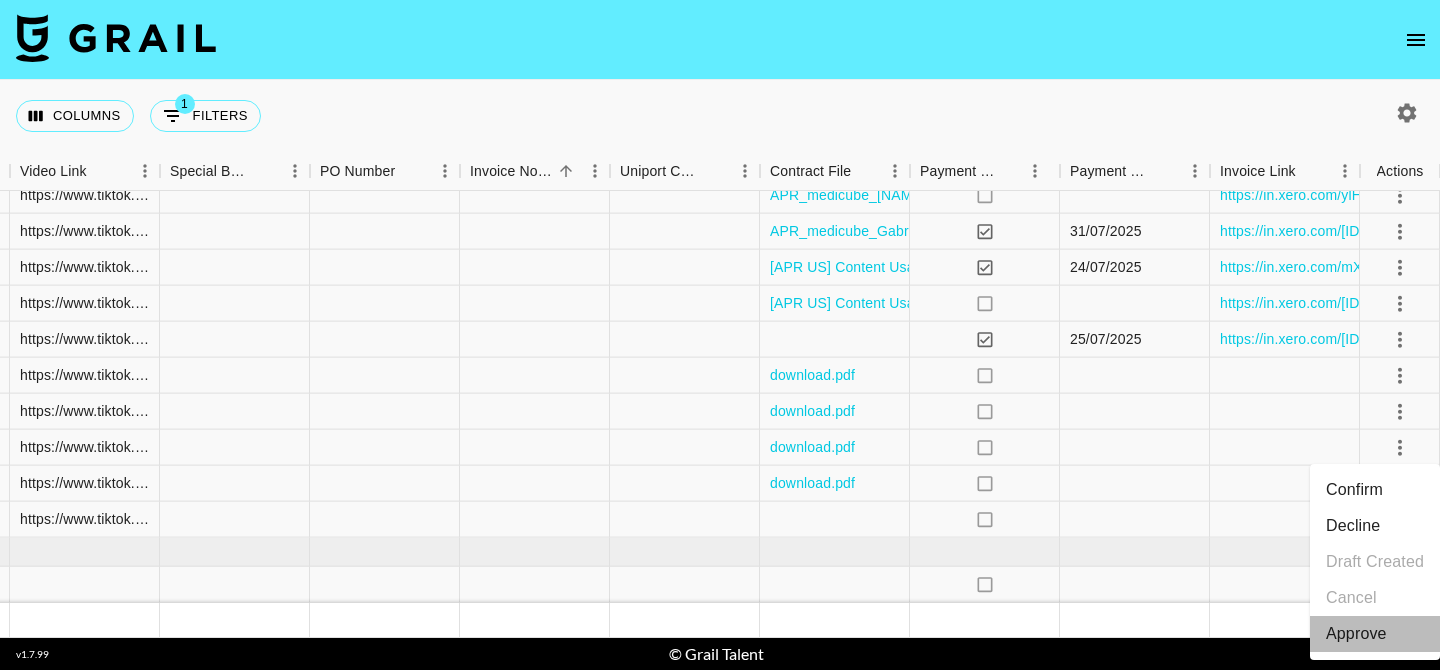 click on "Approve" at bounding box center [1356, 634] 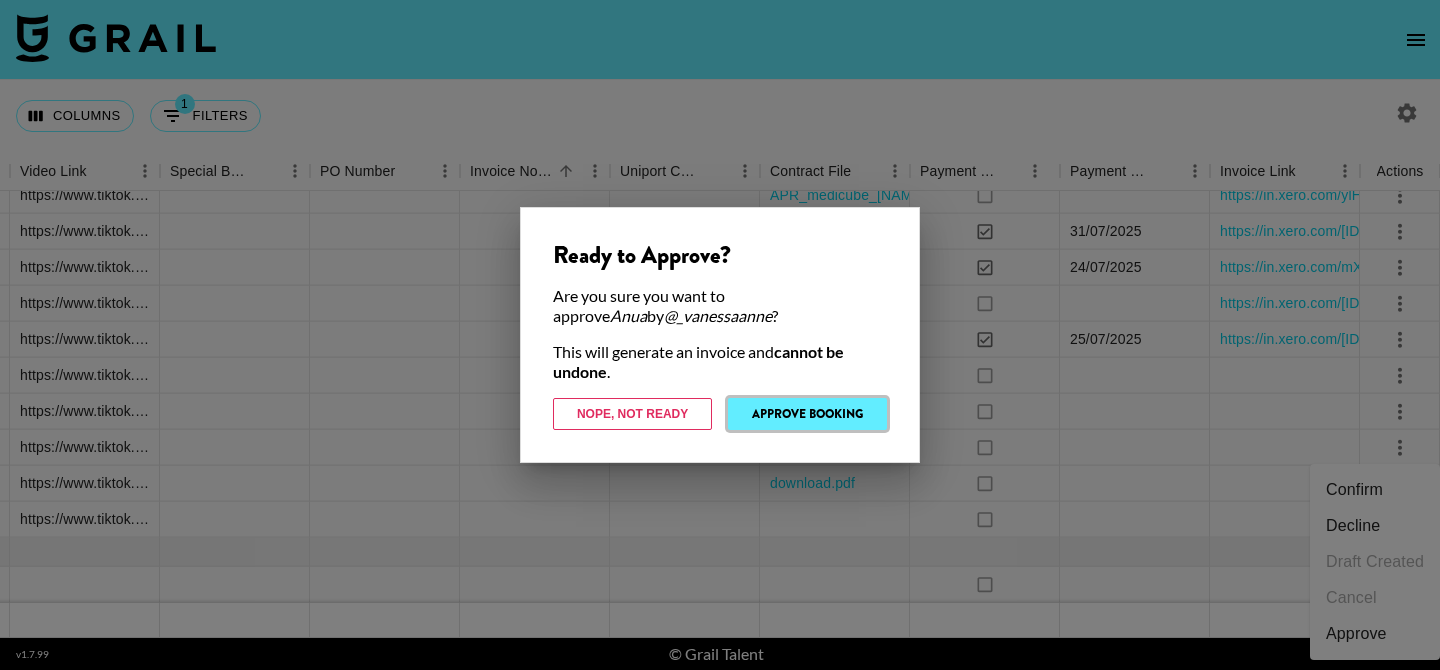 click on "Approve Booking" at bounding box center (807, 414) 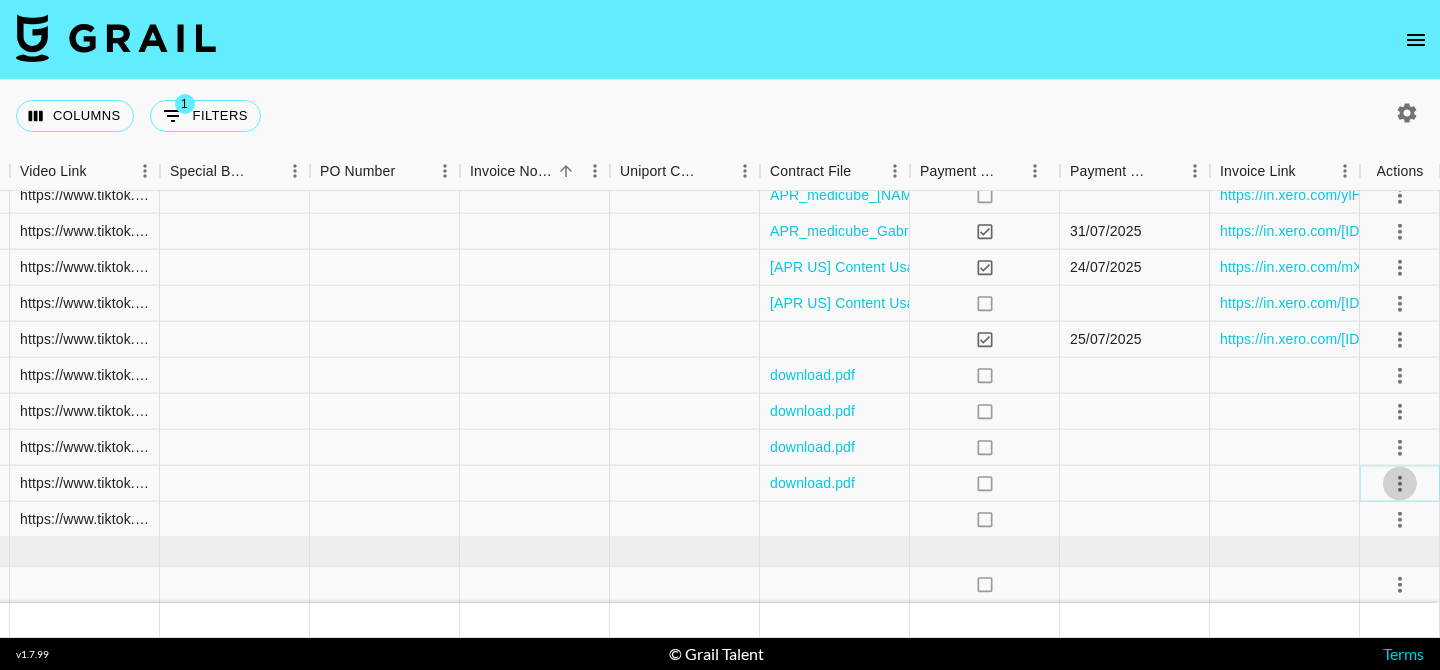 click 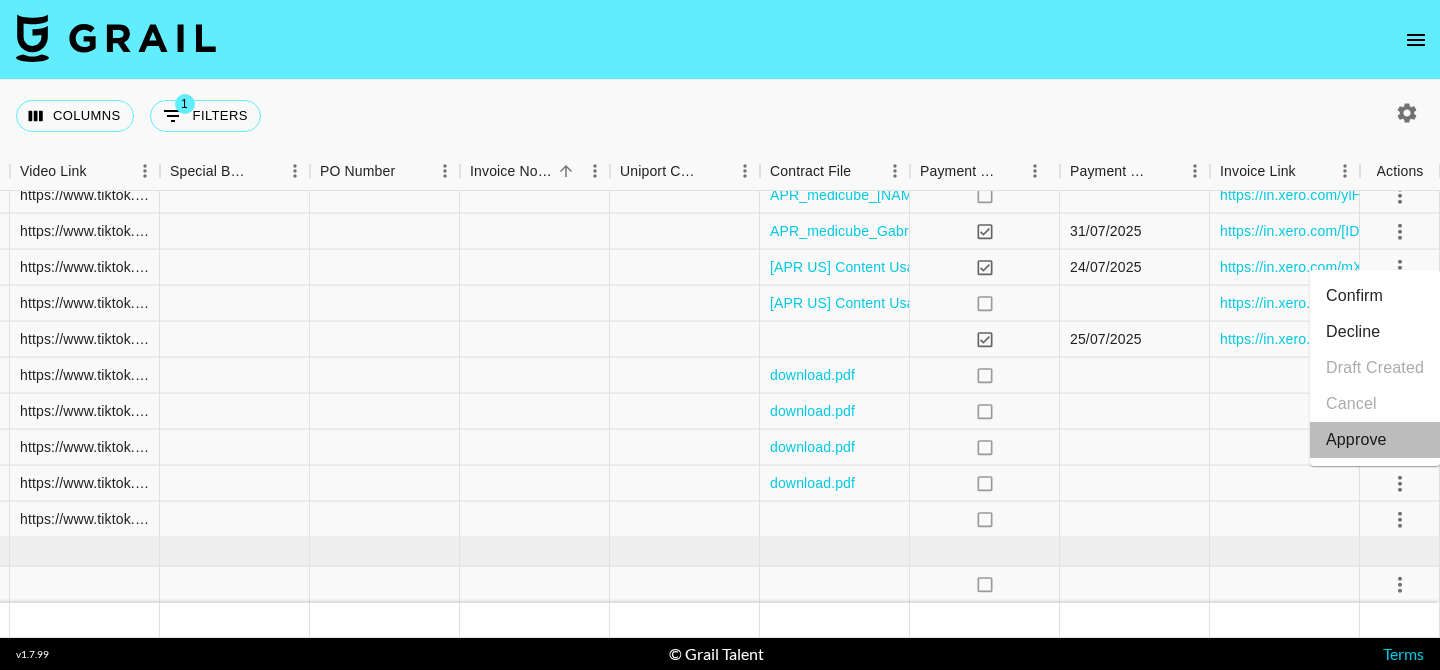 click on "Approve" at bounding box center [1356, 440] 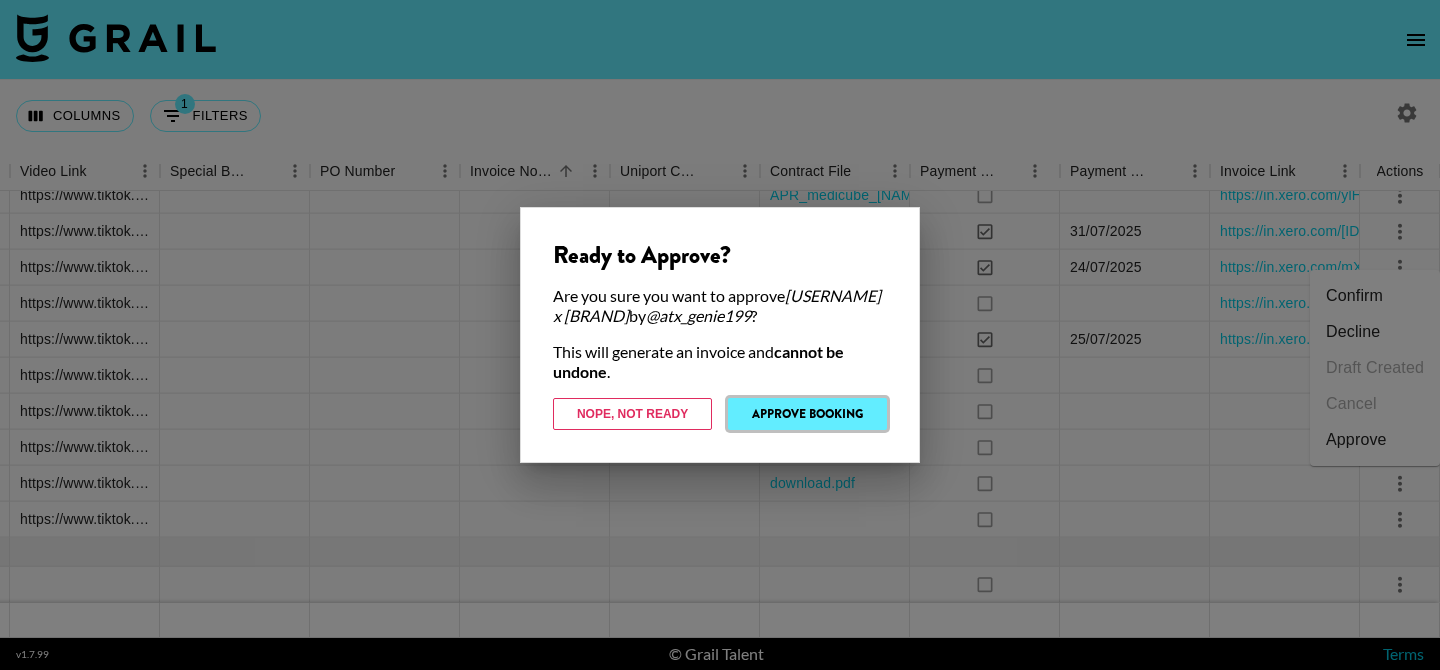 click on "Approve Booking" at bounding box center (807, 414) 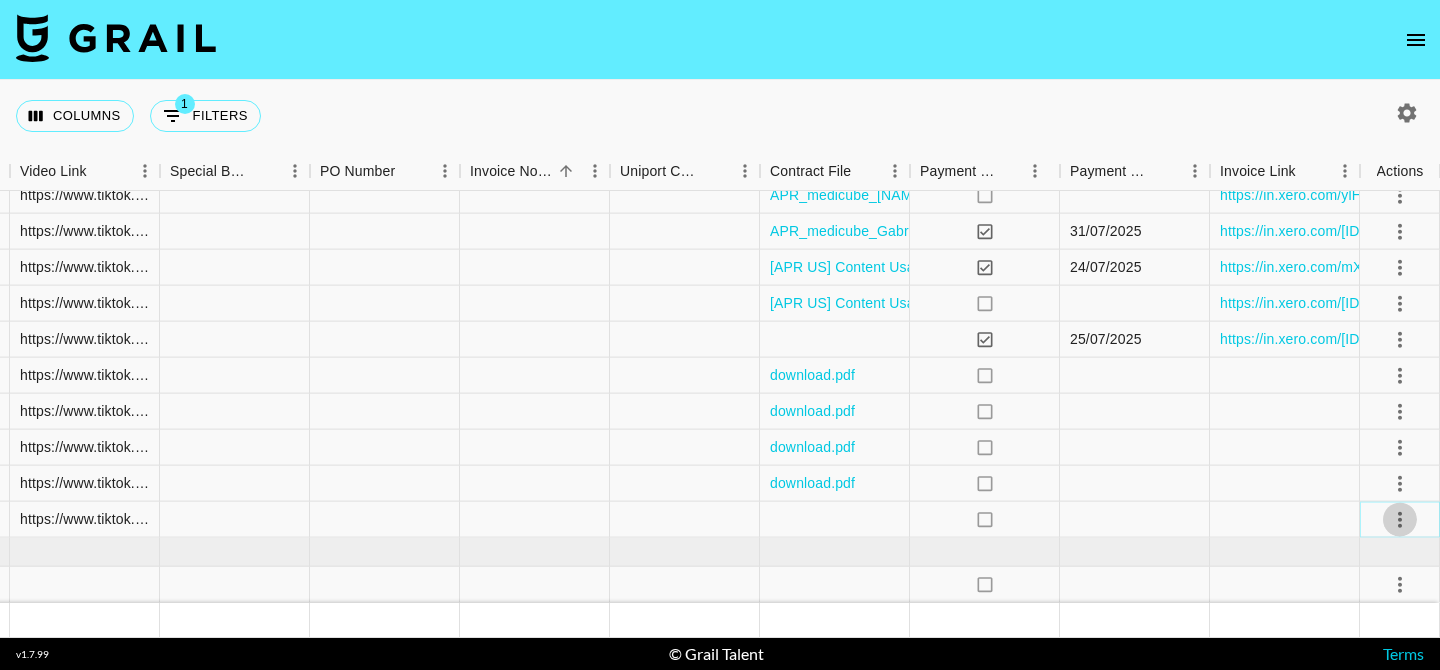 click 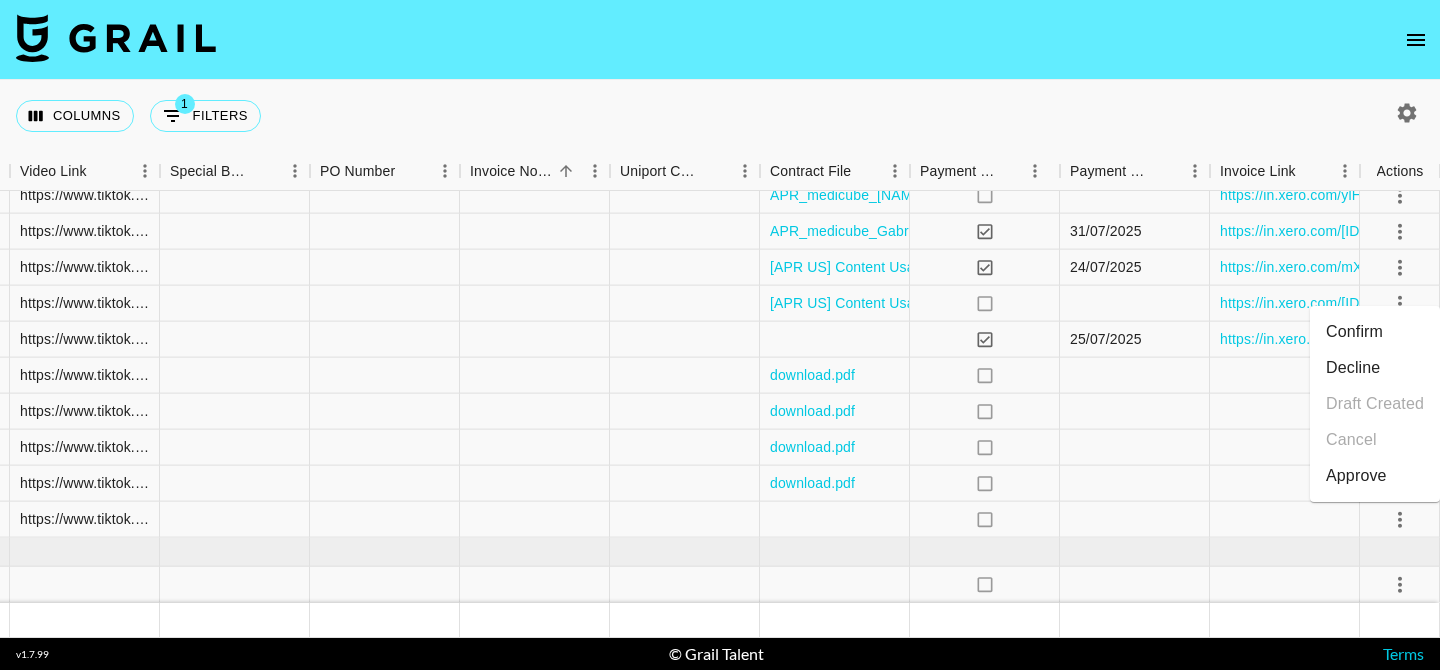 click on "Approve" at bounding box center (1356, 476) 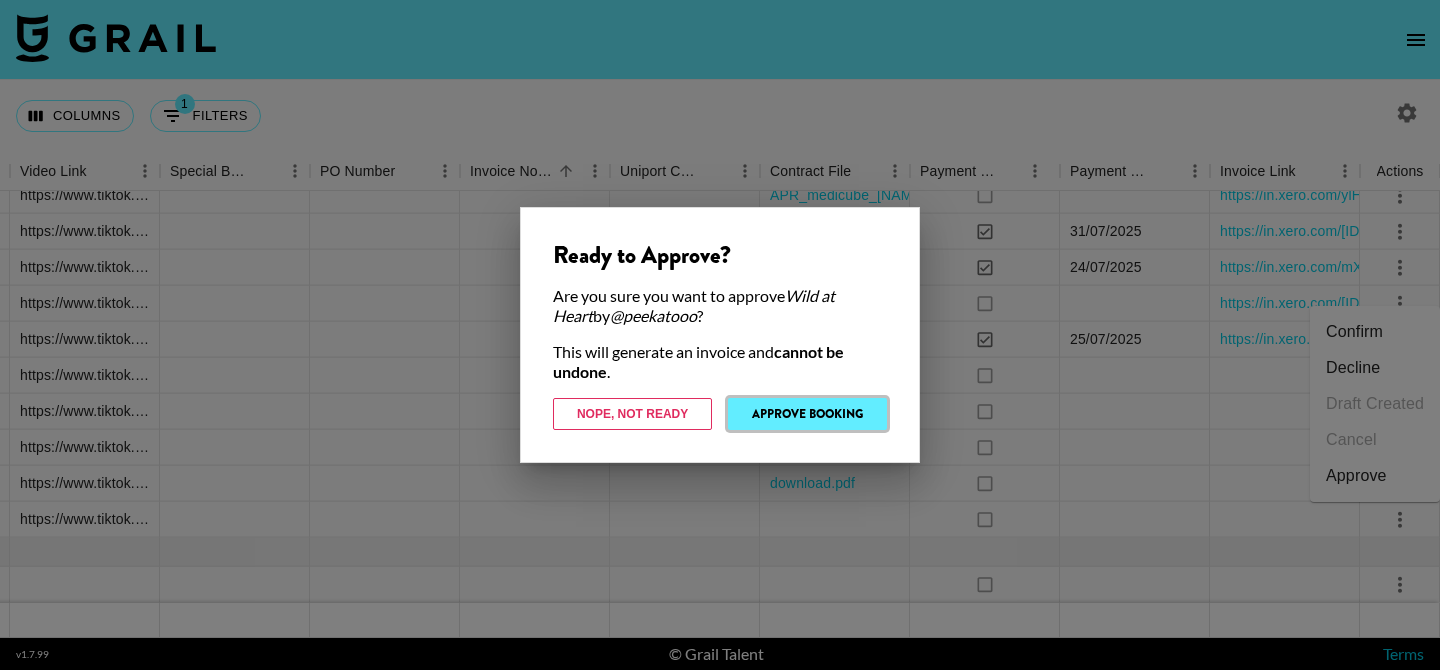 click on "Approve Booking" at bounding box center (807, 414) 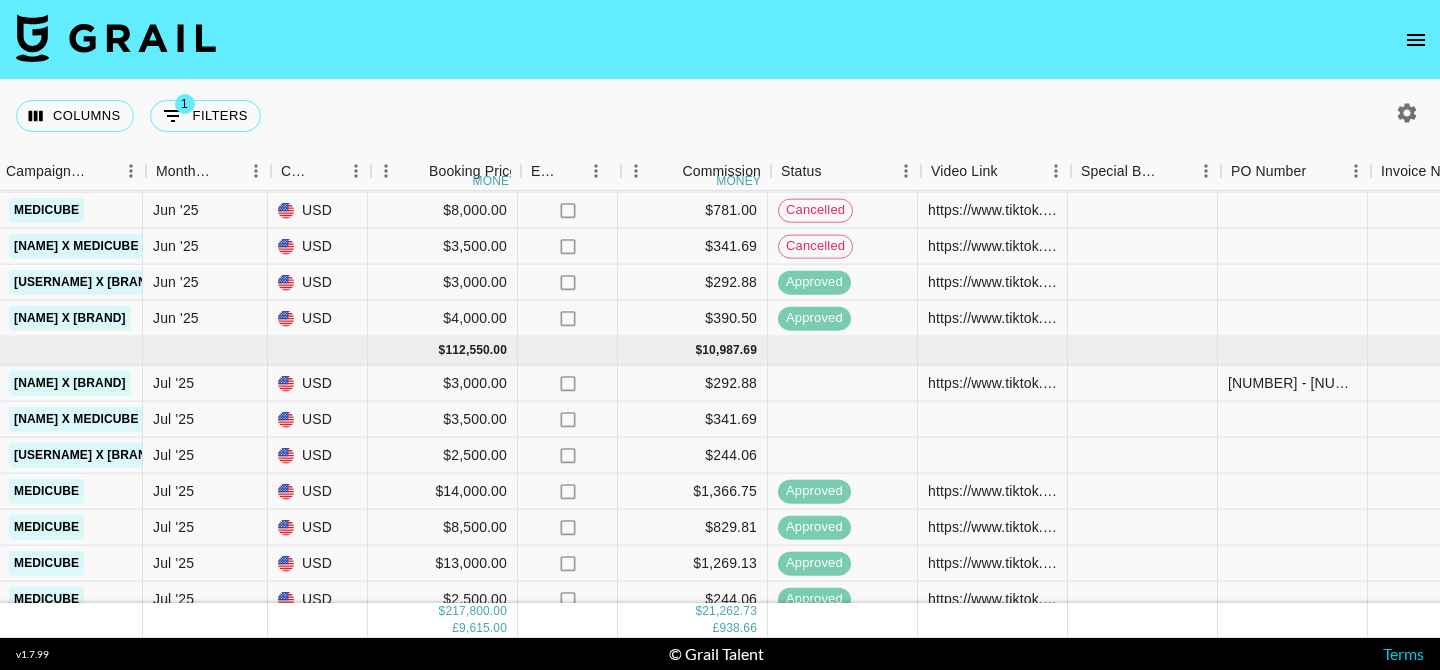 scroll, scrollTop: 645, scrollLeft: 989, axis: both 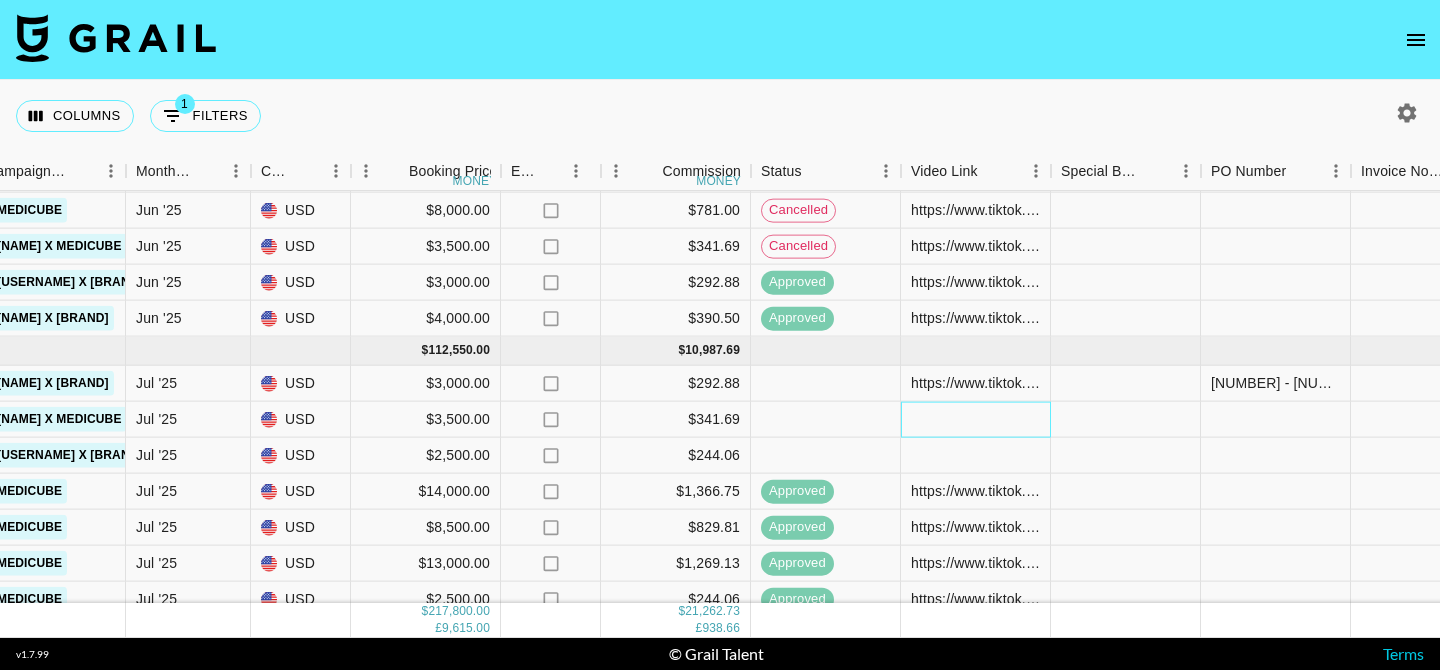 click at bounding box center [976, 420] 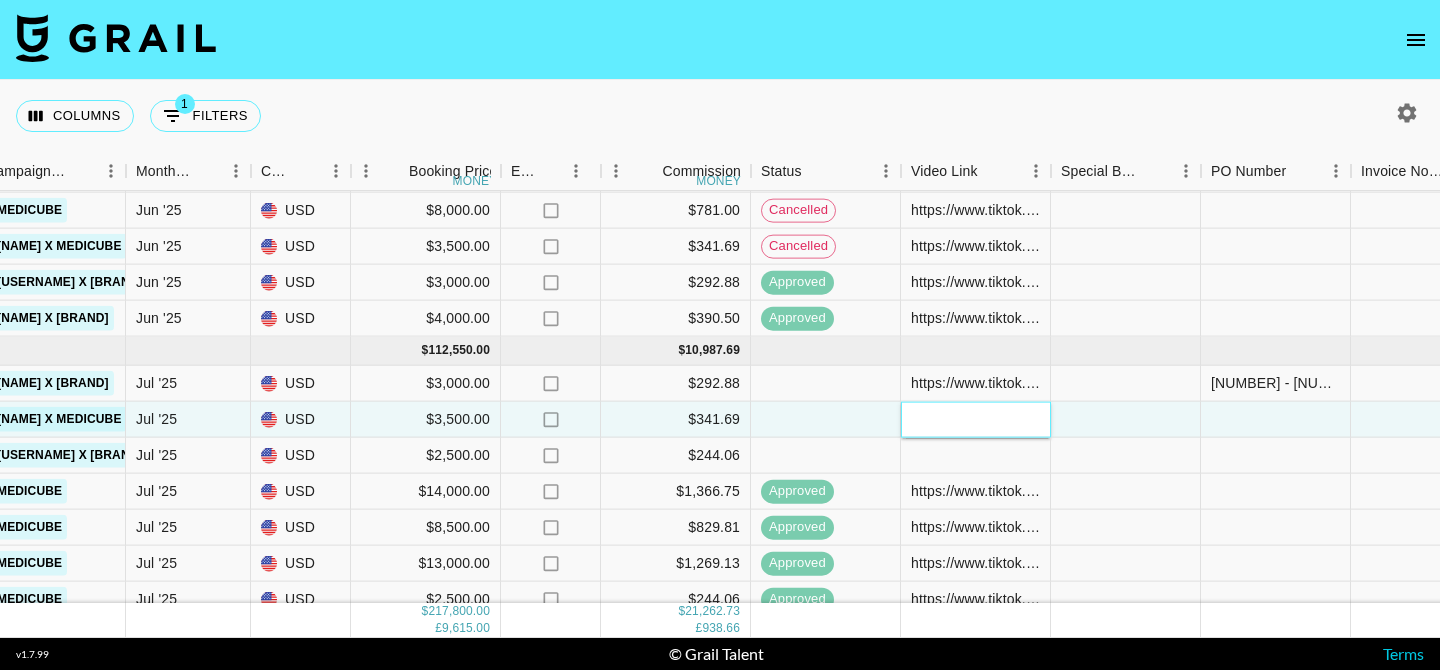 click at bounding box center [975, 419] 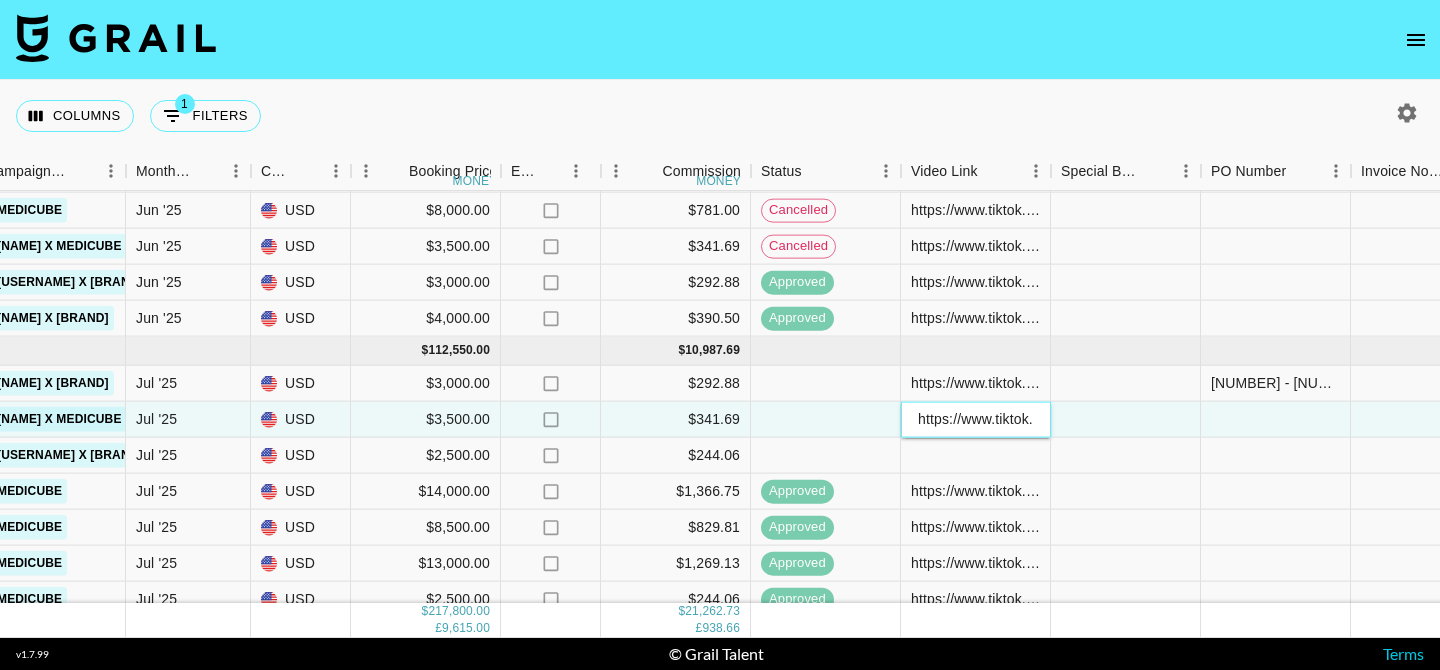 scroll, scrollTop: 0, scrollLeft: 389, axis: horizontal 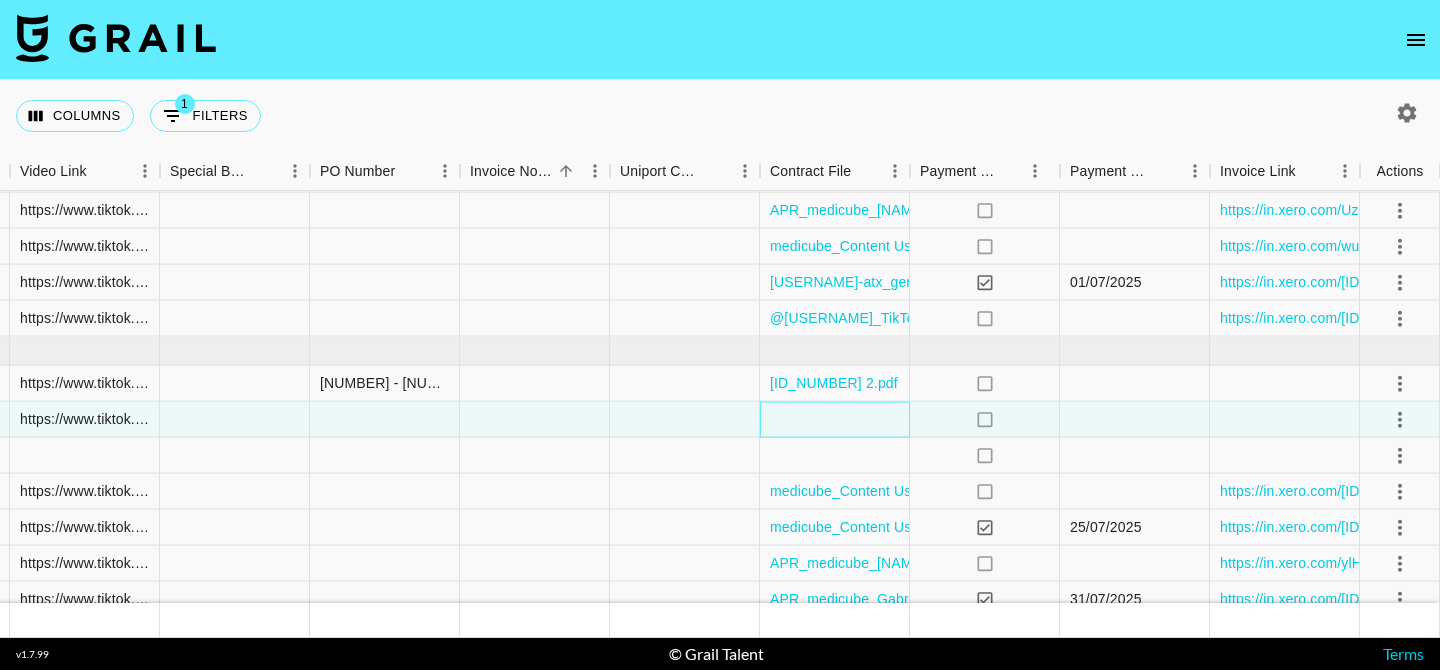 click at bounding box center (835, 420) 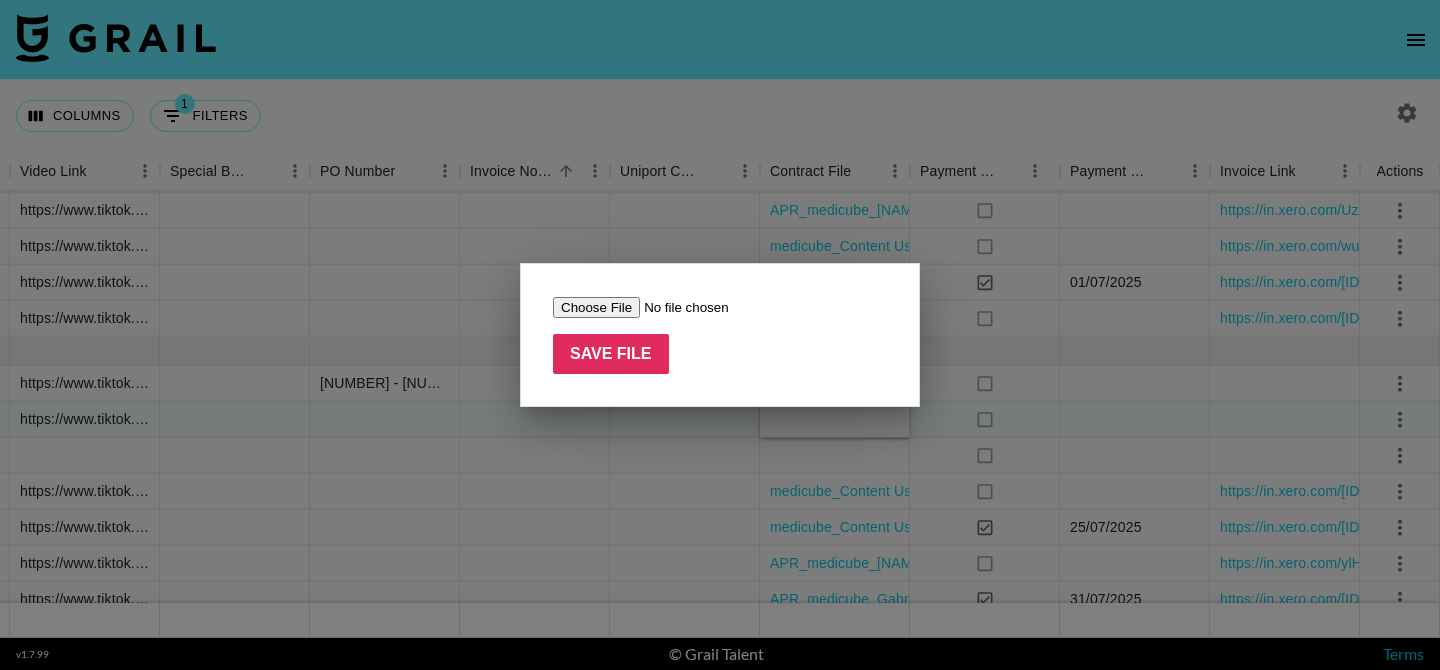click at bounding box center (679, 307) 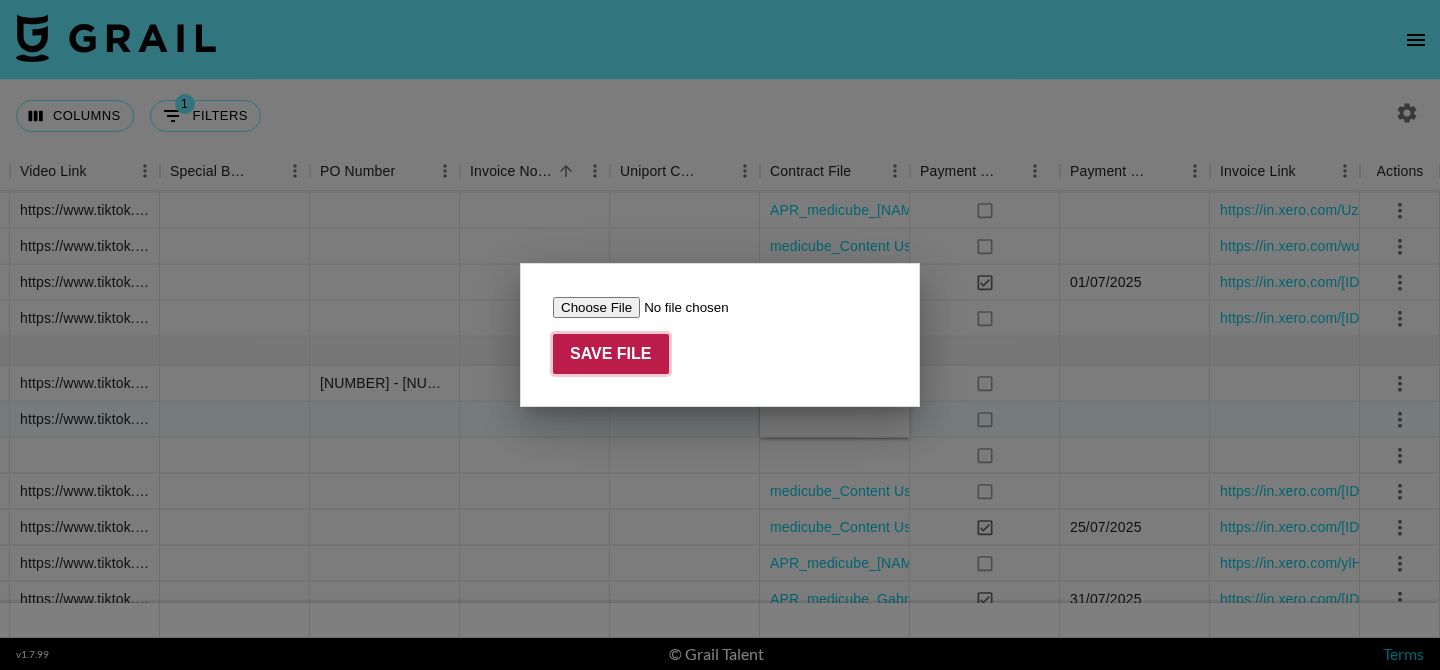 click on "Save File" at bounding box center (611, 354) 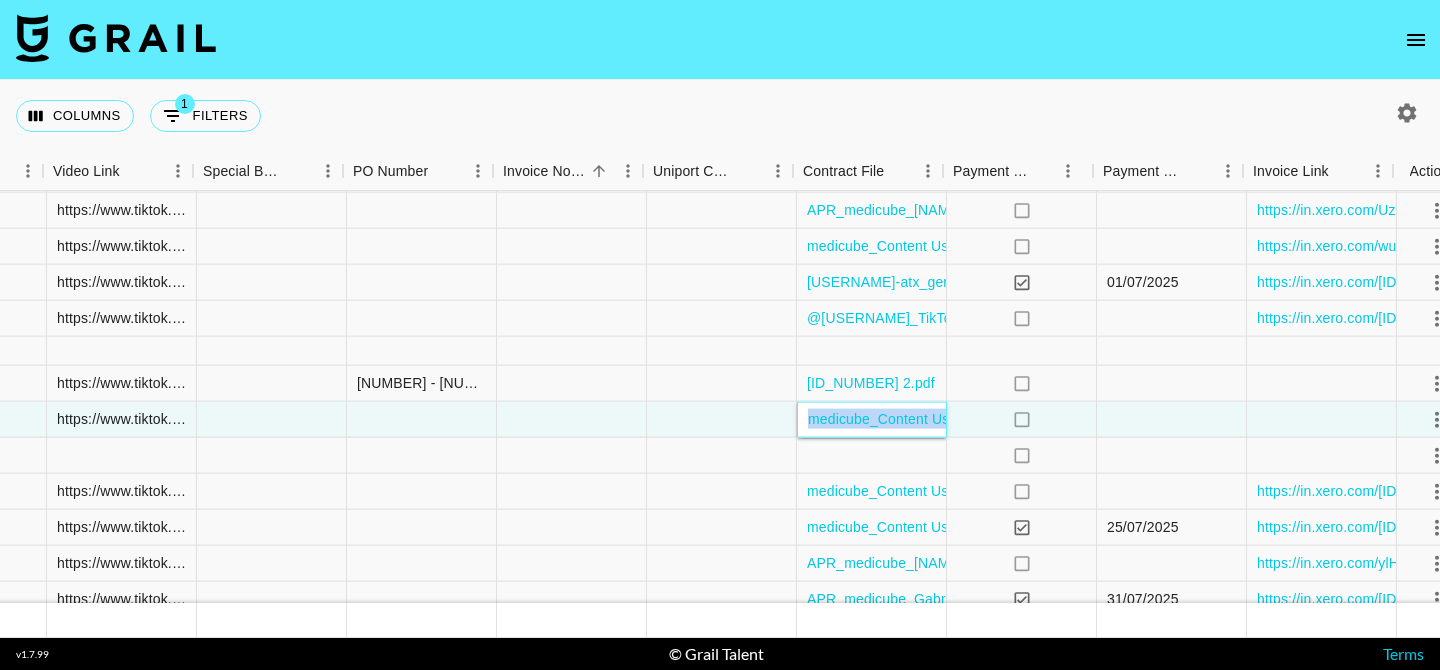 scroll, scrollTop: 645, scrollLeft: 1840, axis: both 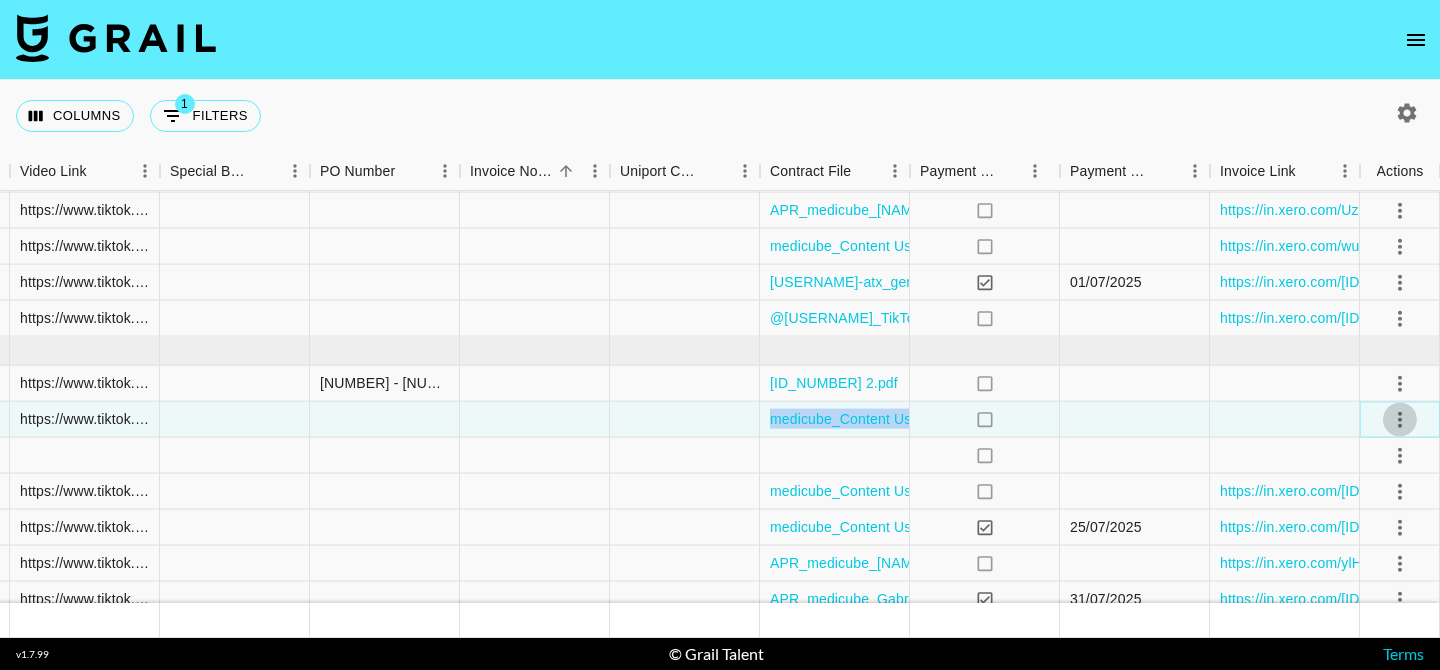 click 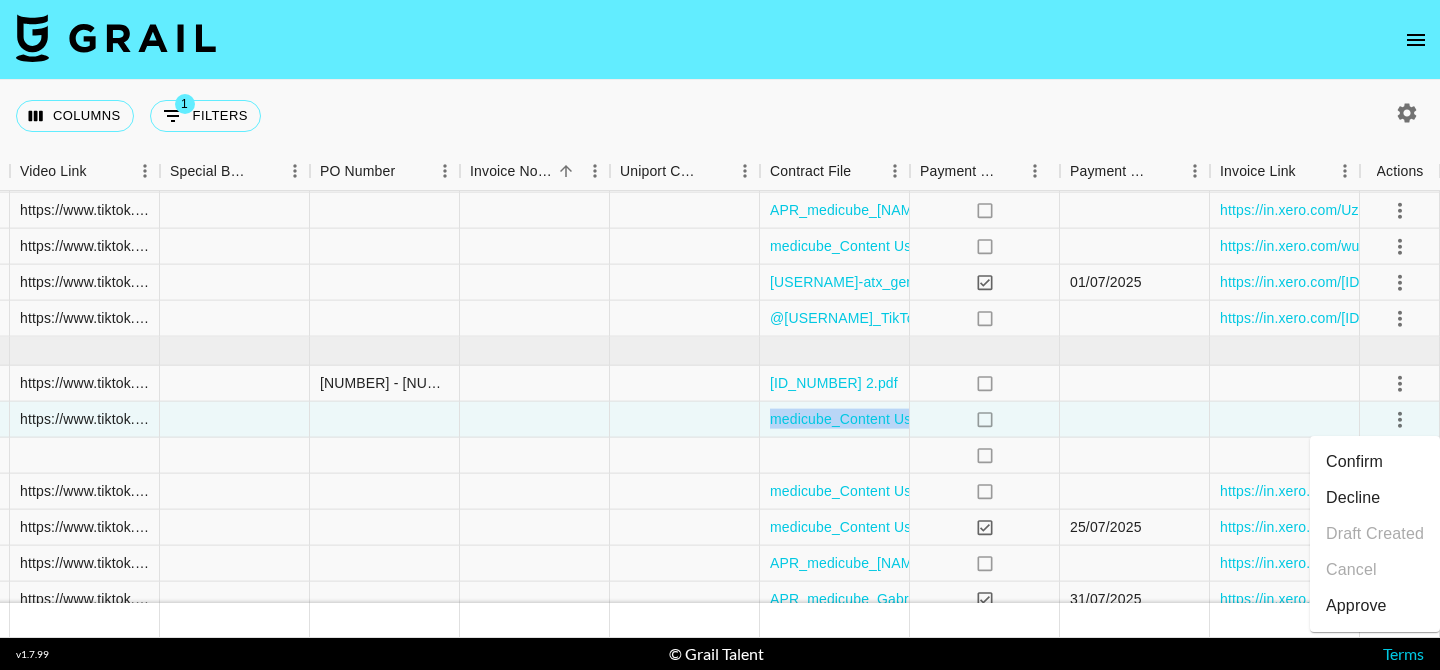 click on "Approve" at bounding box center [1356, 606] 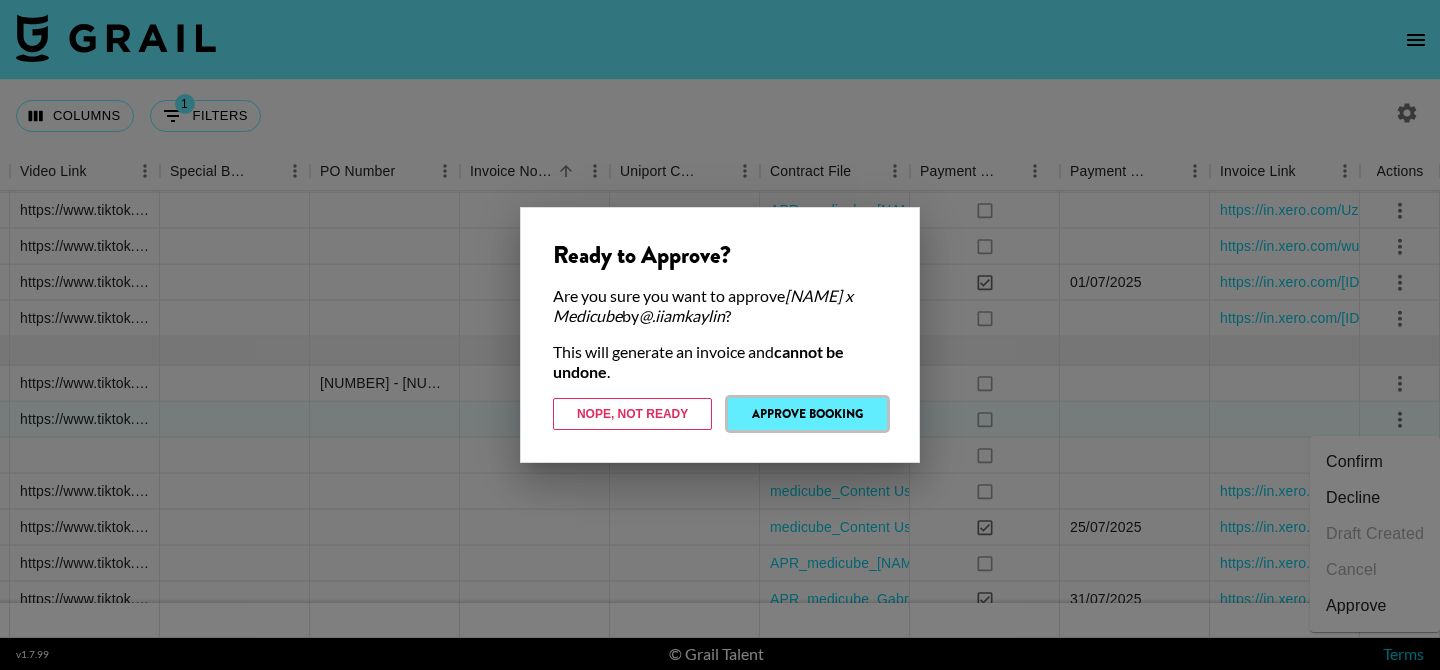 click on "Approve Booking" at bounding box center [807, 414] 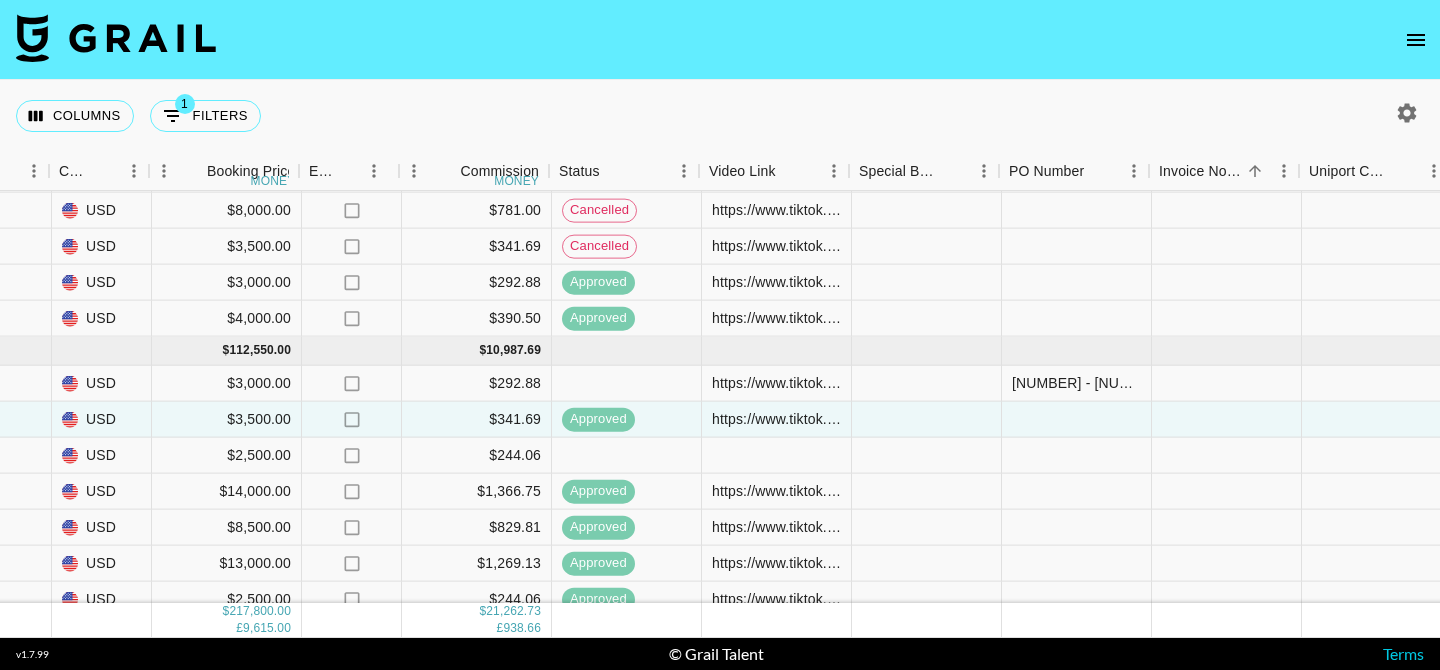 scroll, scrollTop: 645, scrollLeft: 1191, axis: both 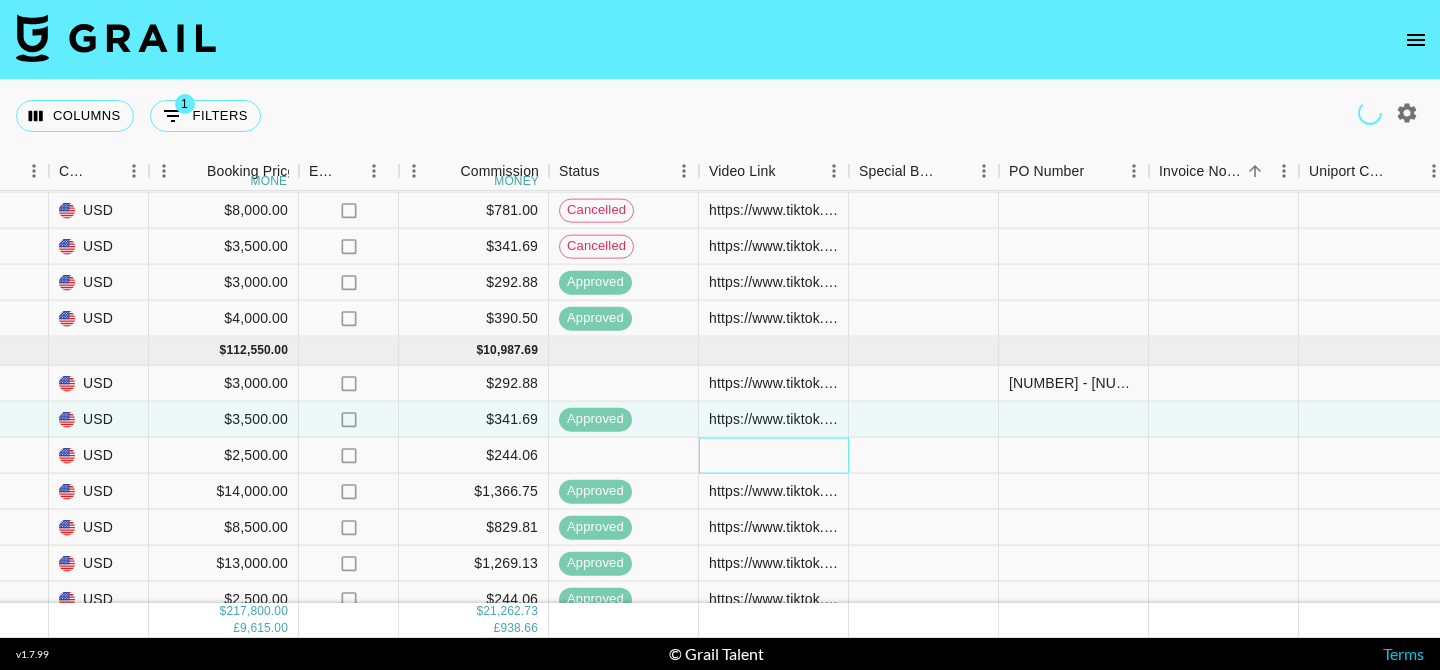 click at bounding box center [774, 456] 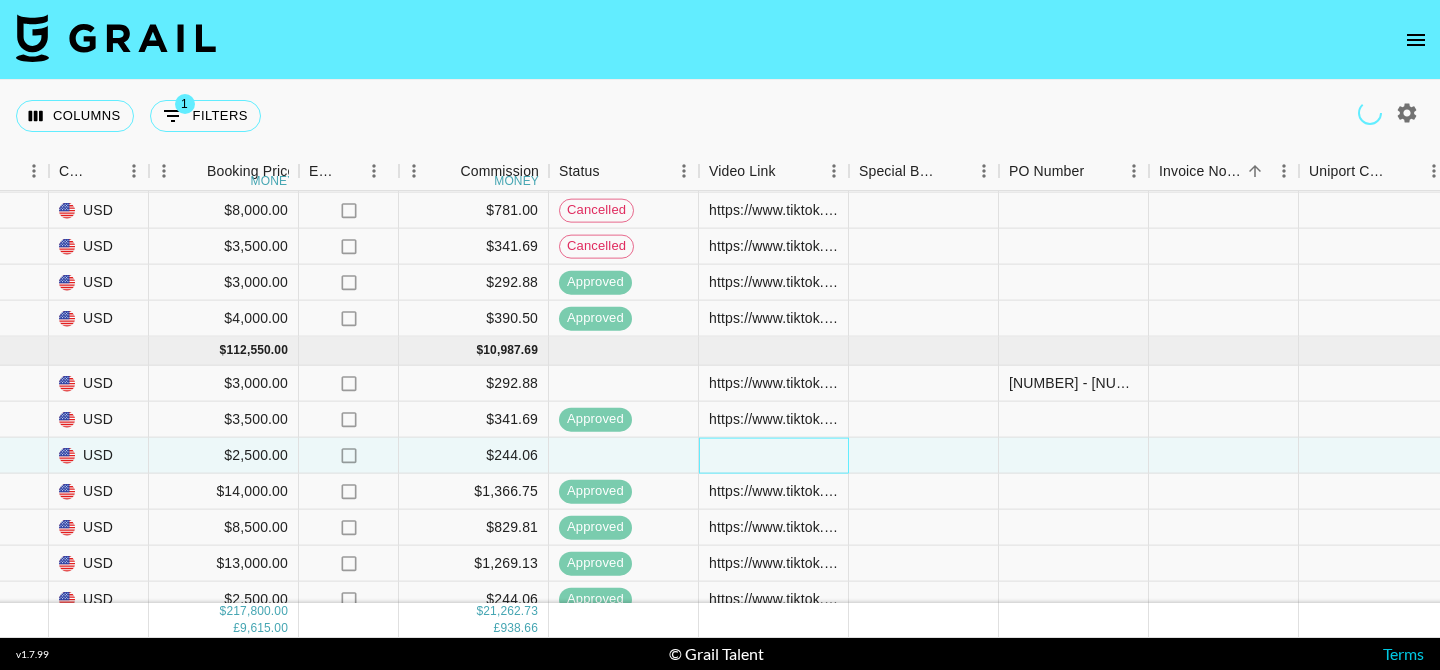 click at bounding box center [774, 456] 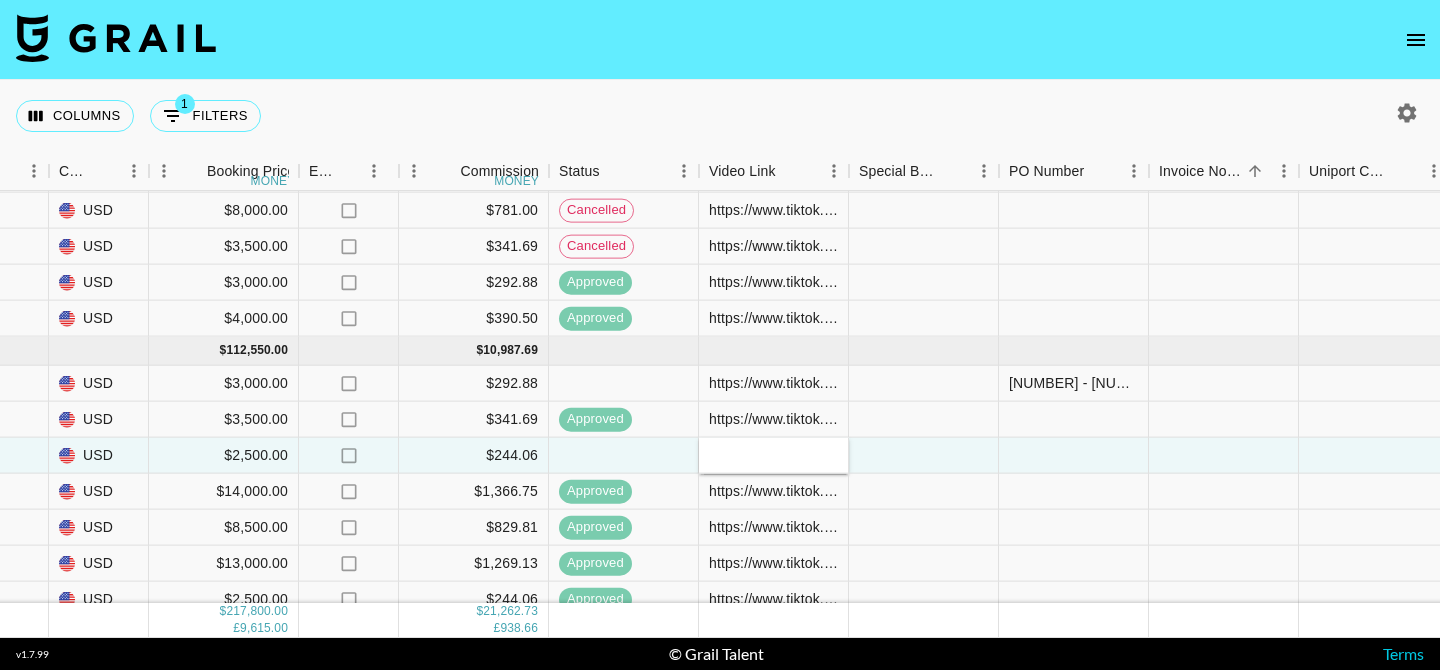 type on "https://www.tiktok.com/@[USERNAME]/video/[VIDEO_ID]?lang=en-GB" 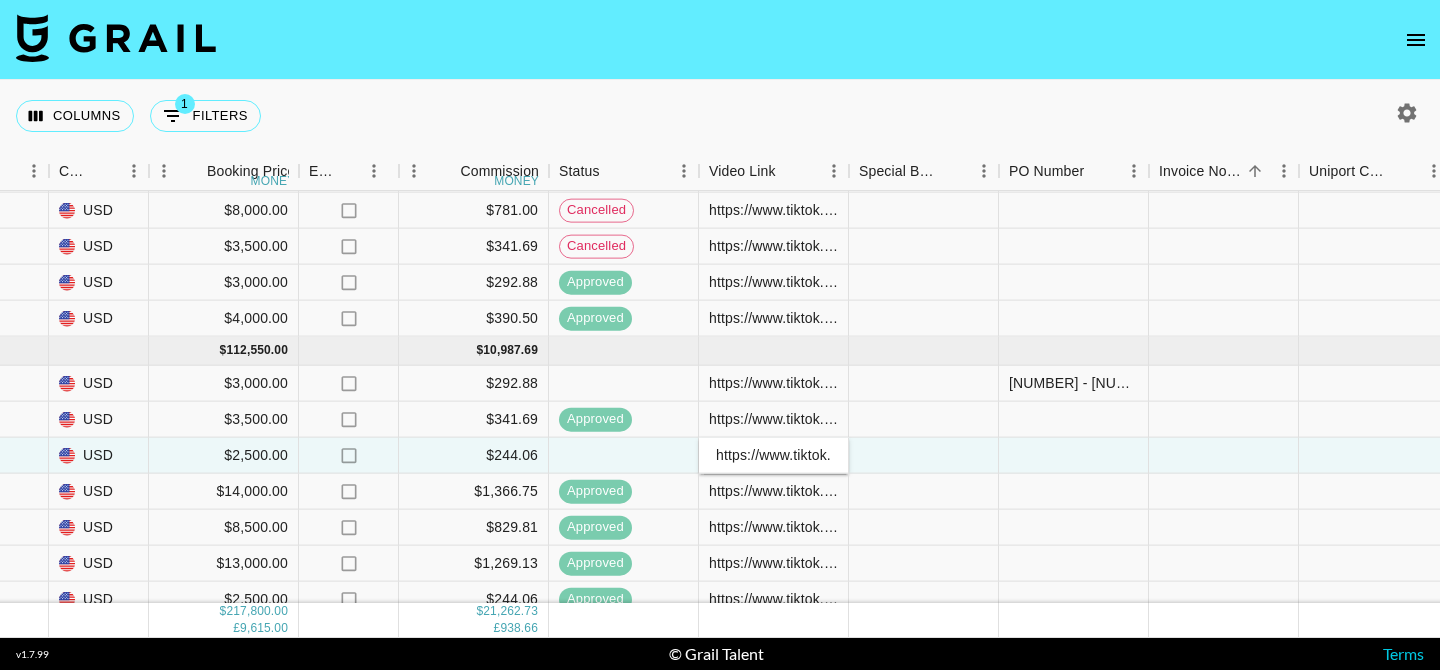 scroll, scrollTop: 0, scrollLeft: 408, axis: horizontal 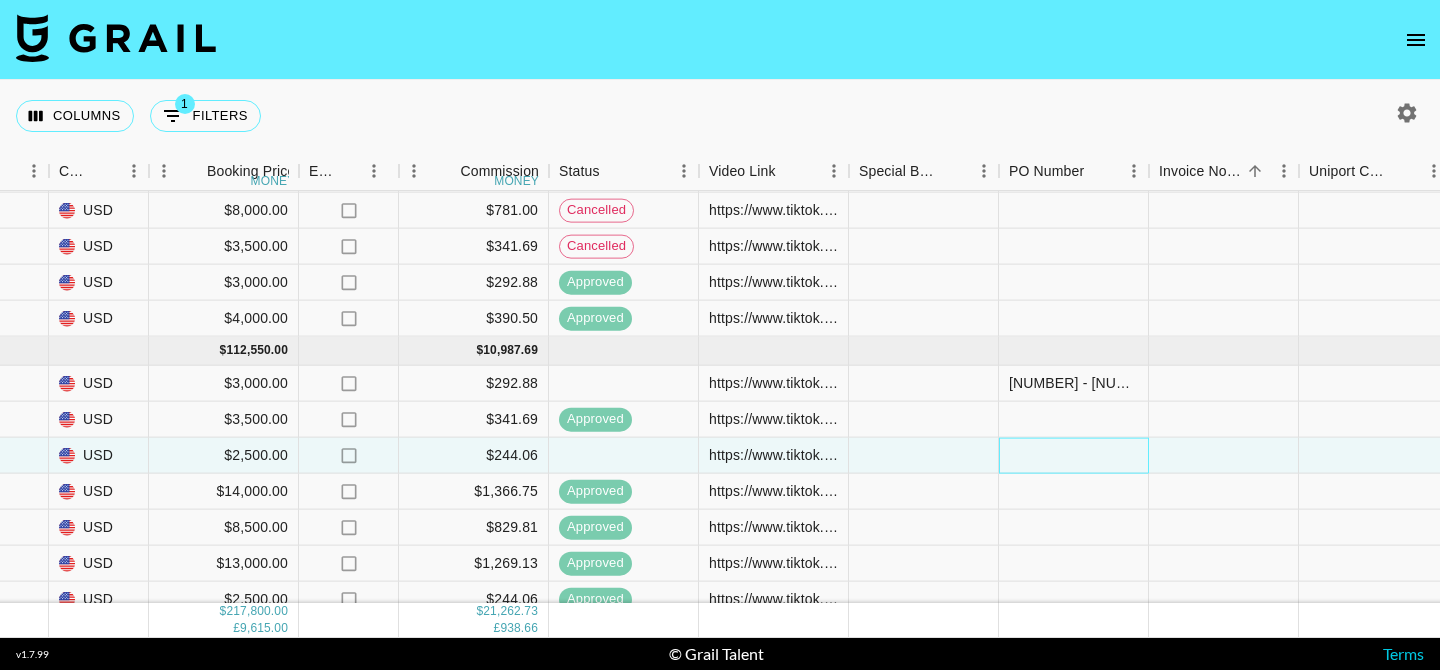 click at bounding box center (1074, 456) 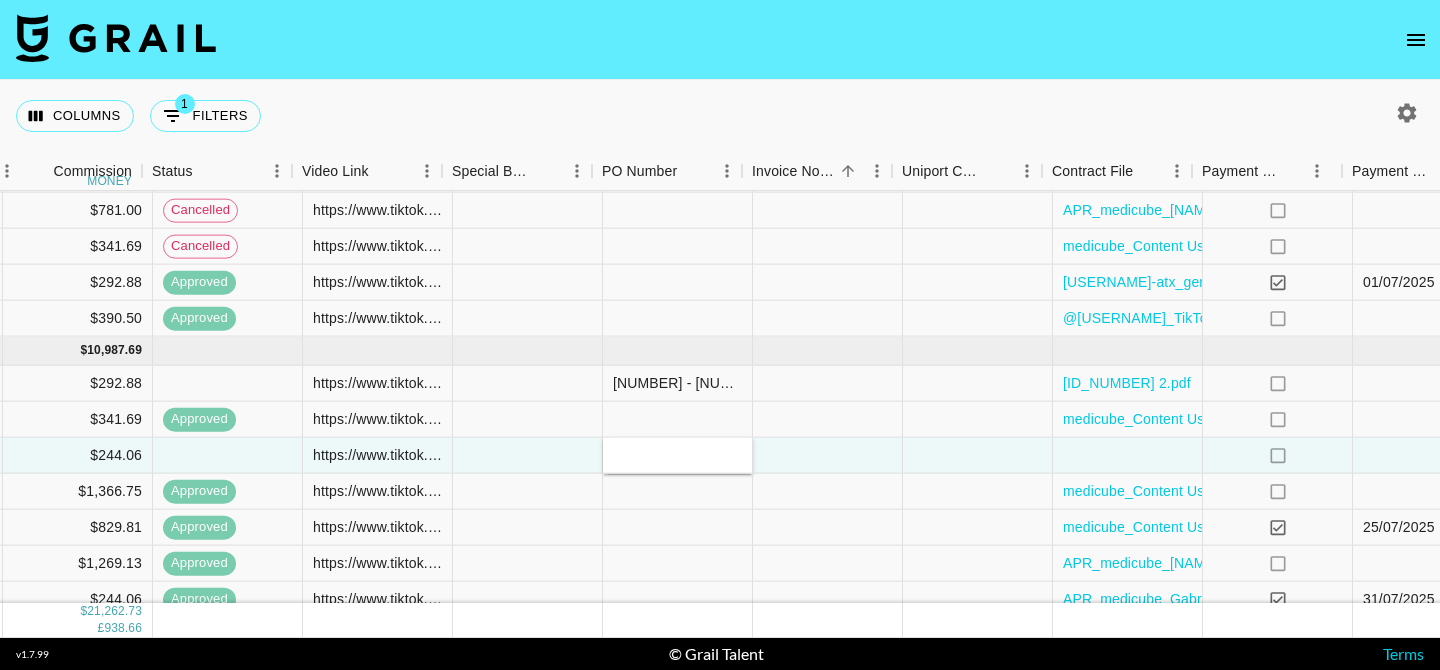 scroll, scrollTop: 645, scrollLeft: 1598, axis: both 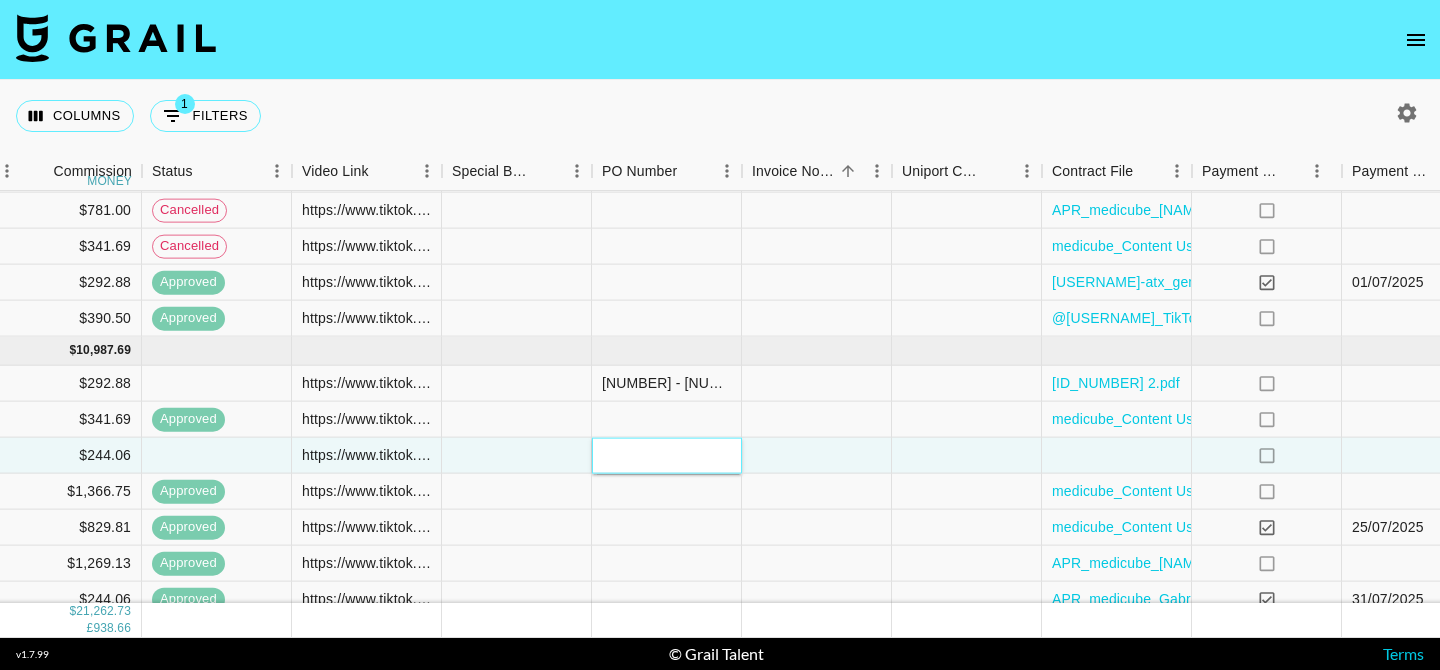 paste on "20250724-812106" 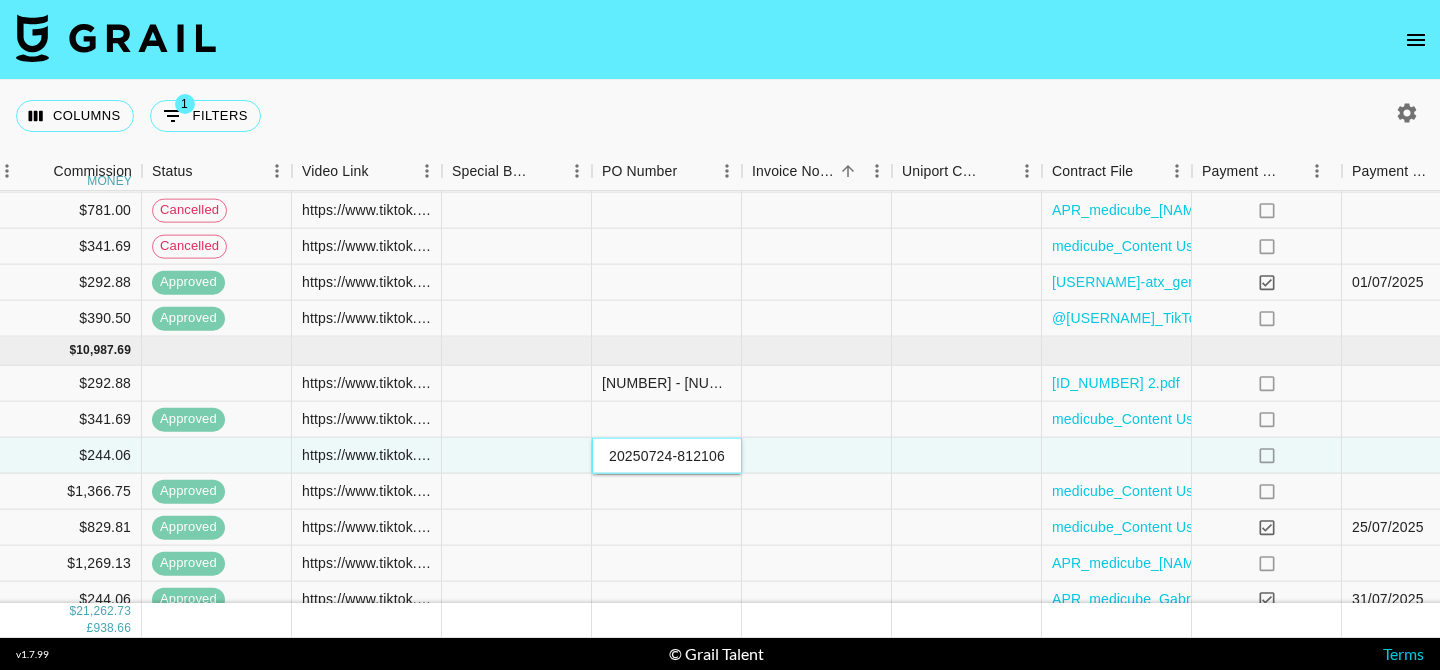 scroll, scrollTop: 0, scrollLeft: 0, axis: both 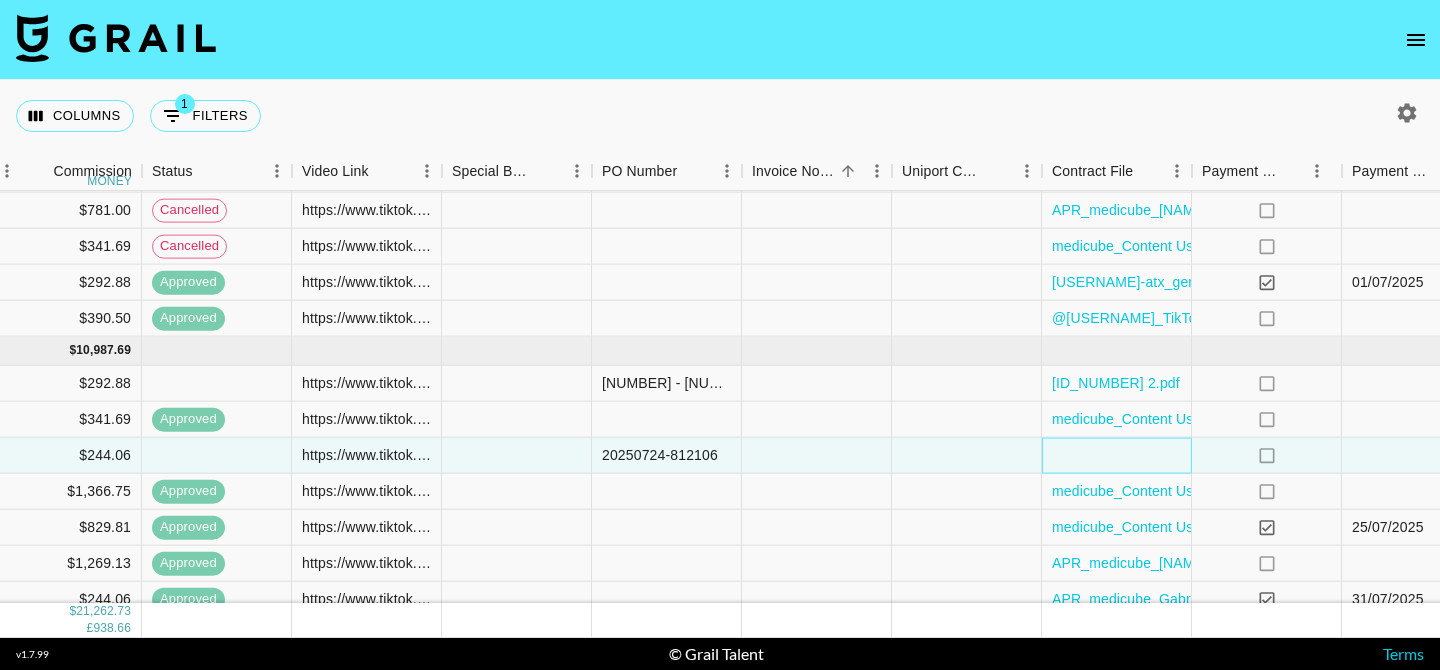 click at bounding box center [1117, 456] 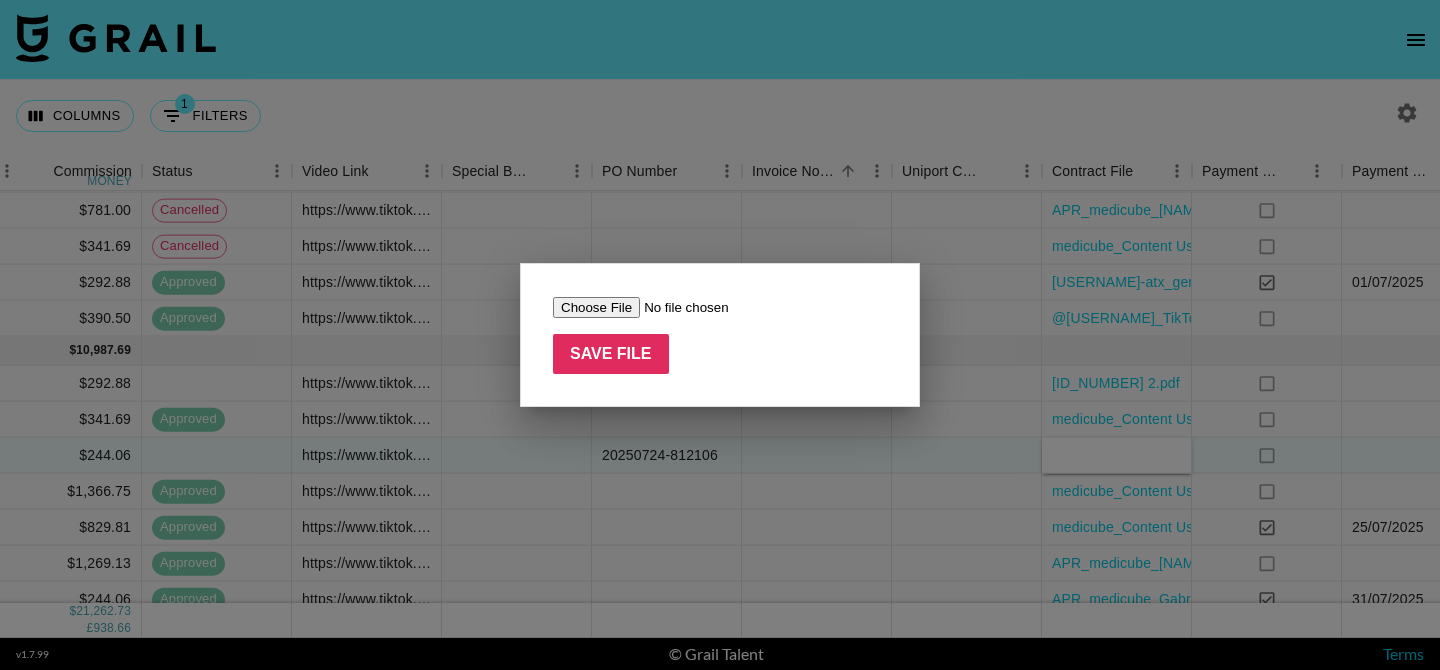 click at bounding box center (679, 307) 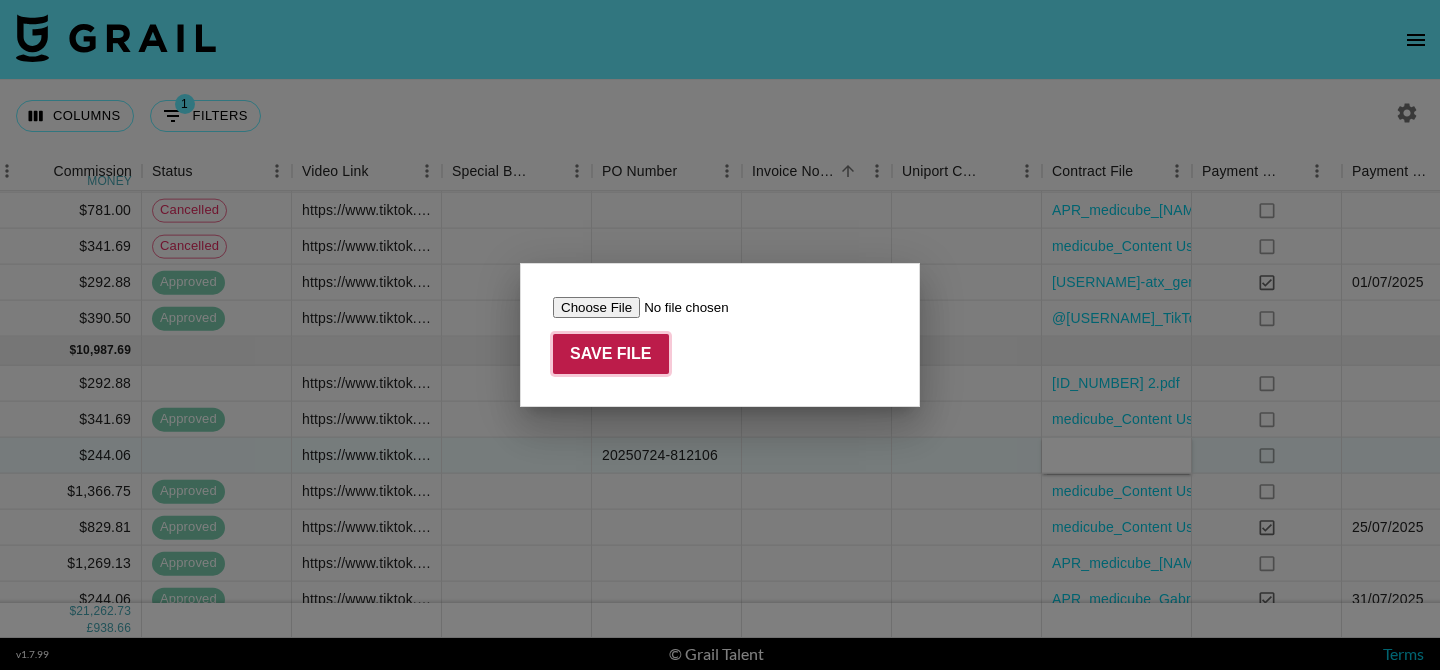 click on "Save File" at bounding box center (611, 354) 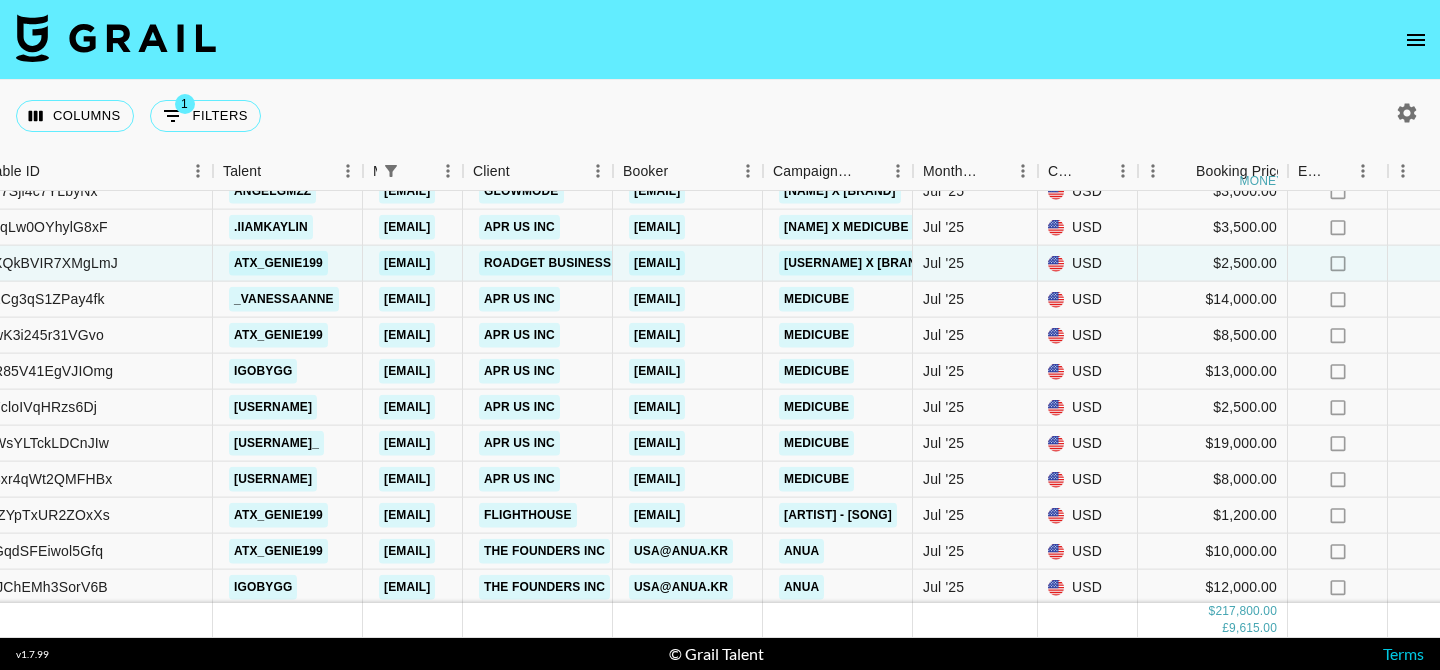 scroll, scrollTop: 1013, scrollLeft: 202, axis: both 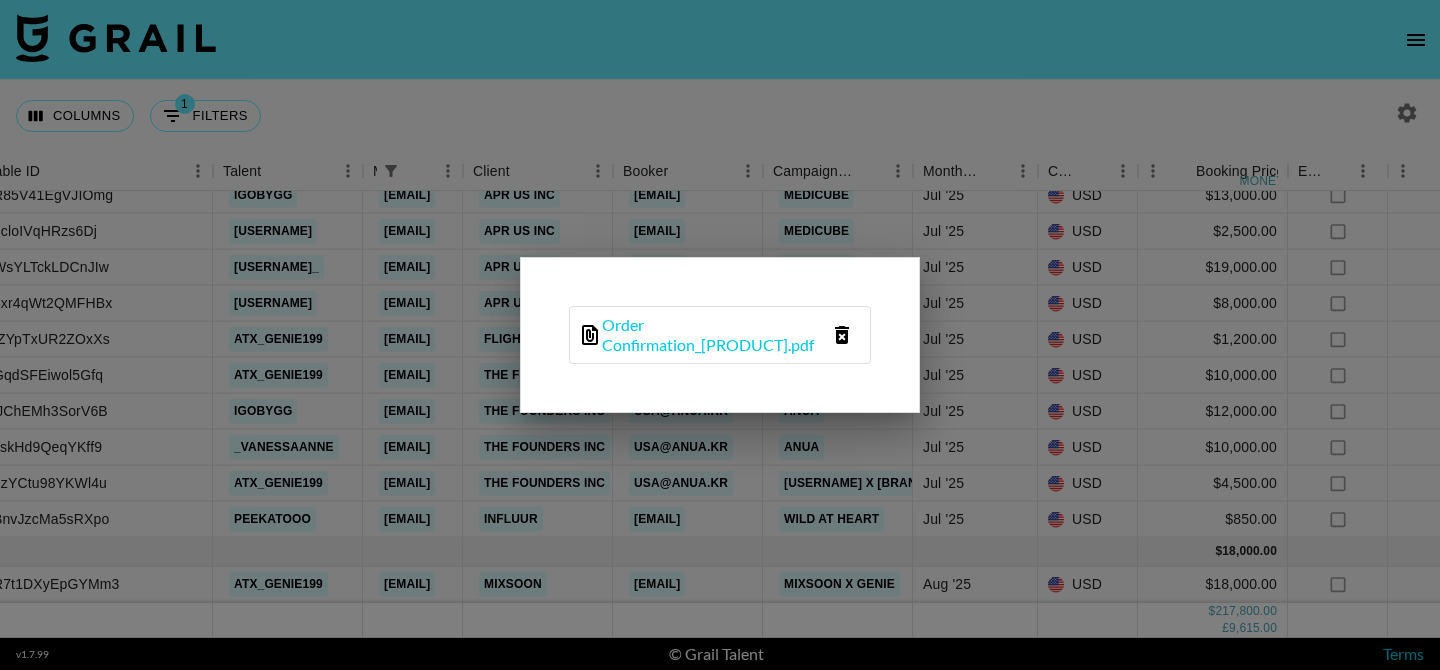 click at bounding box center [720, 335] 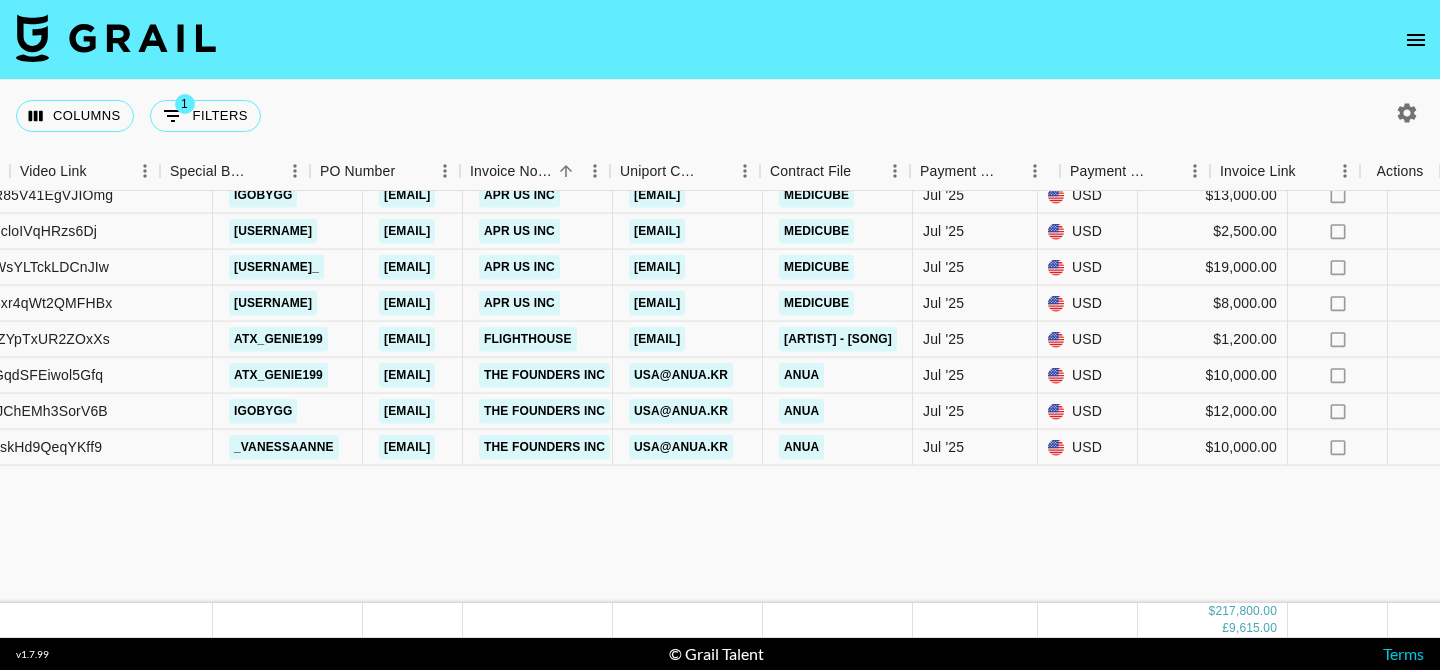 scroll, scrollTop: 721, scrollLeft: 1880, axis: both 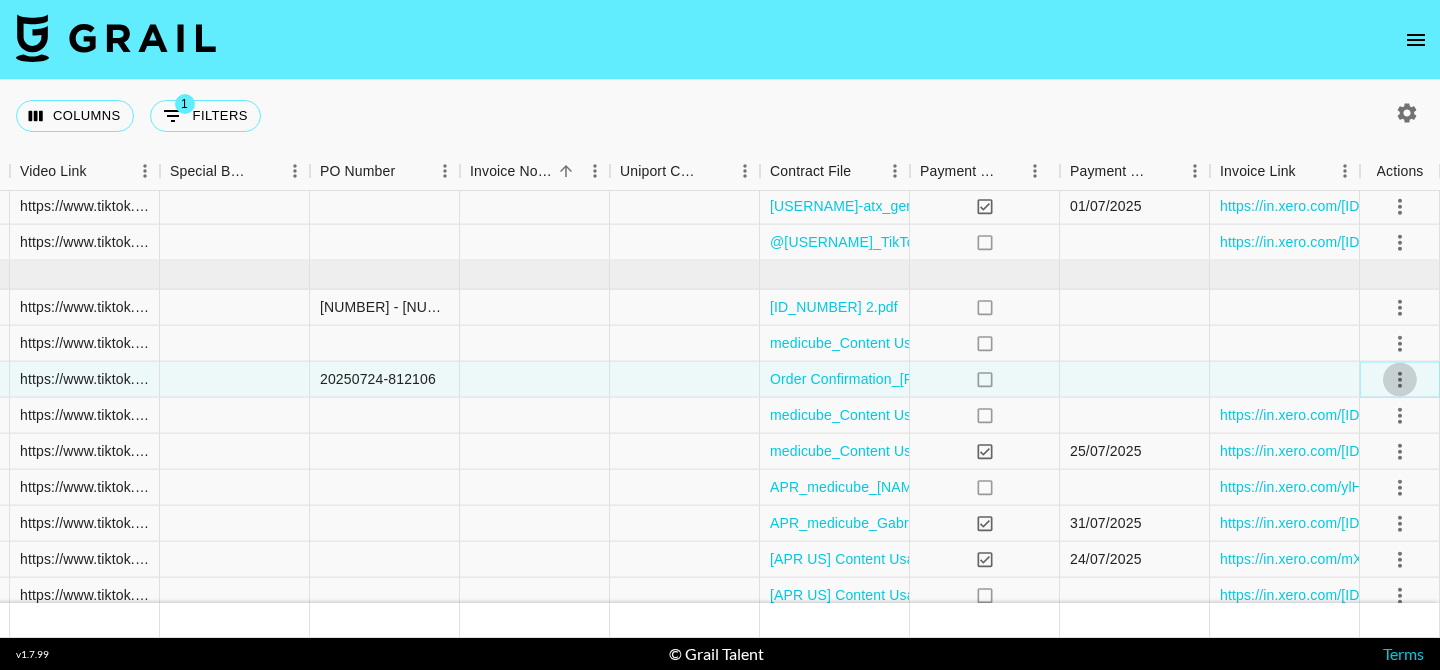 click 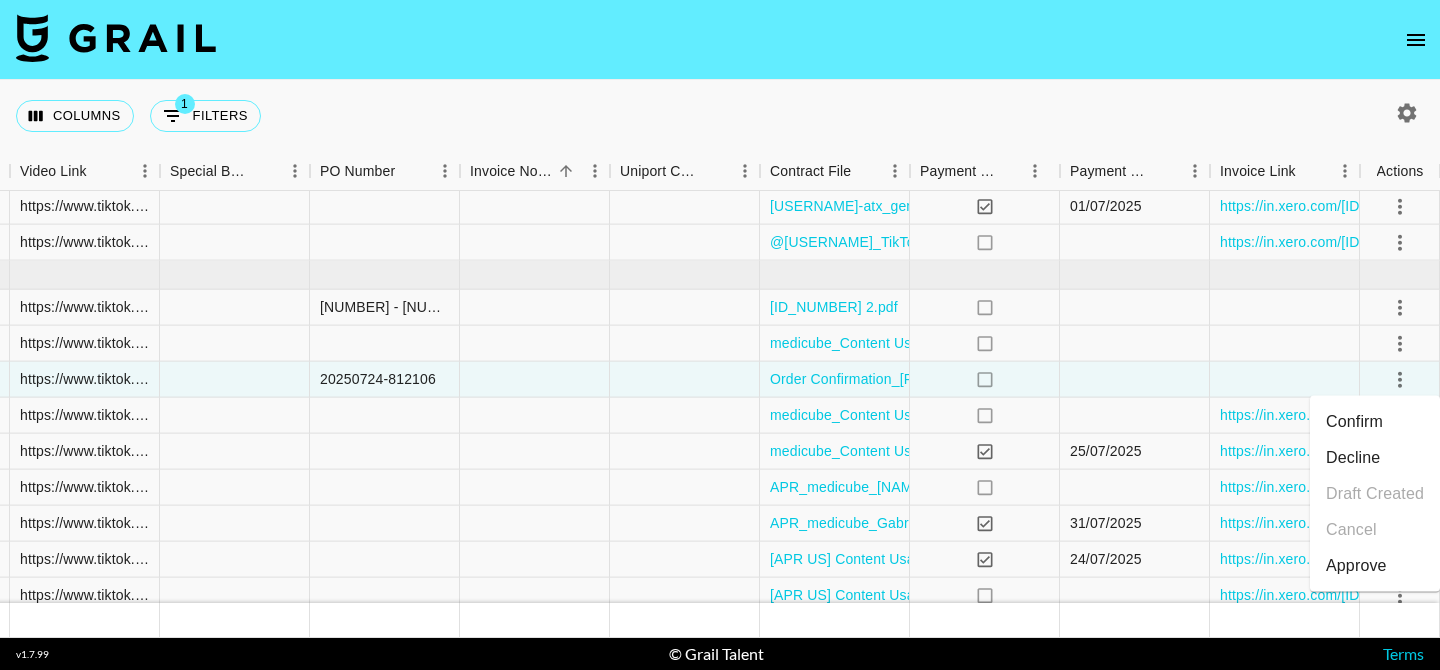 click on "Approve" at bounding box center [1356, 566] 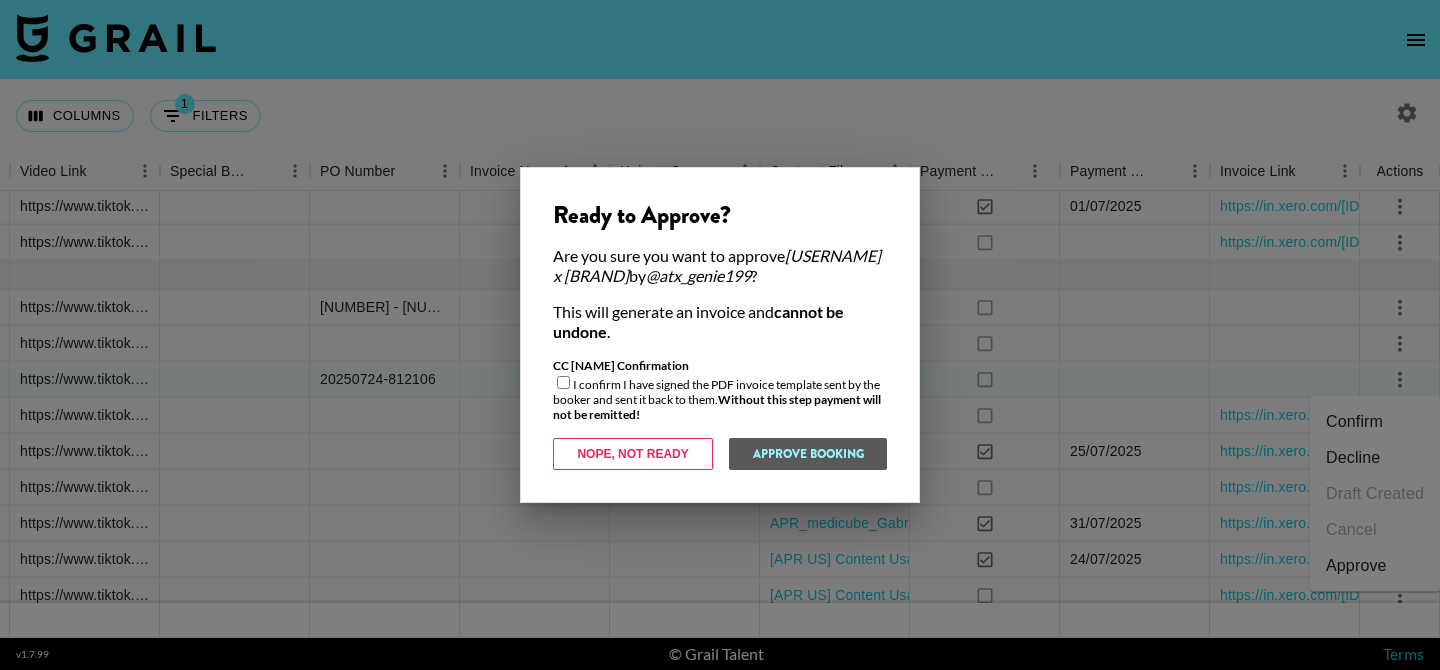 drag, startPoint x: 666, startPoint y: 594, endPoint x: 667, endPoint y: 575, distance: 19.026299 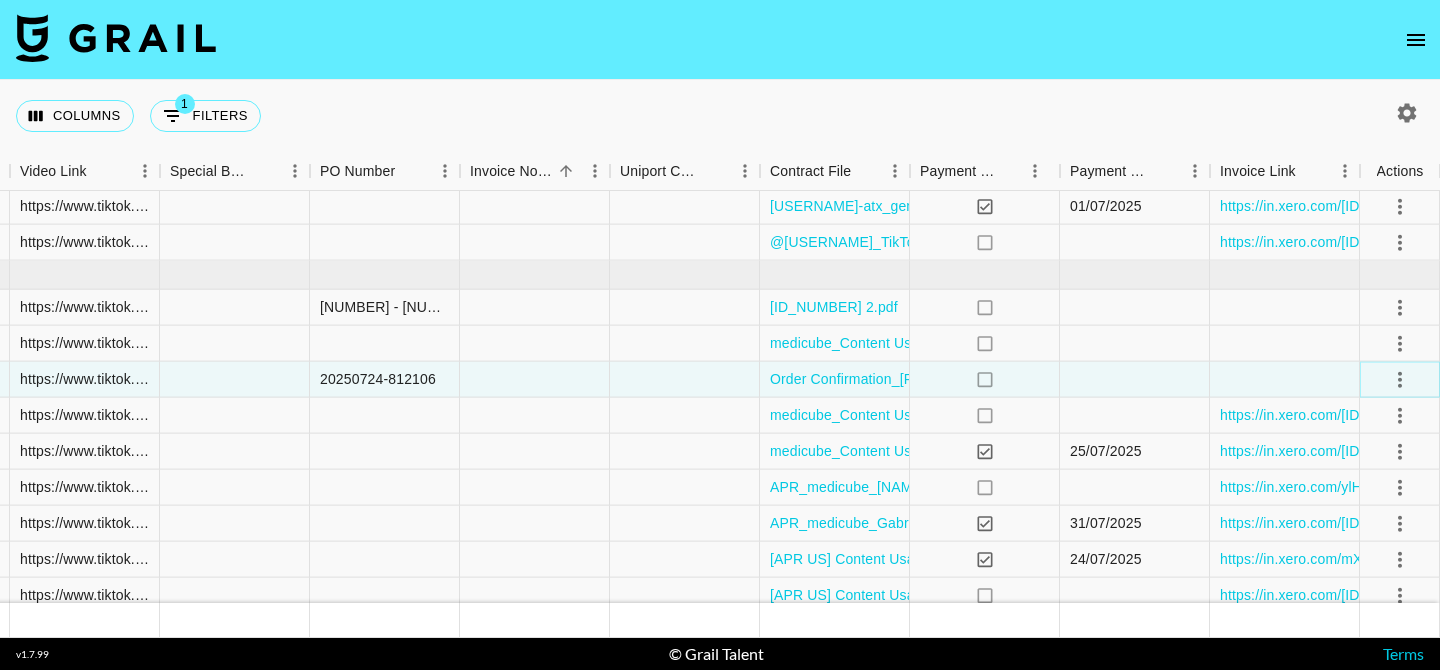 click 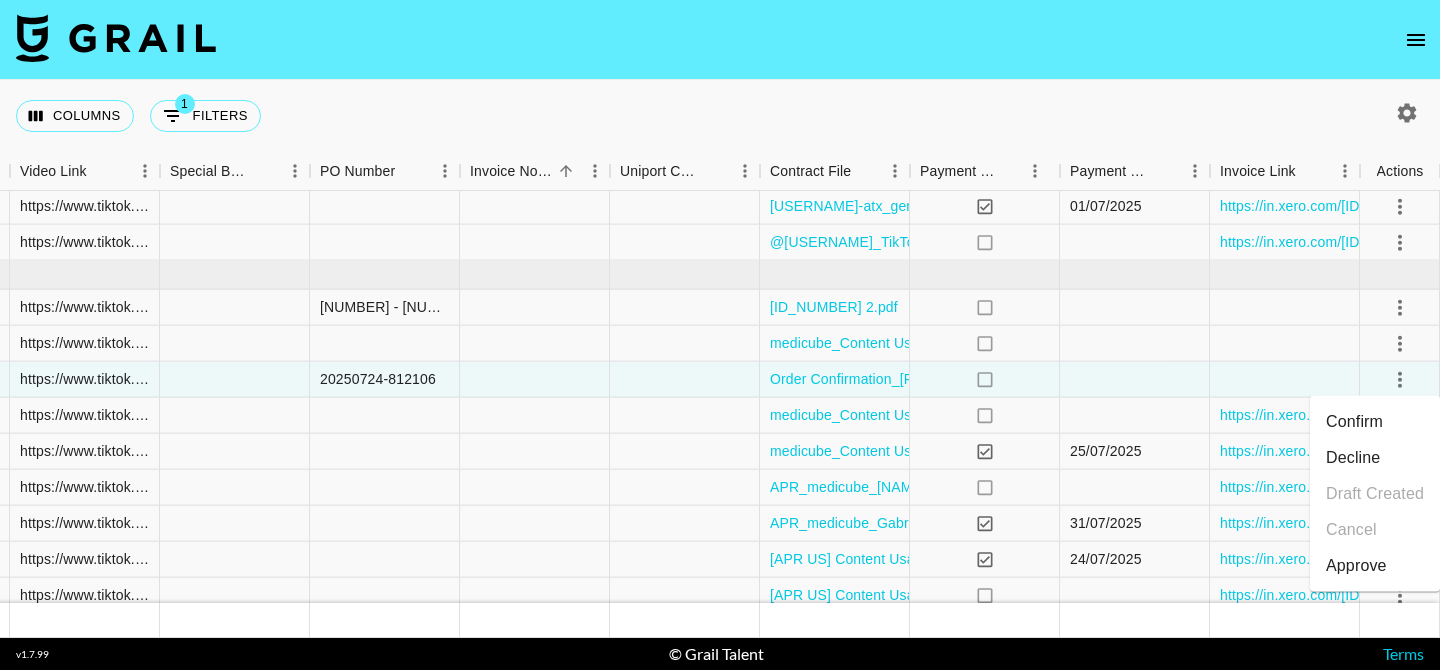 click on "Approve" at bounding box center [1356, 566] 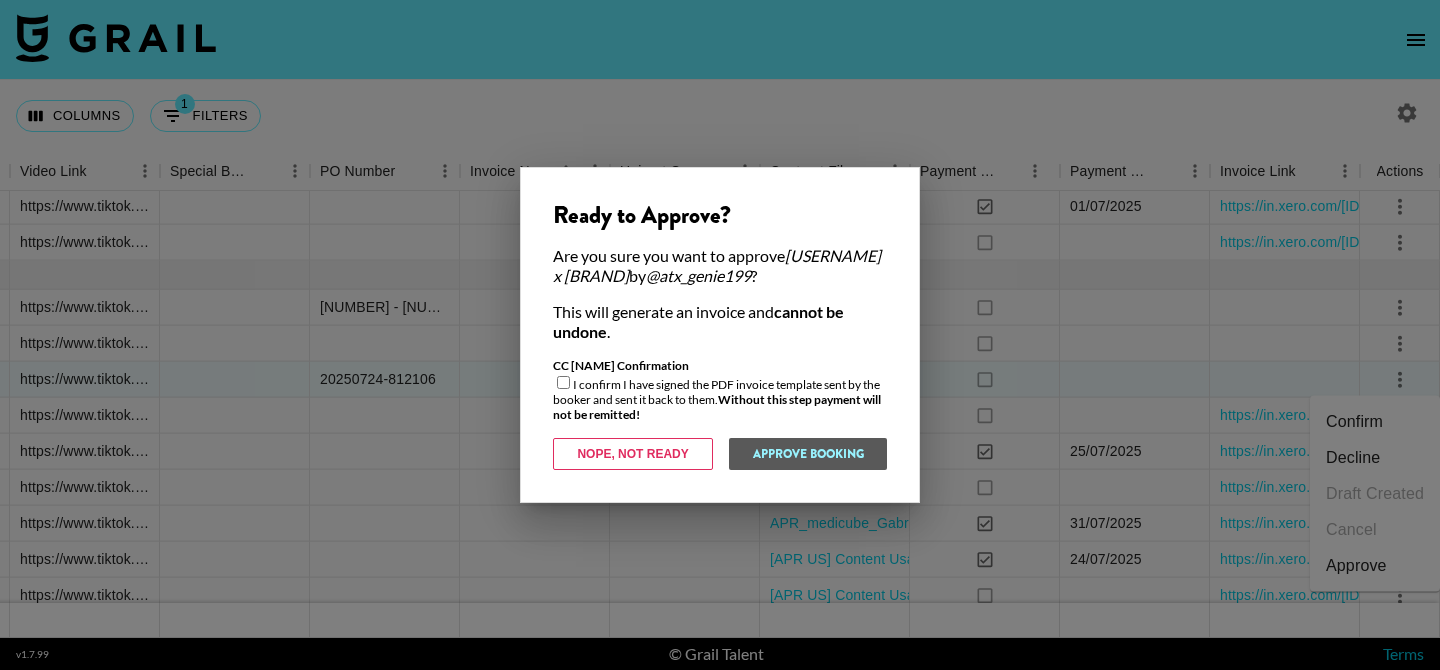 click at bounding box center [563, 382] 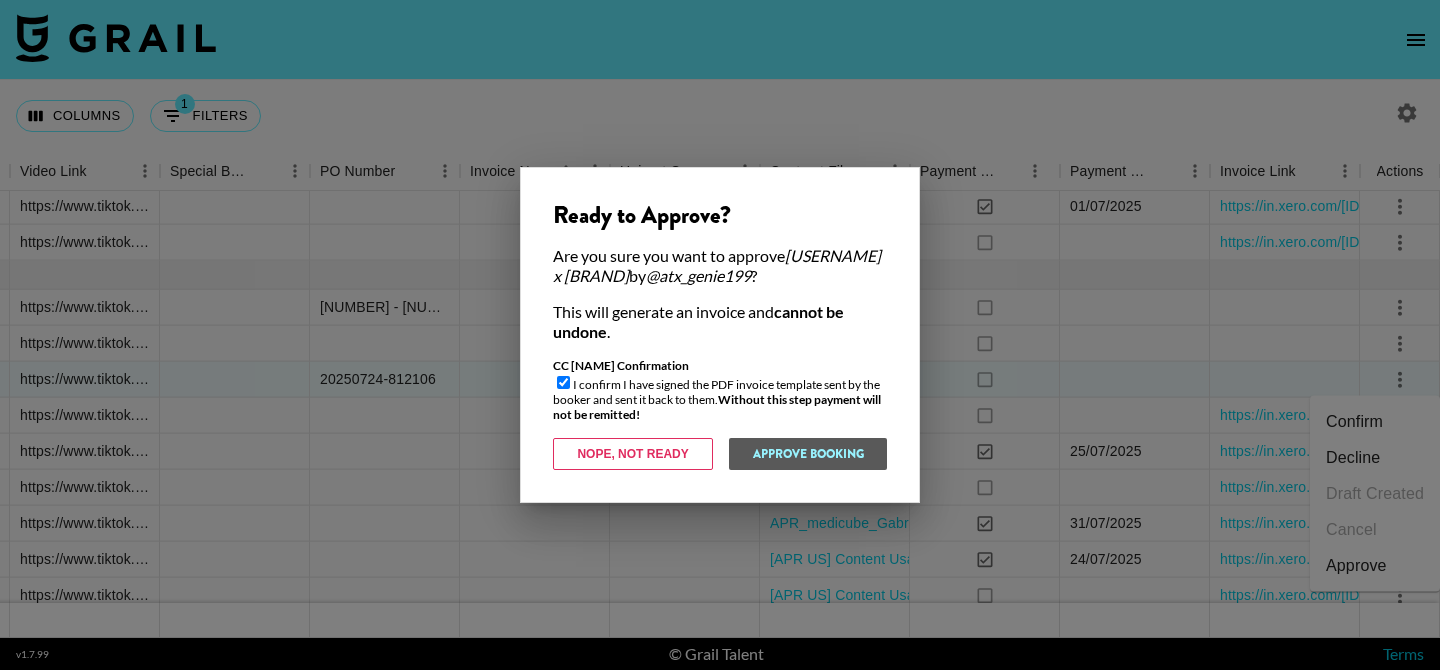 checkbox on "true" 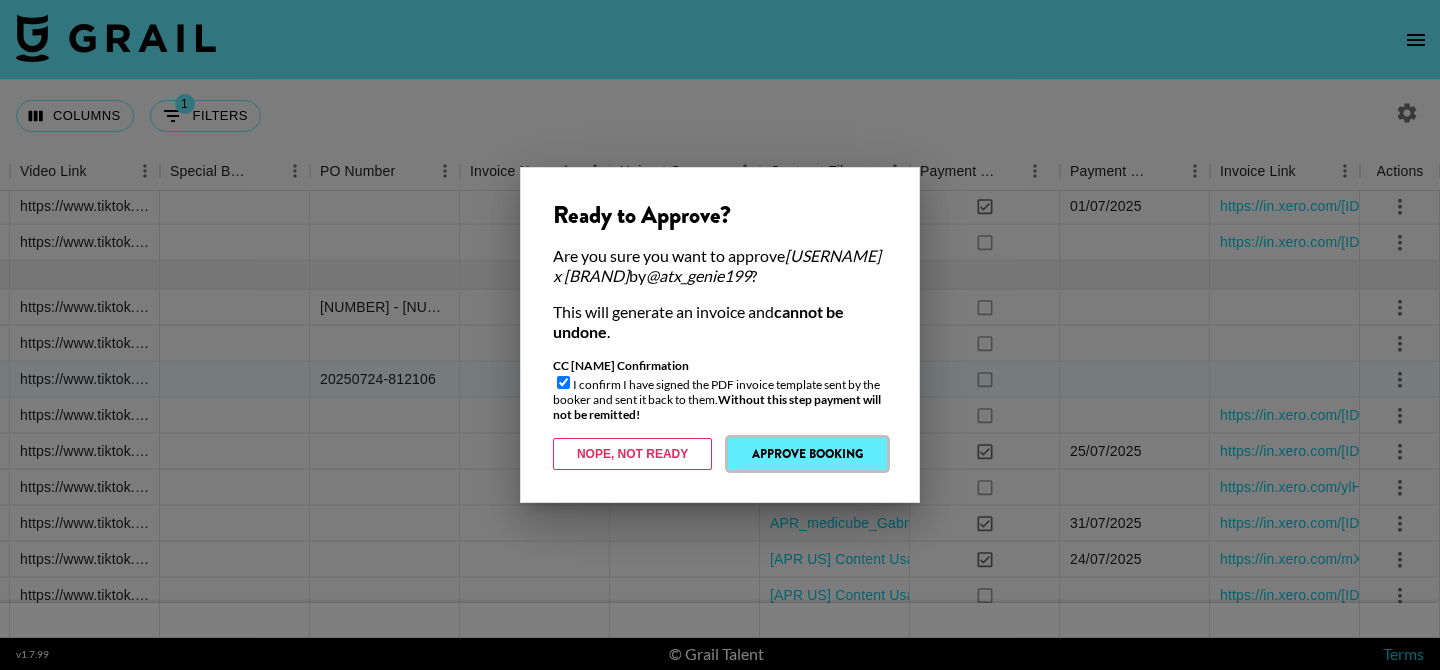 click on "Approve Booking" at bounding box center [807, 454] 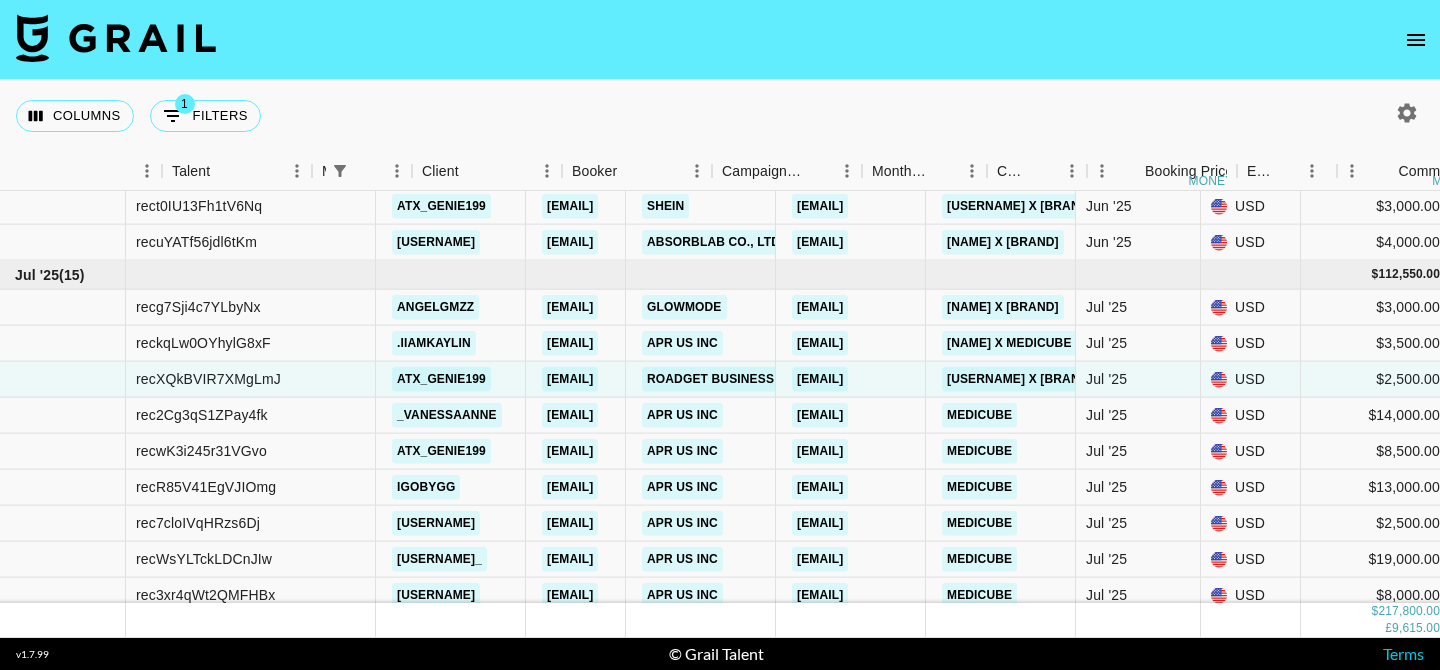 scroll, scrollTop: 721, scrollLeft: 0, axis: vertical 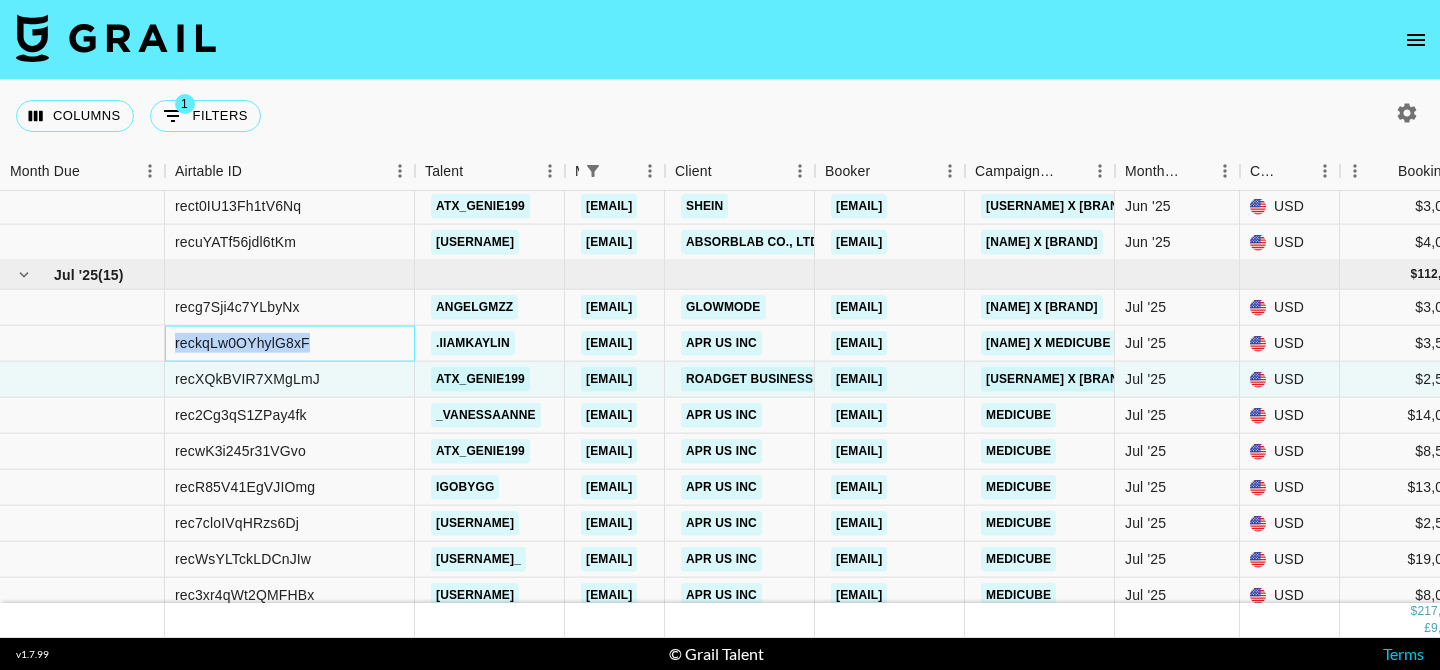 drag, startPoint x: 176, startPoint y: 341, endPoint x: 374, endPoint y: 347, distance: 198.09088 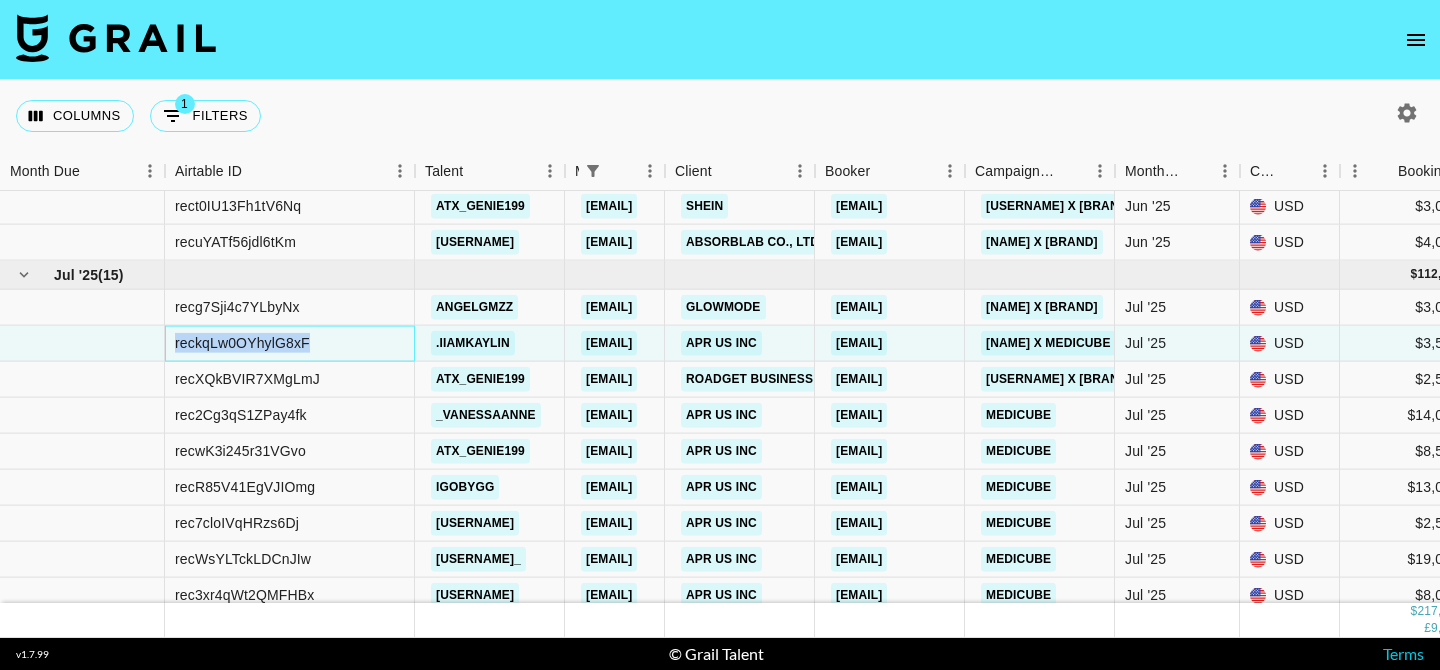 copy on "reckqLw0OYhylG8xF" 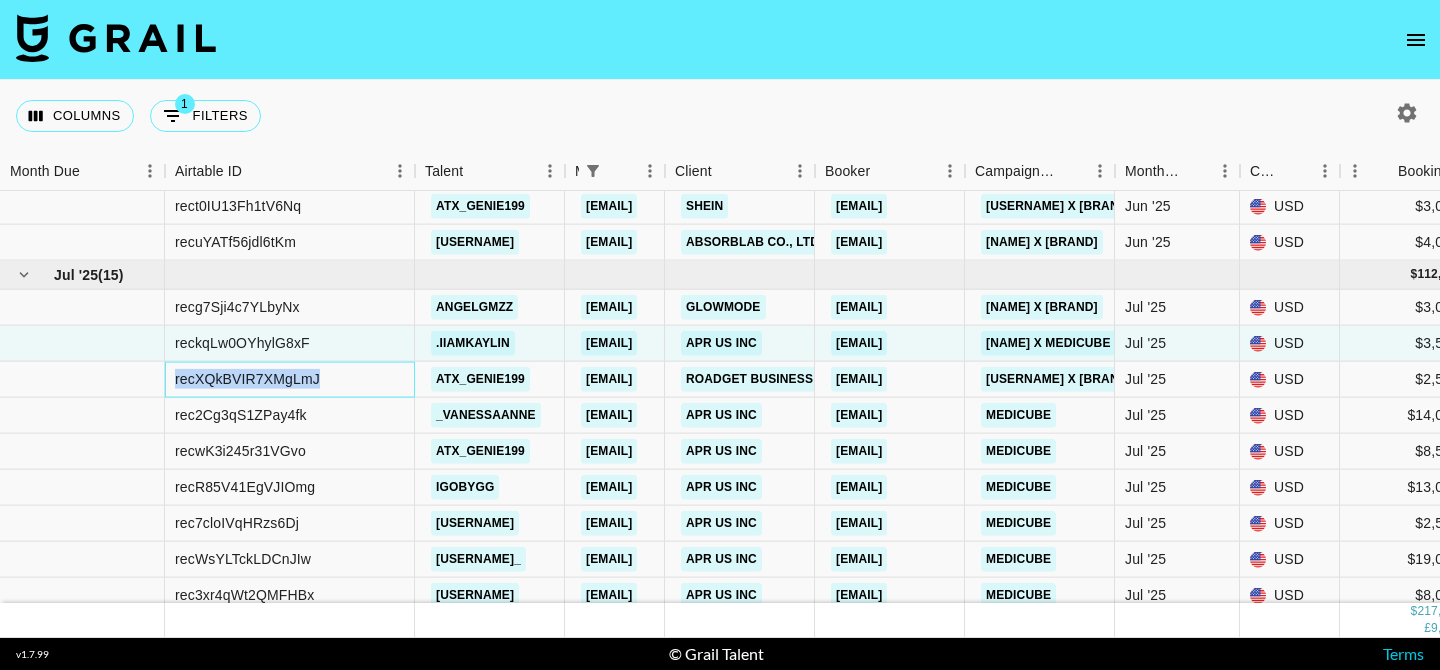 drag, startPoint x: 176, startPoint y: 380, endPoint x: 362, endPoint y: 385, distance: 186.0672 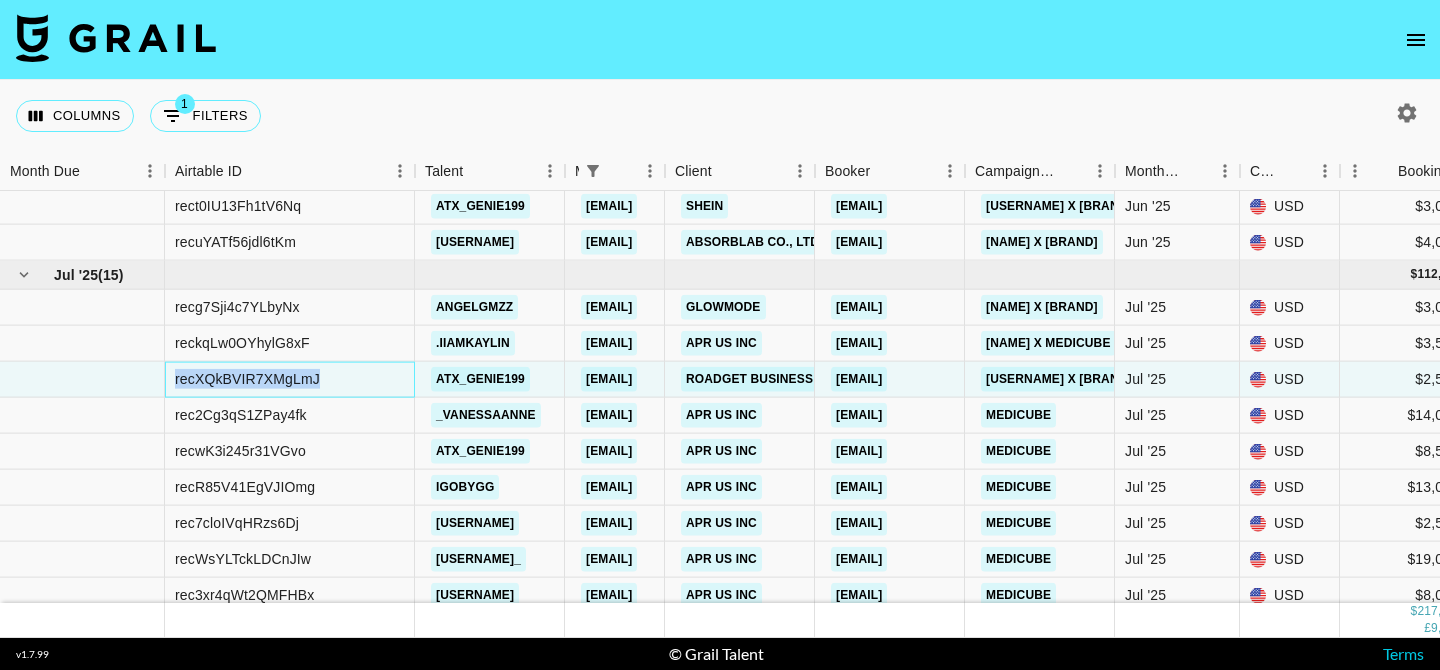 copy on "recXQkBVIR7XMgLmJ" 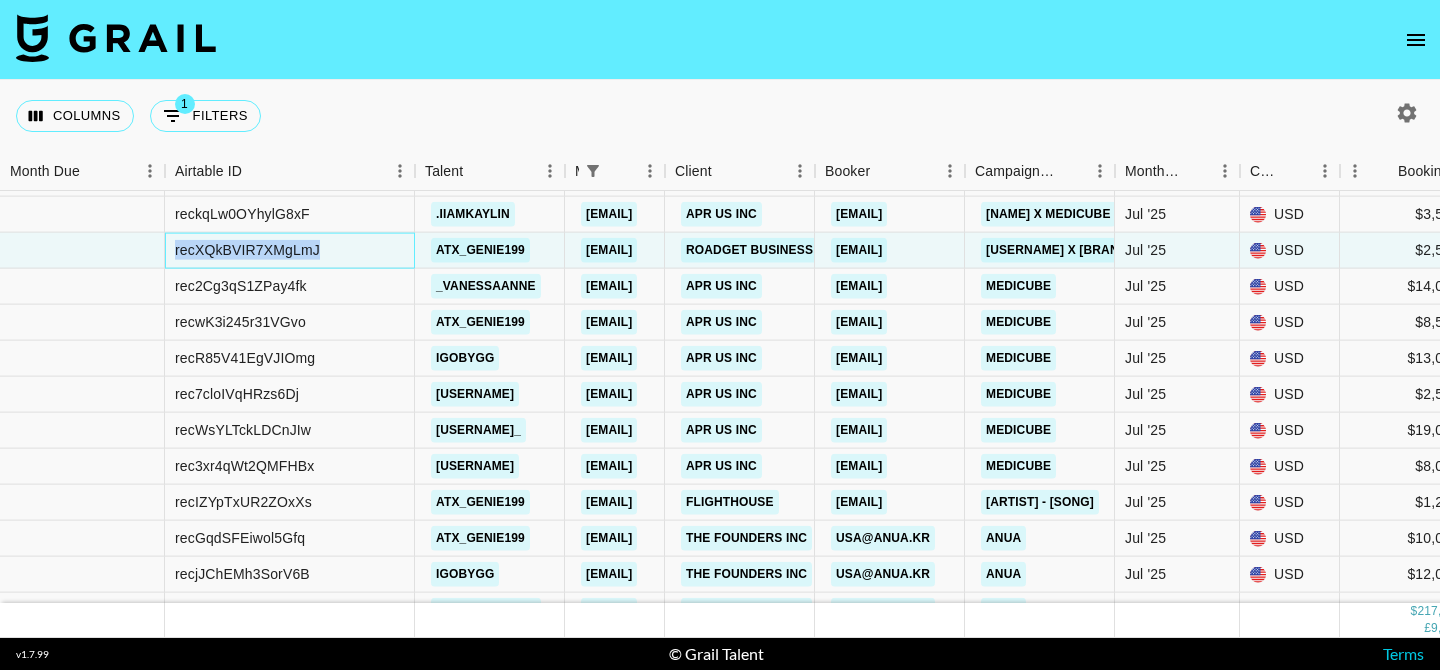 scroll, scrollTop: 857, scrollLeft: 0, axis: vertical 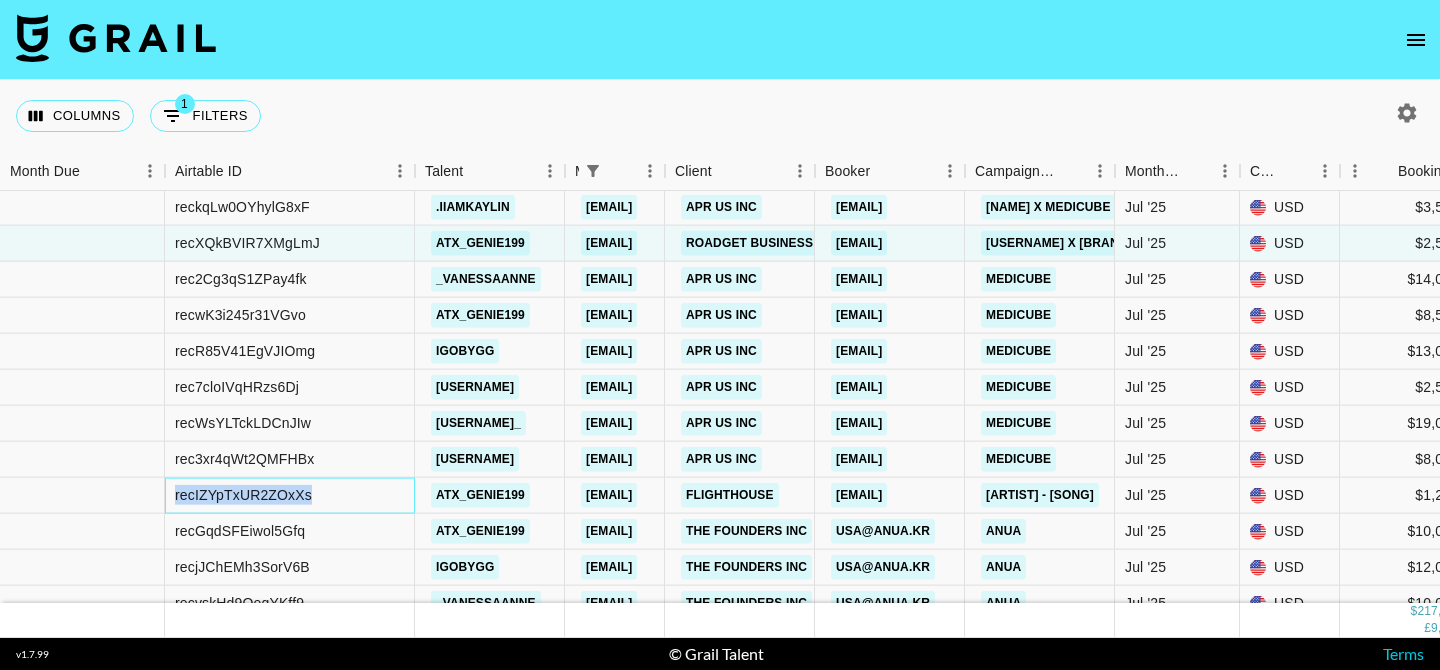 drag, startPoint x: 174, startPoint y: 495, endPoint x: 356, endPoint y: 501, distance: 182.09888 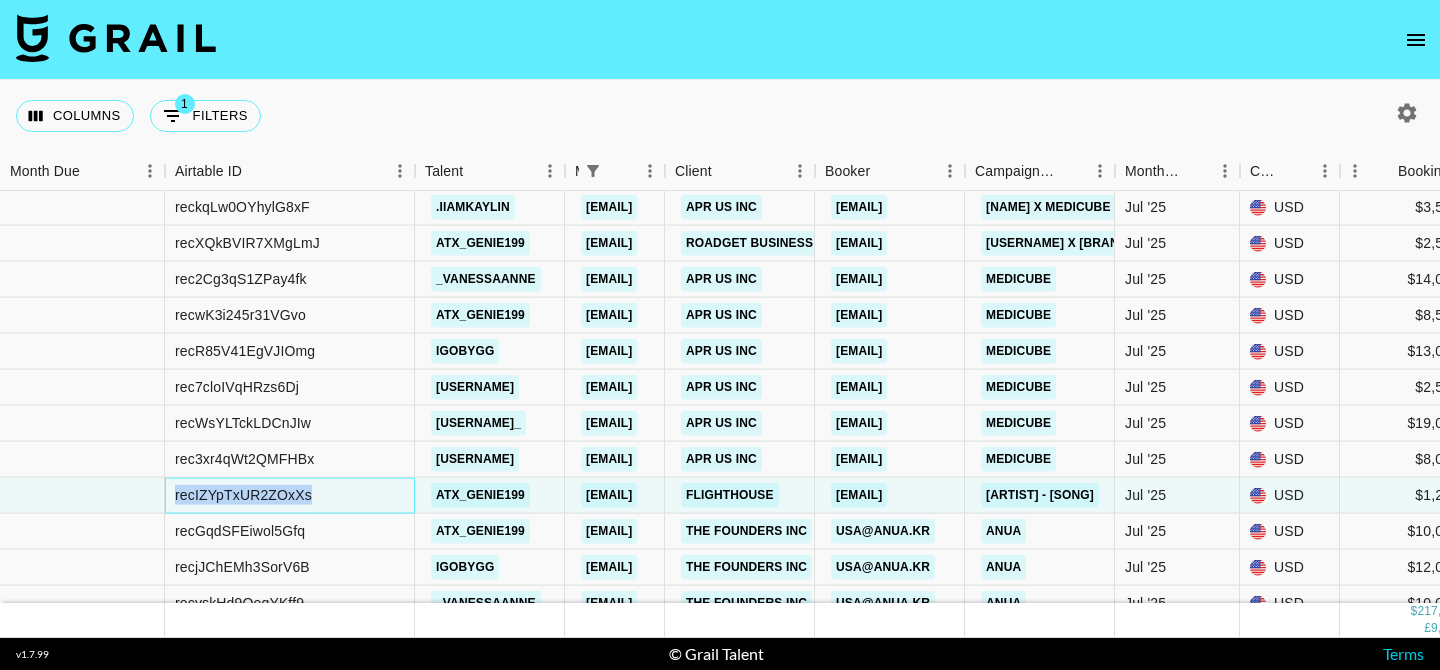 copy on "recIZYpTxUR2ZOxXs" 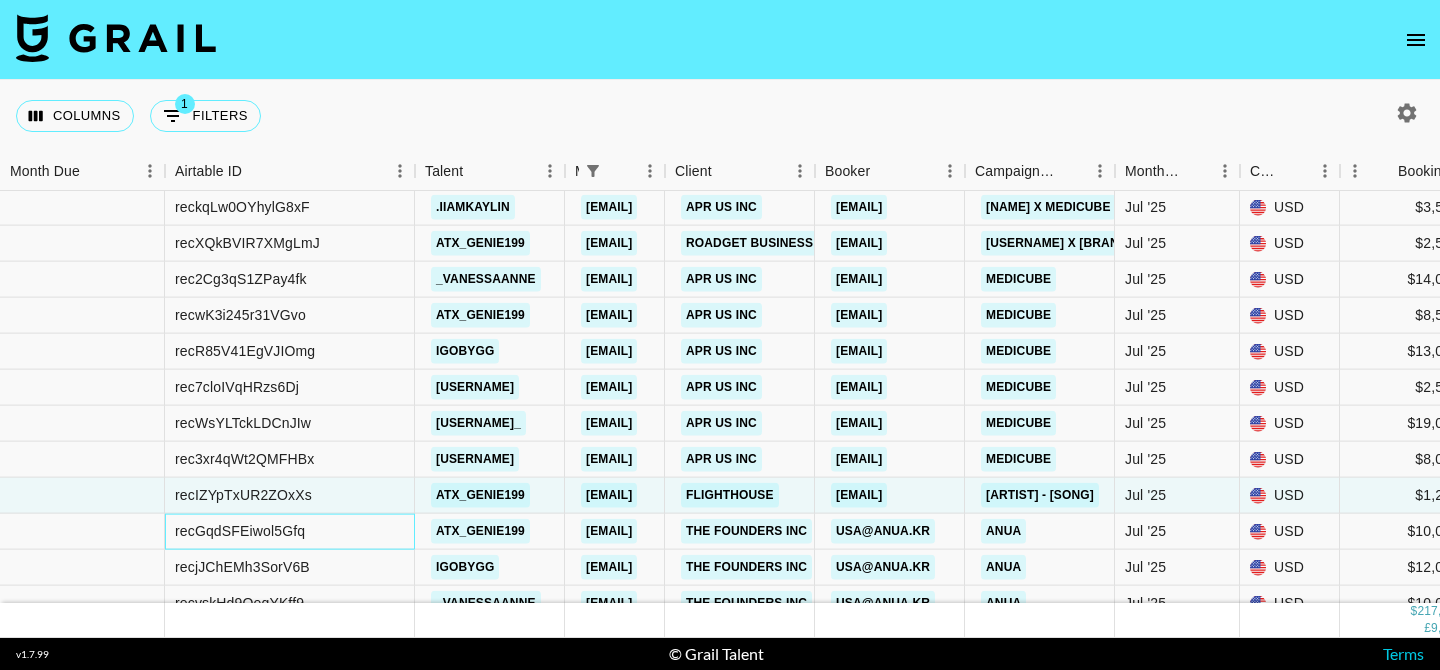 click on "recGqdSFEiwol5Gfq" at bounding box center (290, 532) 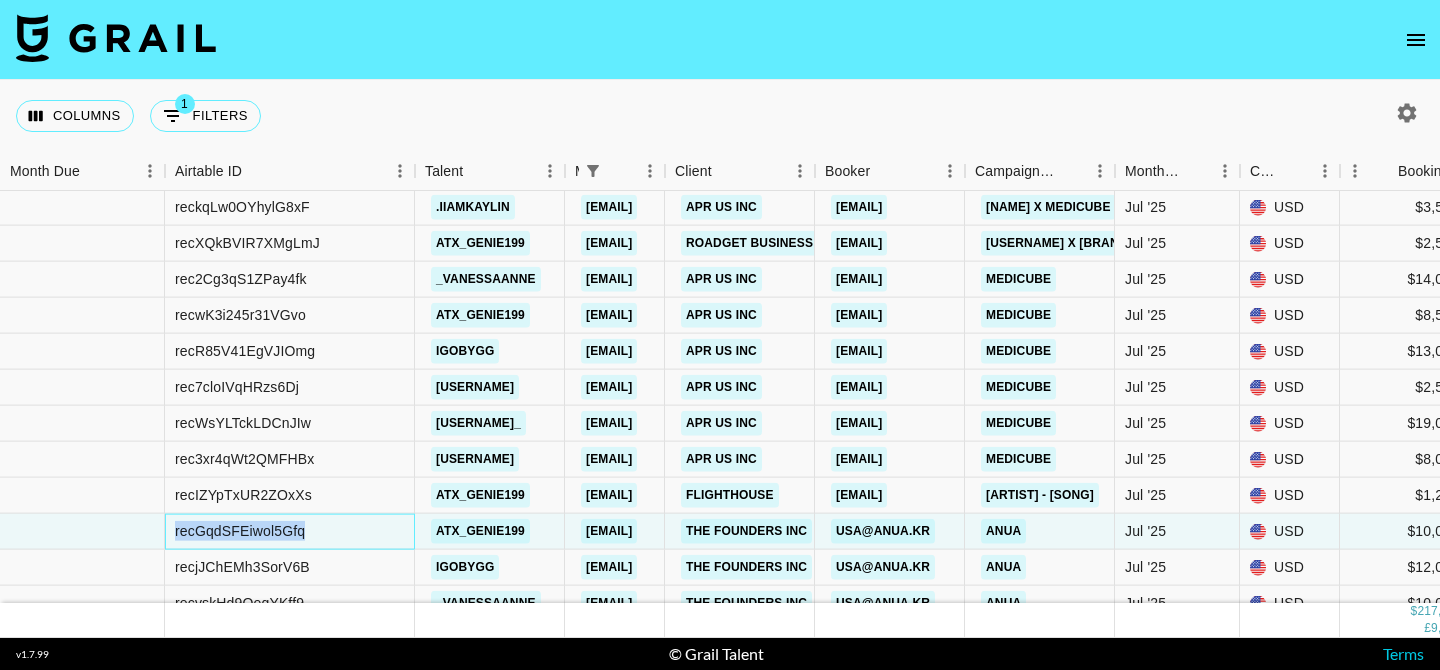 drag, startPoint x: 174, startPoint y: 530, endPoint x: 320, endPoint y: 546, distance: 146.8741 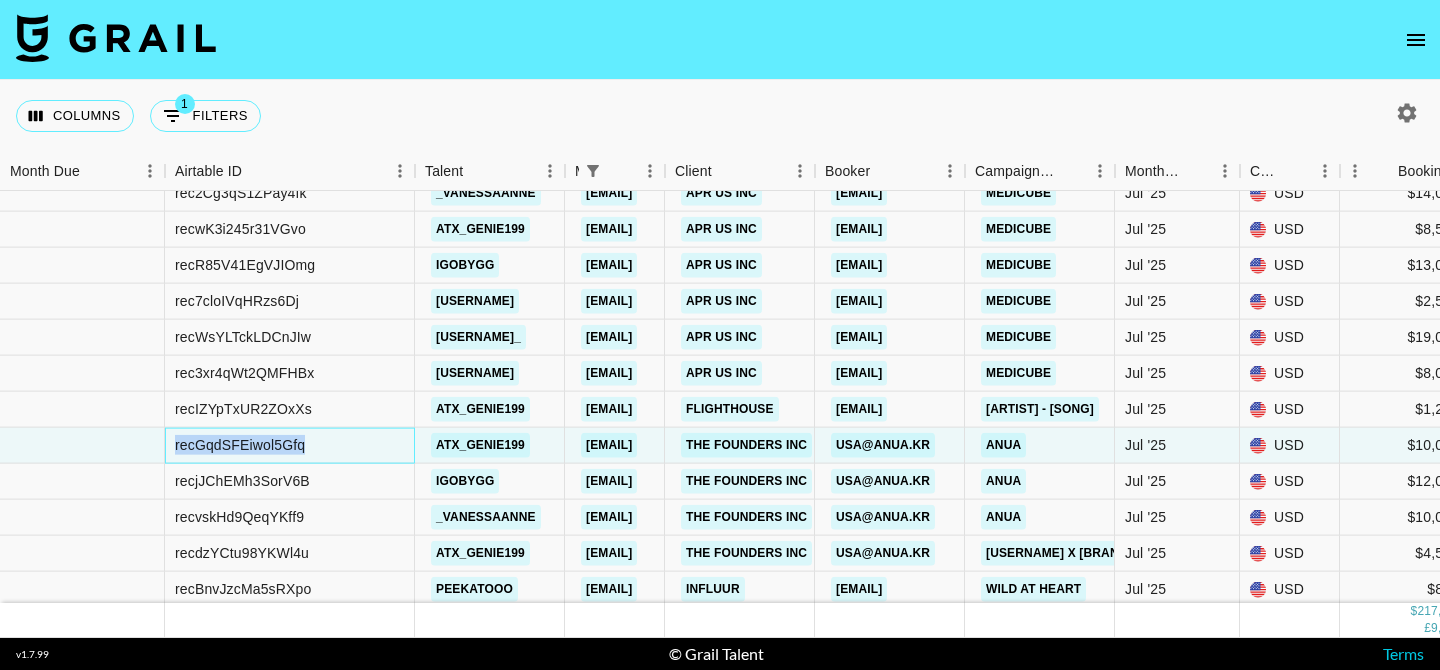 scroll, scrollTop: 1013, scrollLeft: 0, axis: vertical 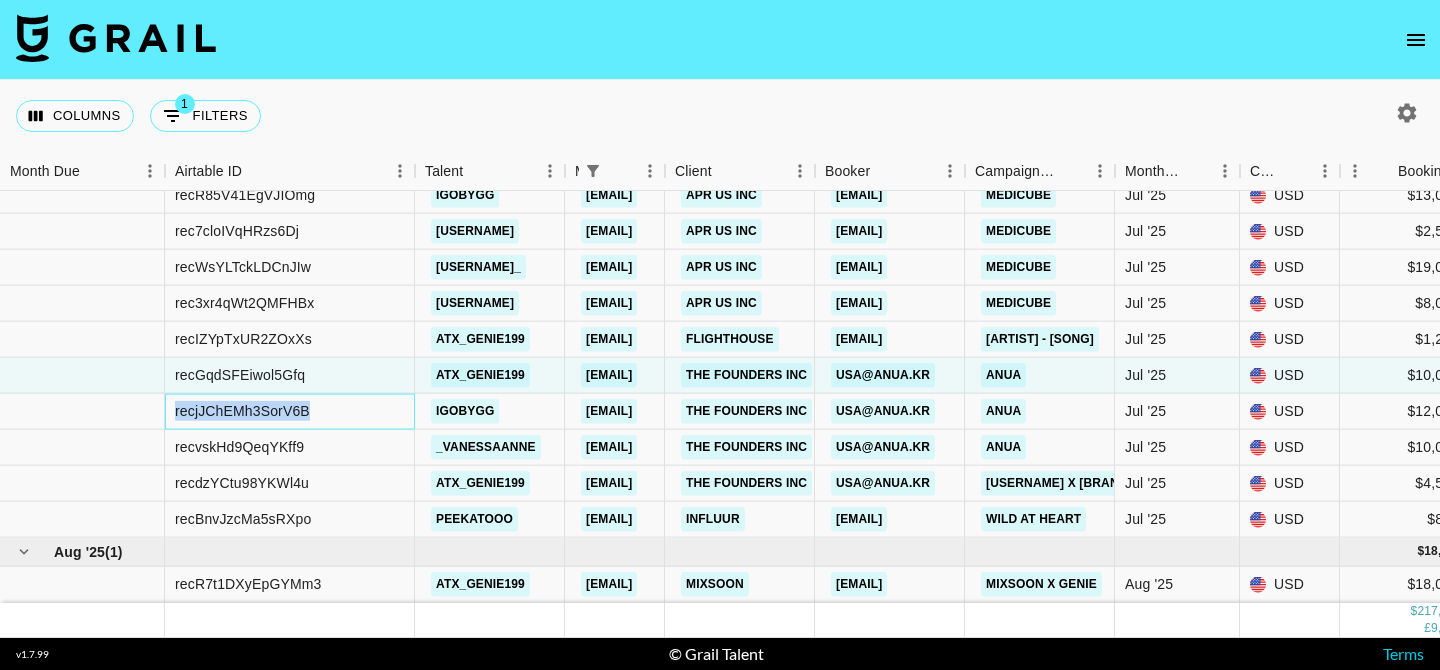 drag, startPoint x: 176, startPoint y: 410, endPoint x: 326, endPoint y: 413, distance: 150.03 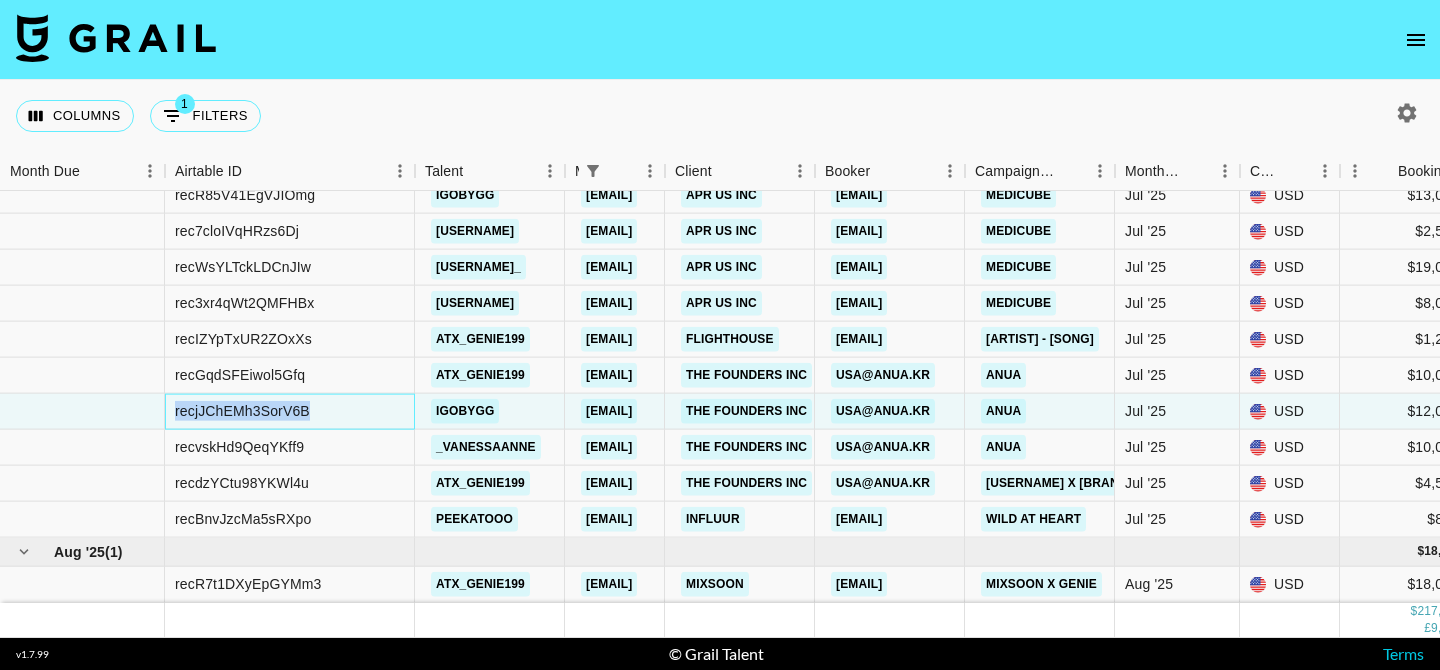 copy on "recjJChEMh3SorV6B" 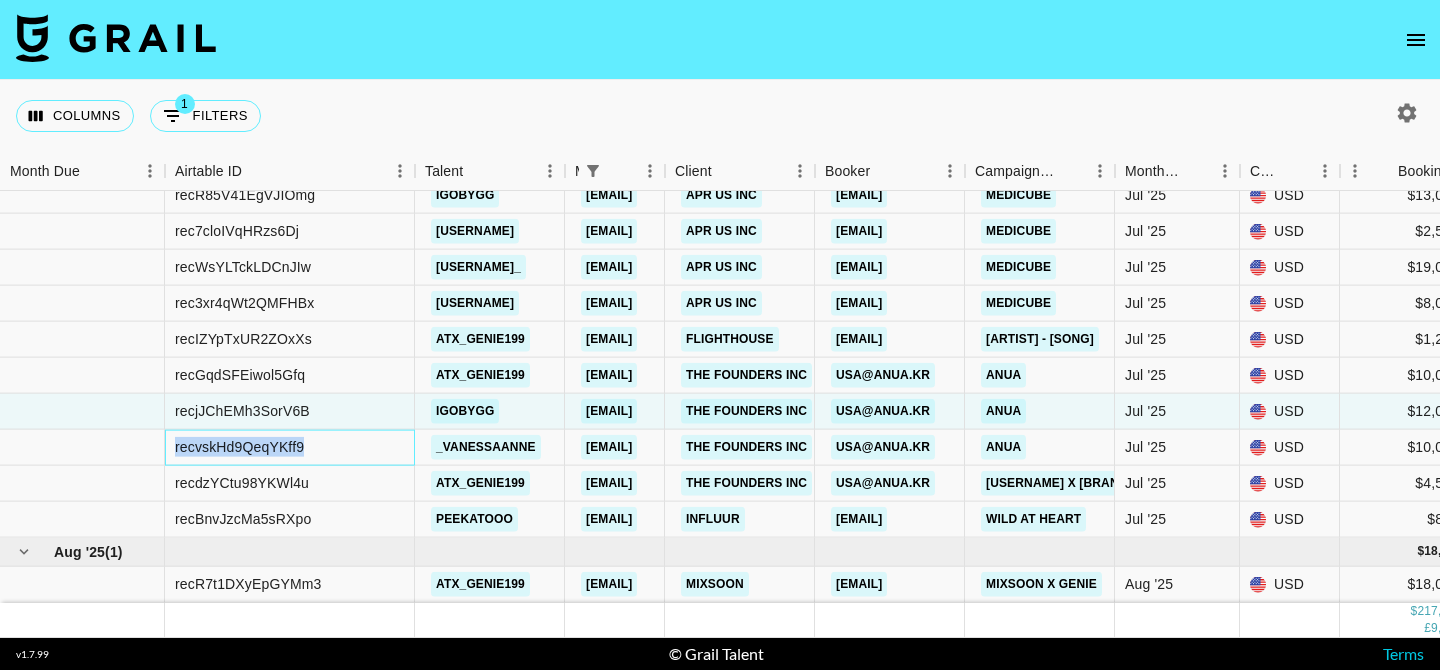 drag, startPoint x: 175, startPoint y: 449, endPoint x: 339, endPoint y: 447, distance: 164.01219 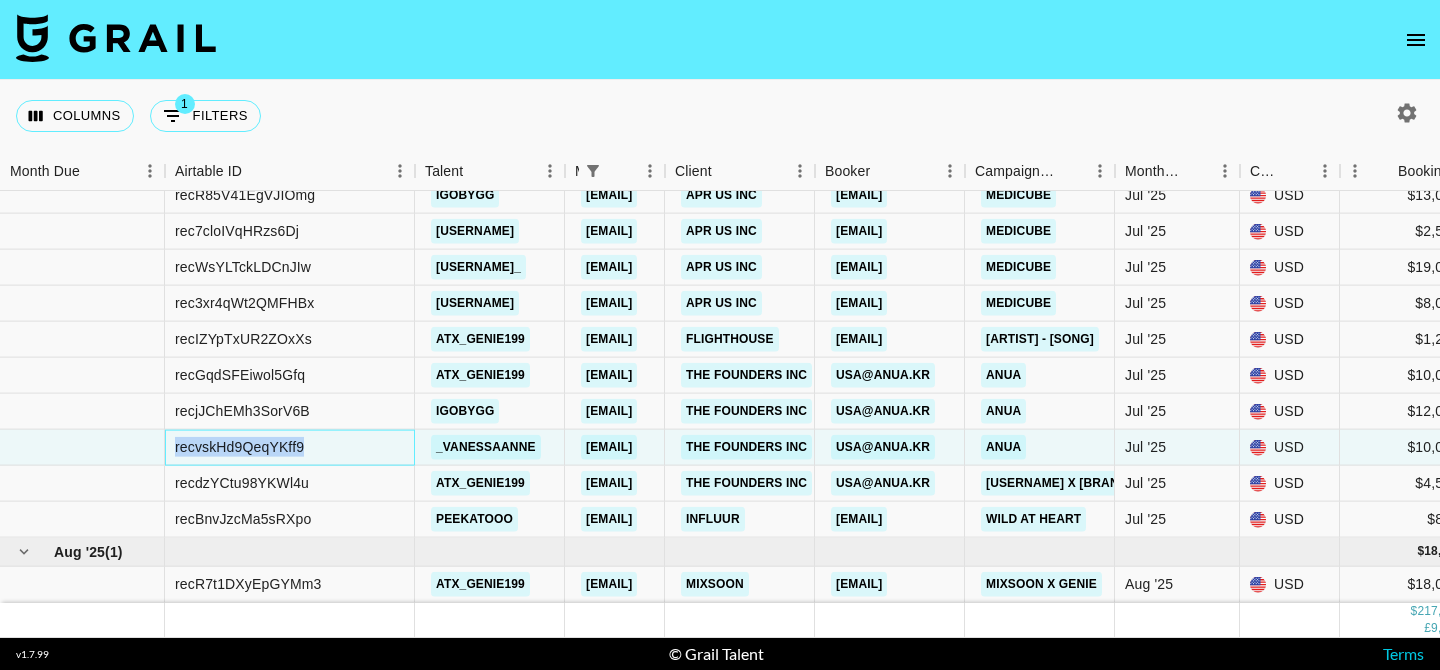copy on "recvskHd9QeqYKff9" 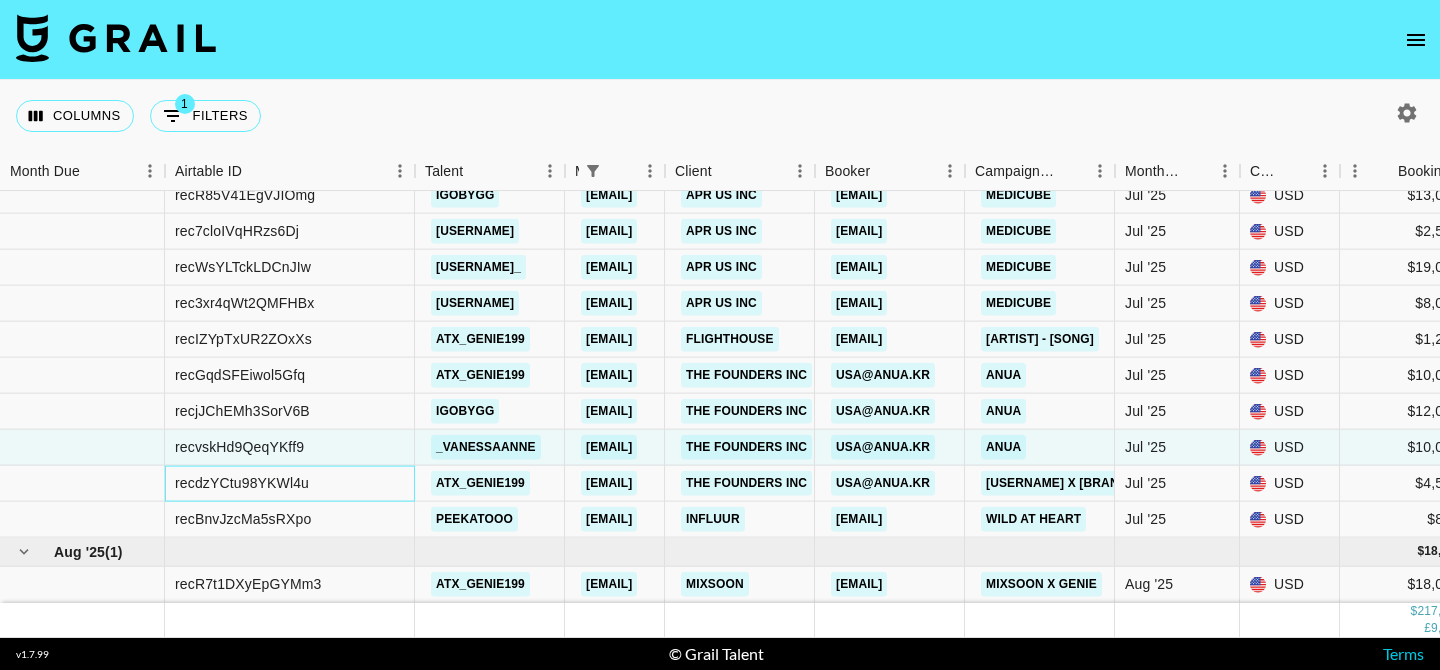 click on "recdzYCtu98YKWl4u" at bounding box center (290, 484) 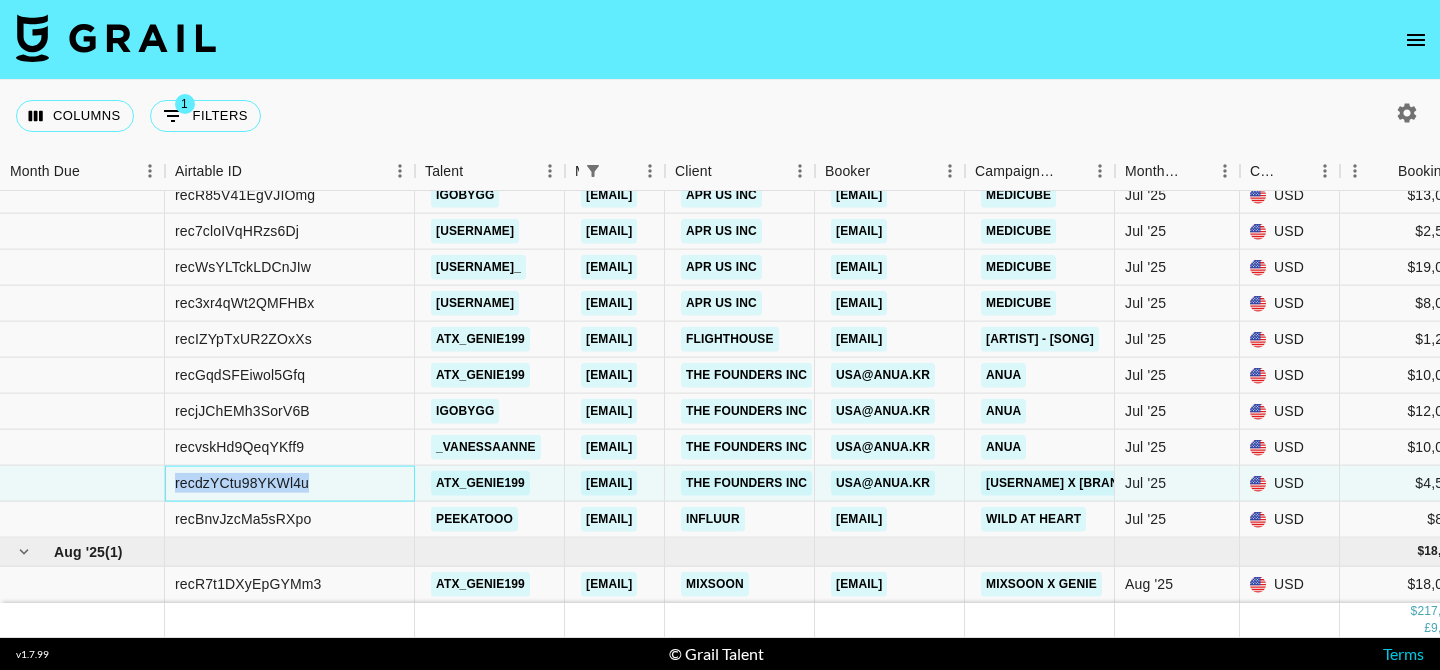 drag, startPoint x: 175, startPoint y: 483, endPoint x: 341, endPoint y: 486, distance: 166.0271 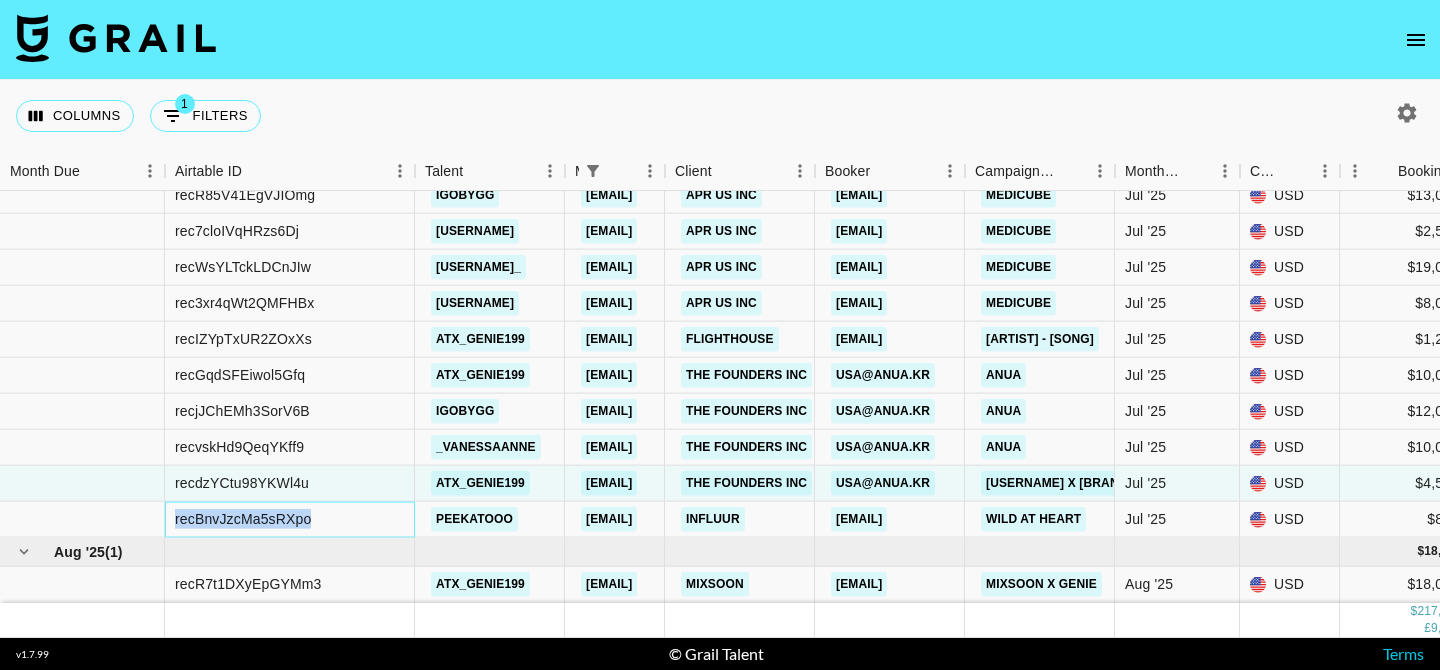 drag, startPoint x: 177, startPoint y: 522, endPoint x: 359, endPoint y: 510, distance: 182.39517 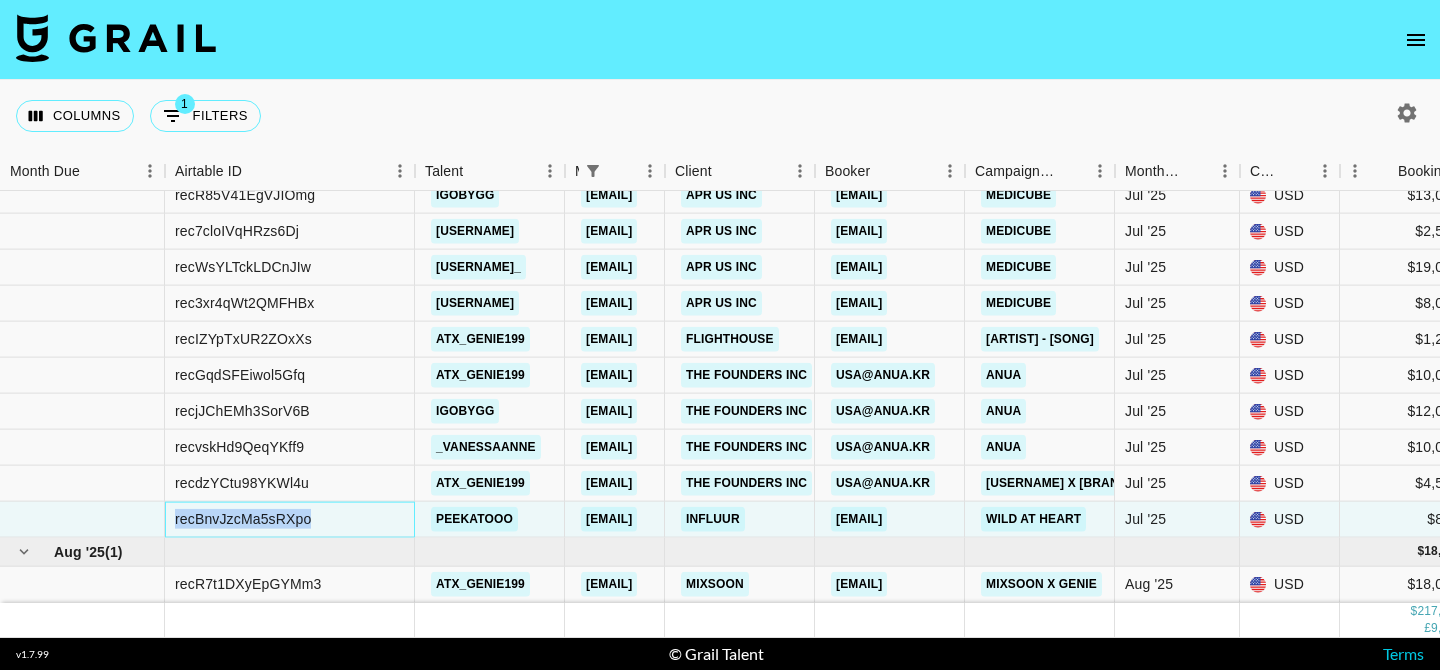 copy on "recBnvJzcMa5sRXpo" 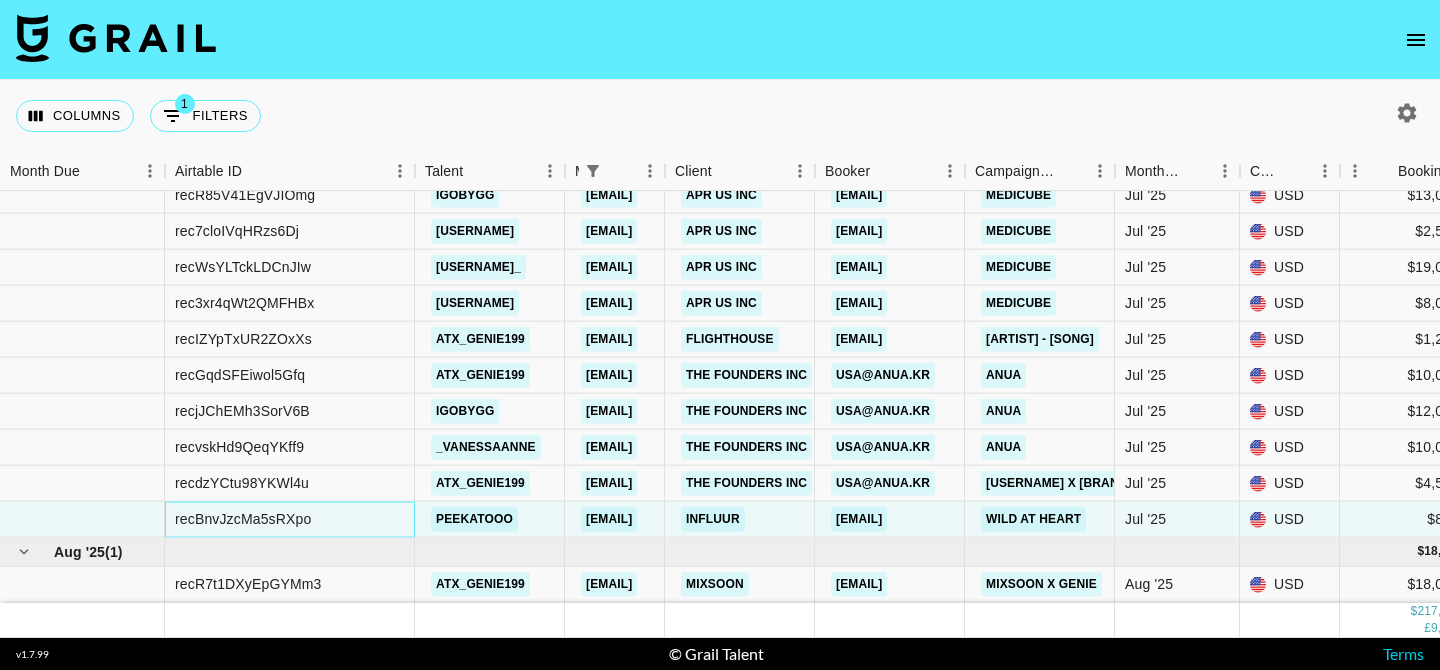 click on "recBnvJzcMa5sRXpo" at bounding box center (290, 520) 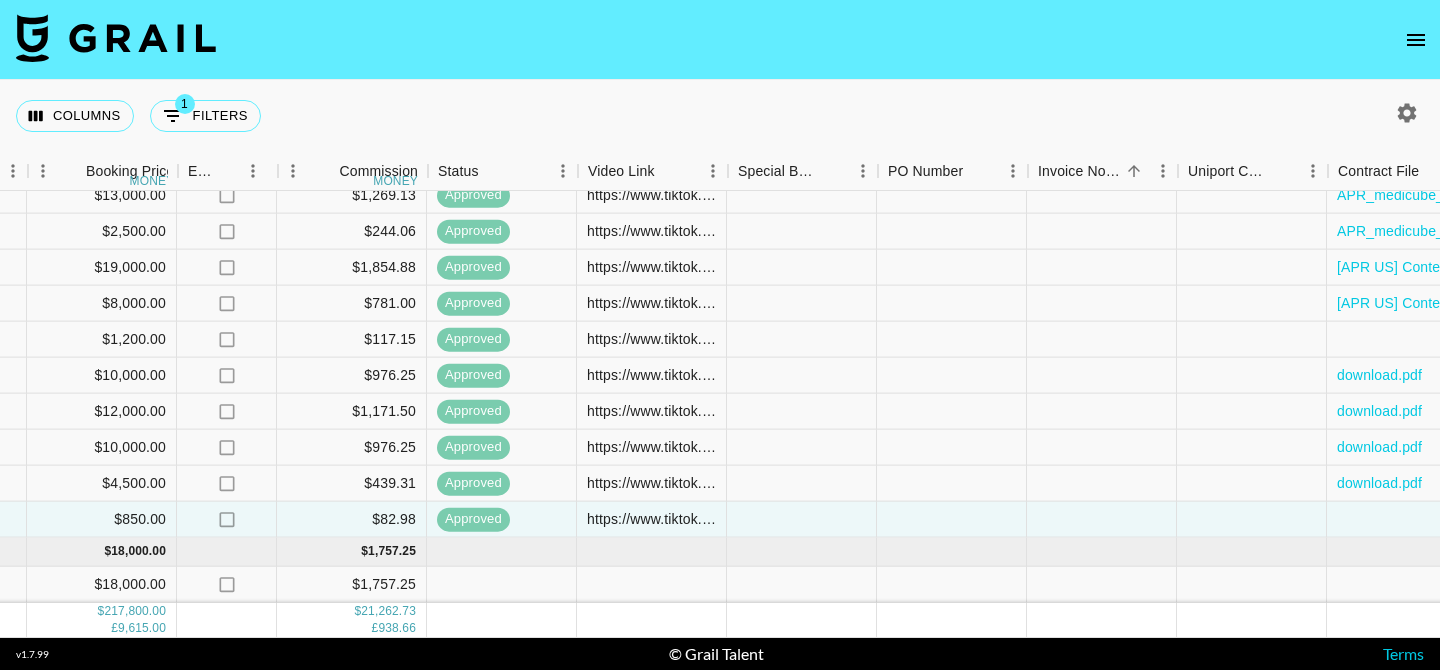scroll, scrollTop: 1013, scrollLeft: 1315, axis: both 